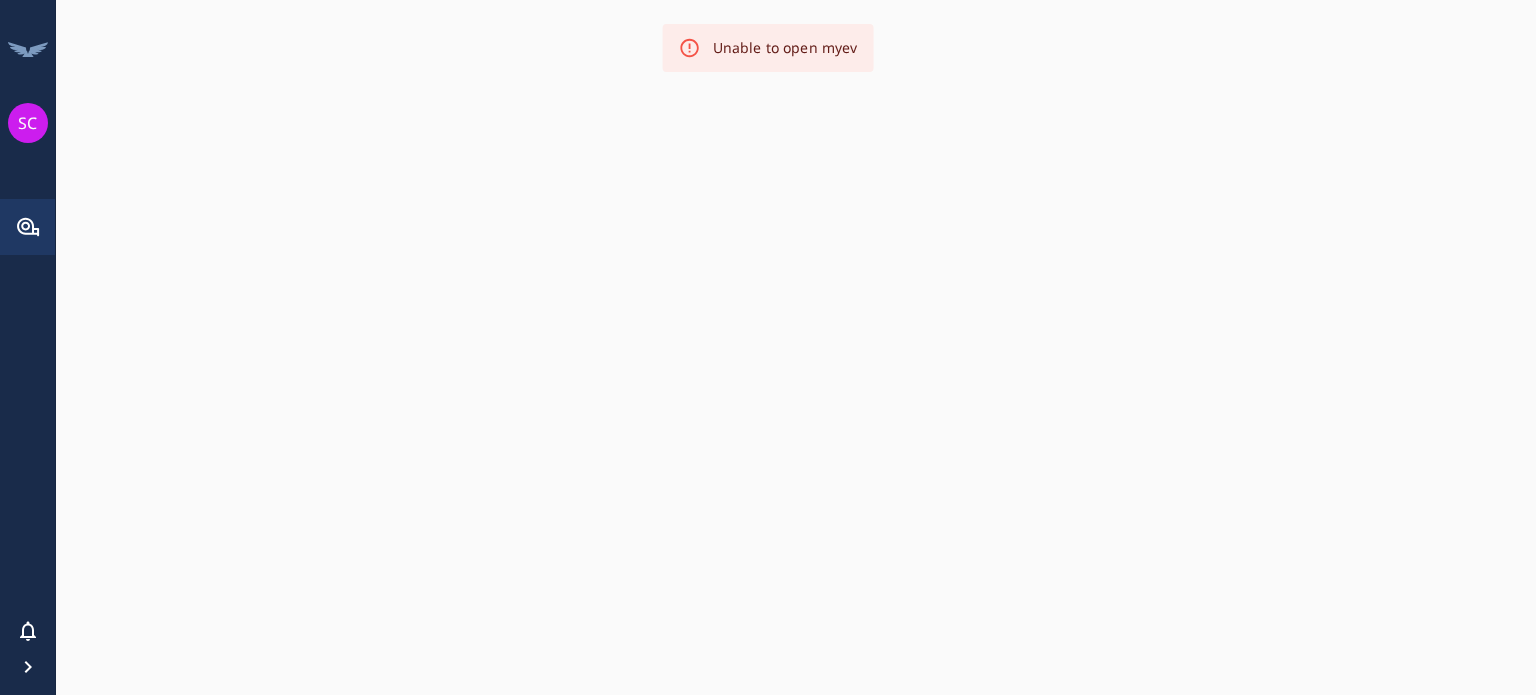 scroll, scrollTop: 0, scrollLeft: 0, axis: both 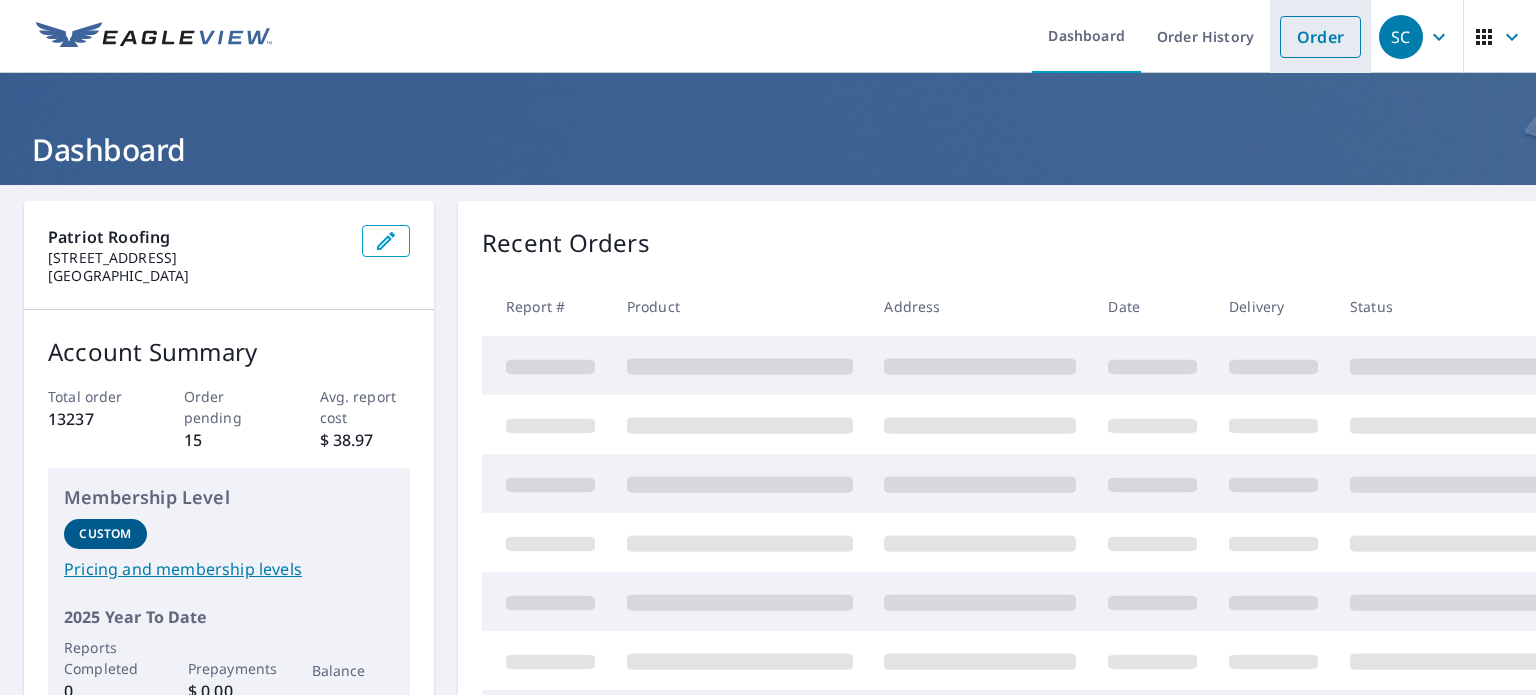 click on "Order" at bounding box center (1320, 37) 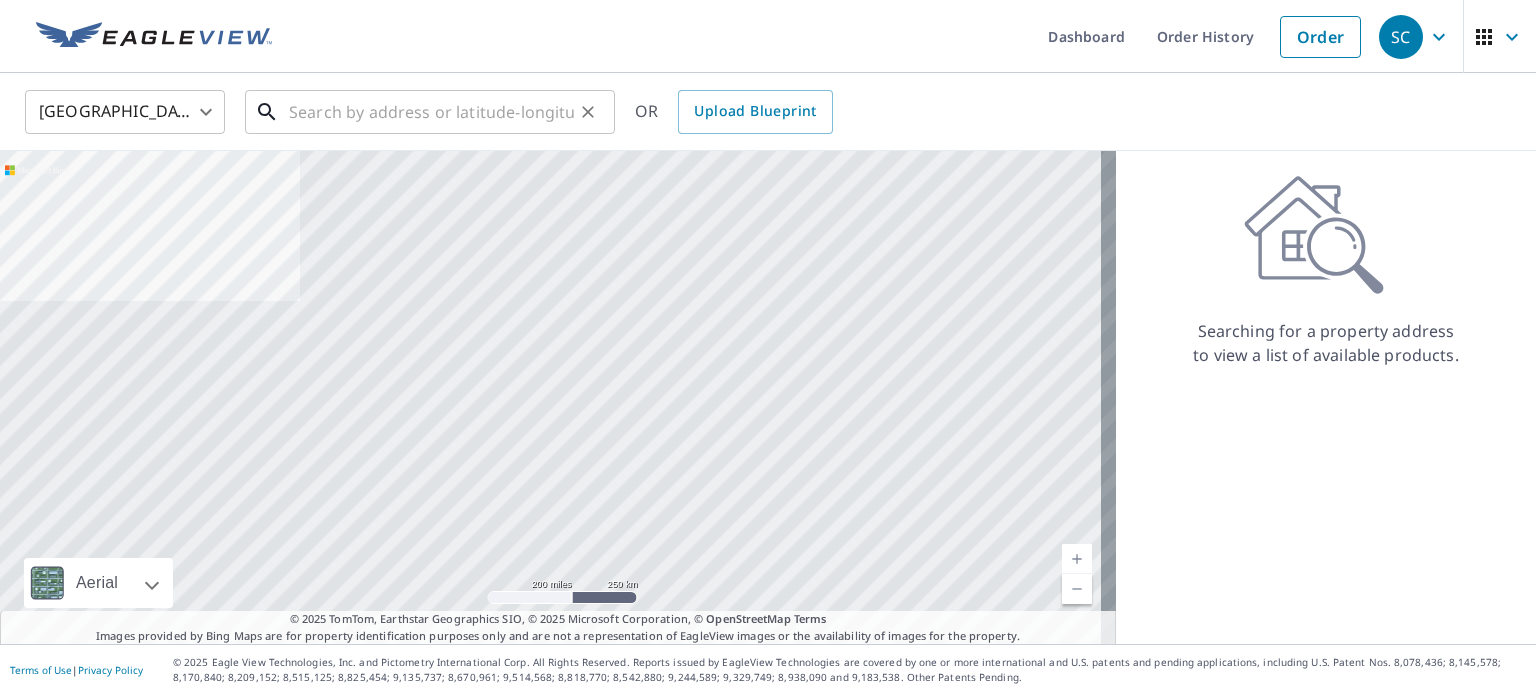 click at bounding box center (431, 112) 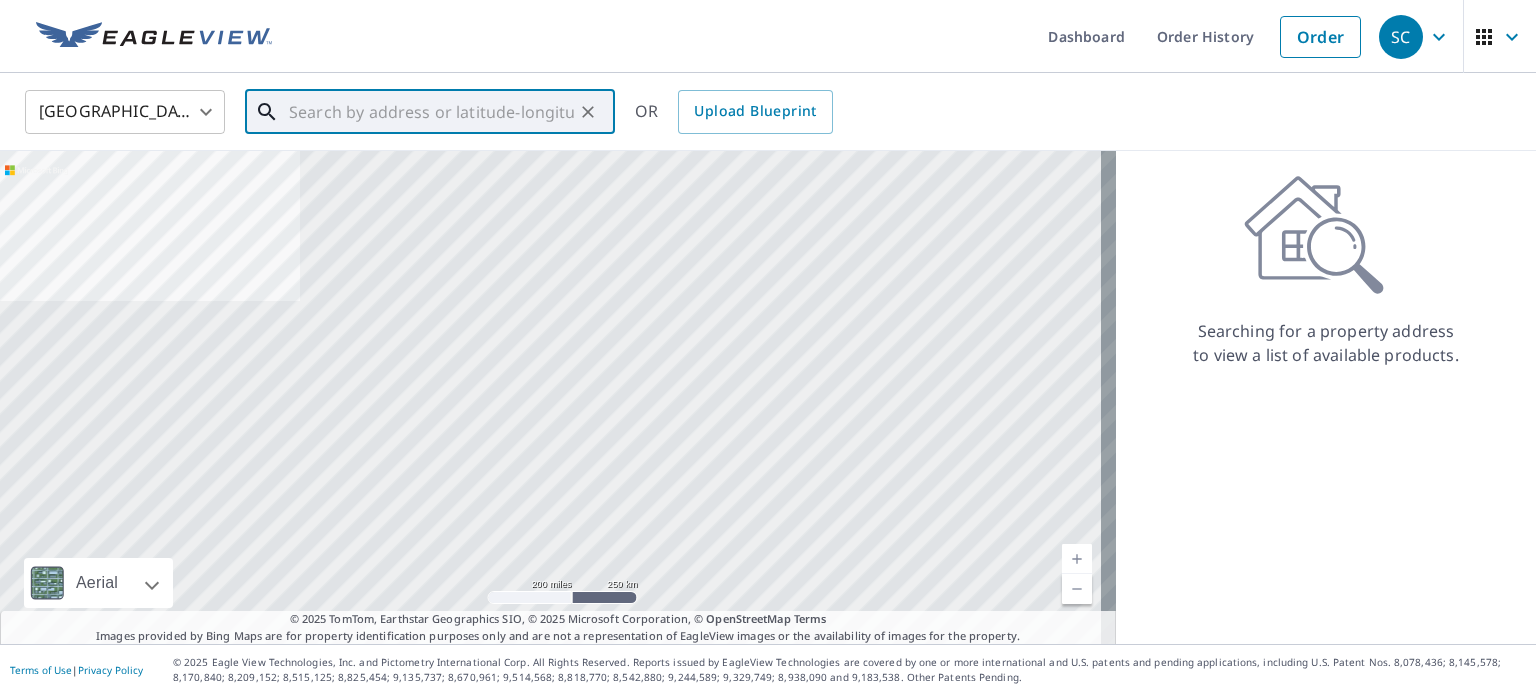 paste on "[STREET_ADDRESS]" 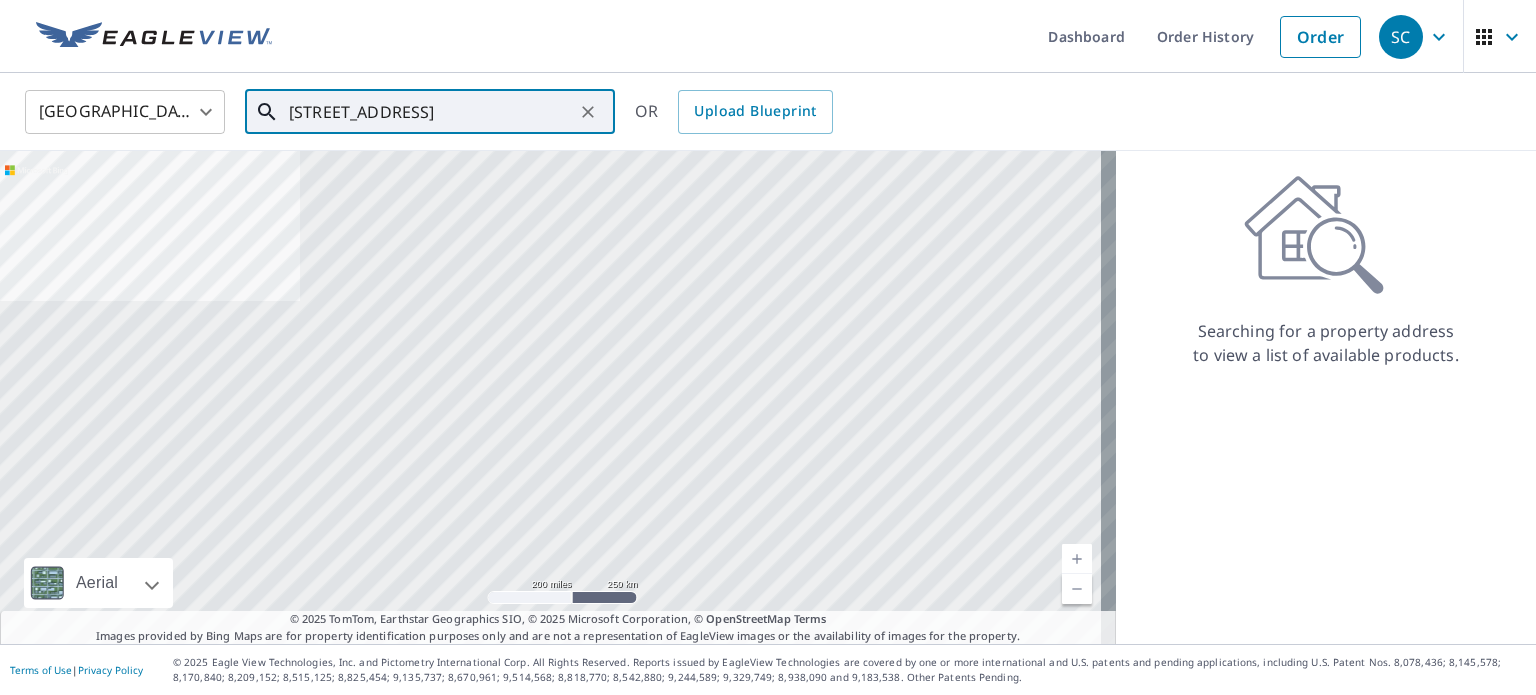 scroll, scrollTop: 0, scrollLeft: 24, axis: horizontal 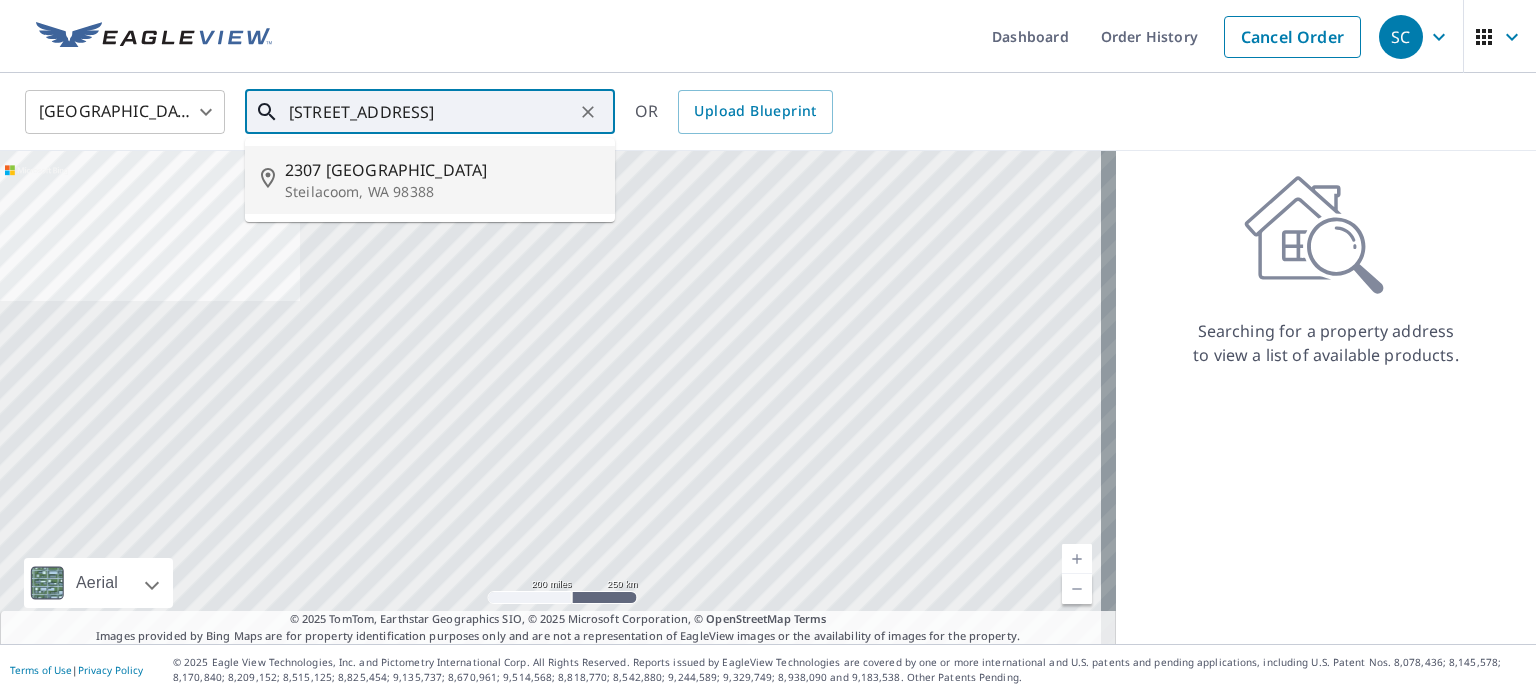 click on "Steilacoom, WA 98388" at bounding box center (442, 192) 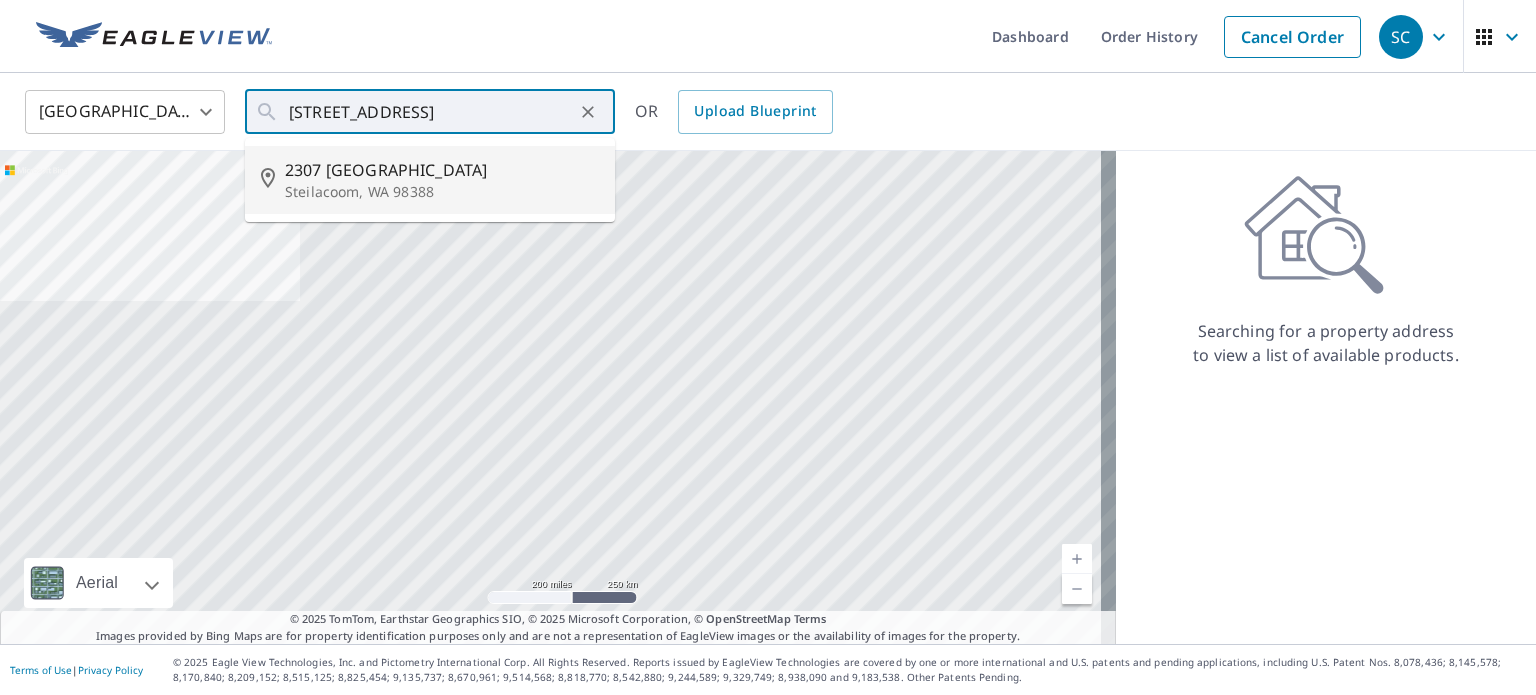 scroll, scrollTop: 0, scrollLeft: 0, axis: both 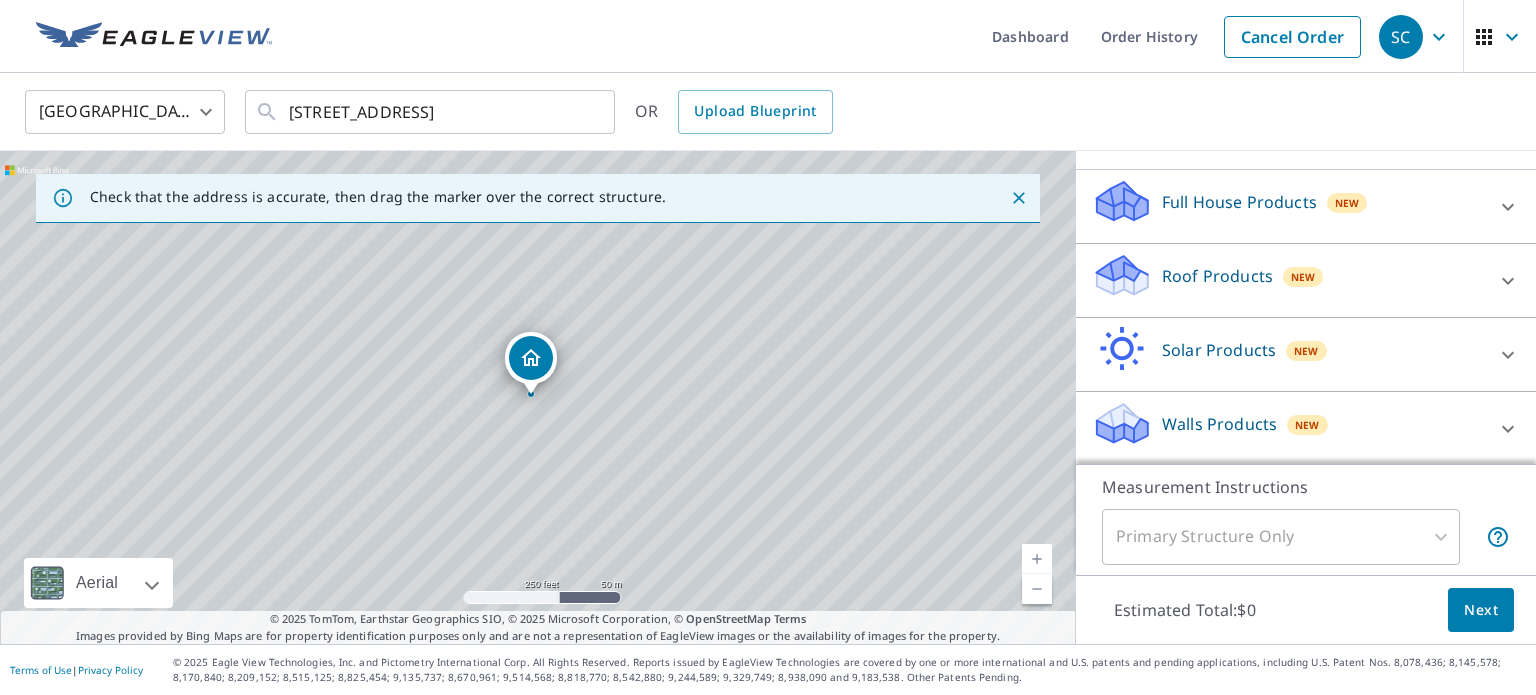 click on "Roof Products" at bounding box center [1217, 276] 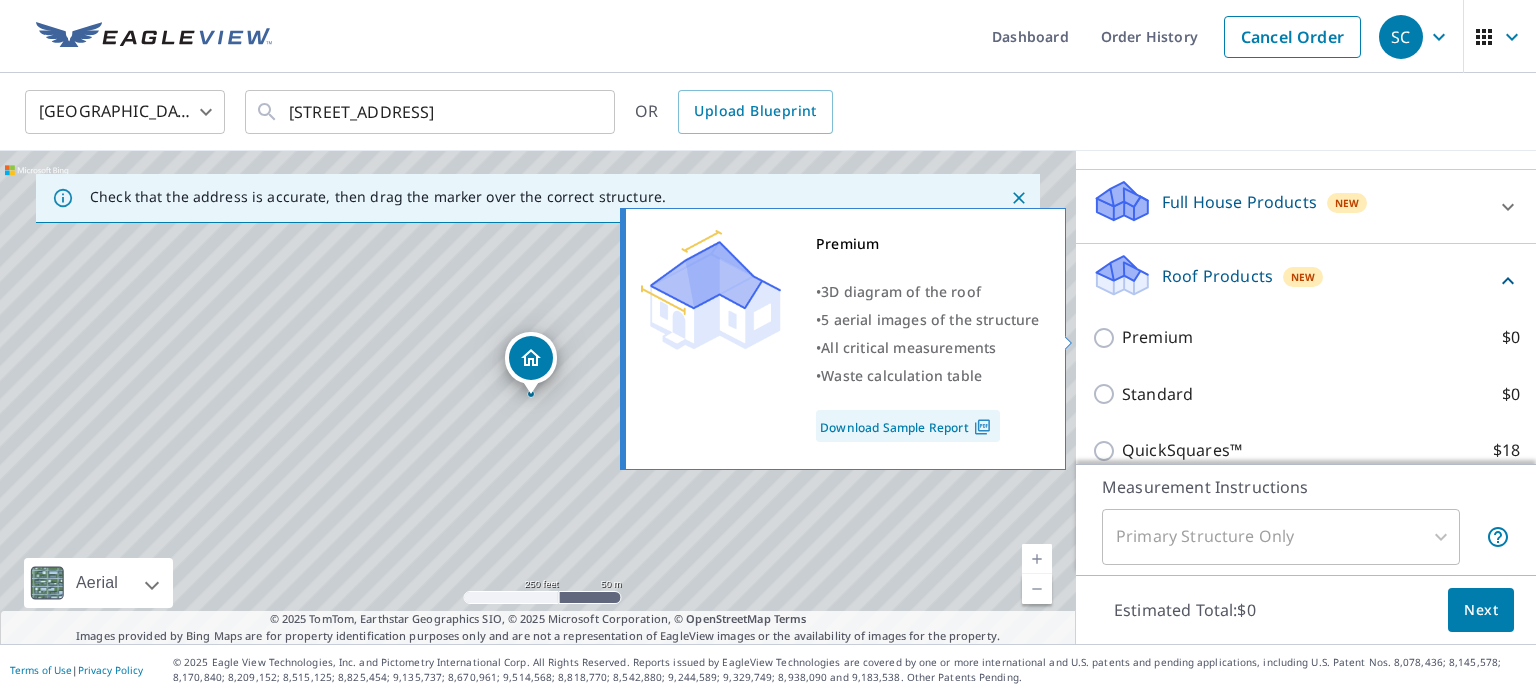 click on "Premium" at bounding box center (1157, 337) 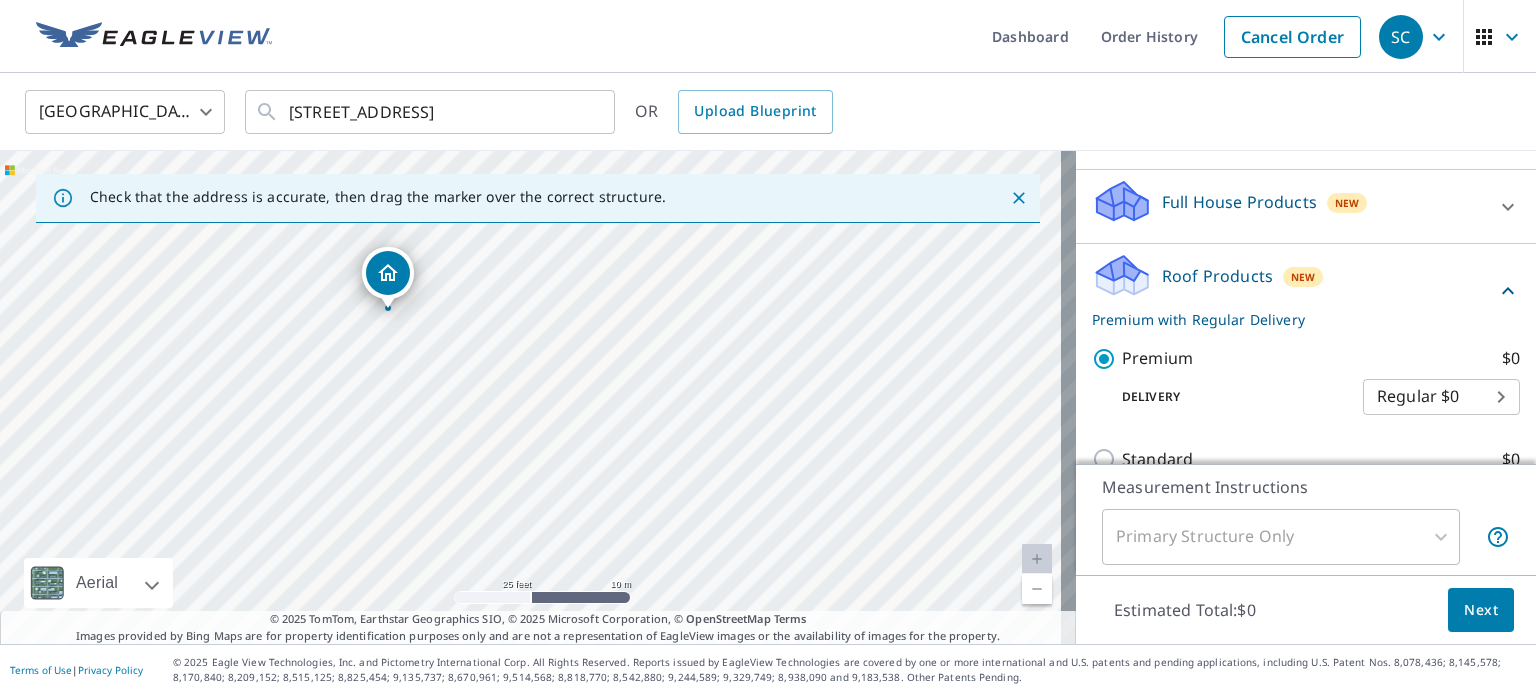 drag, startPoint x: 407, startPoint y: 283, endPoint x: 376, endPoint y: 274, distance: 32.280025 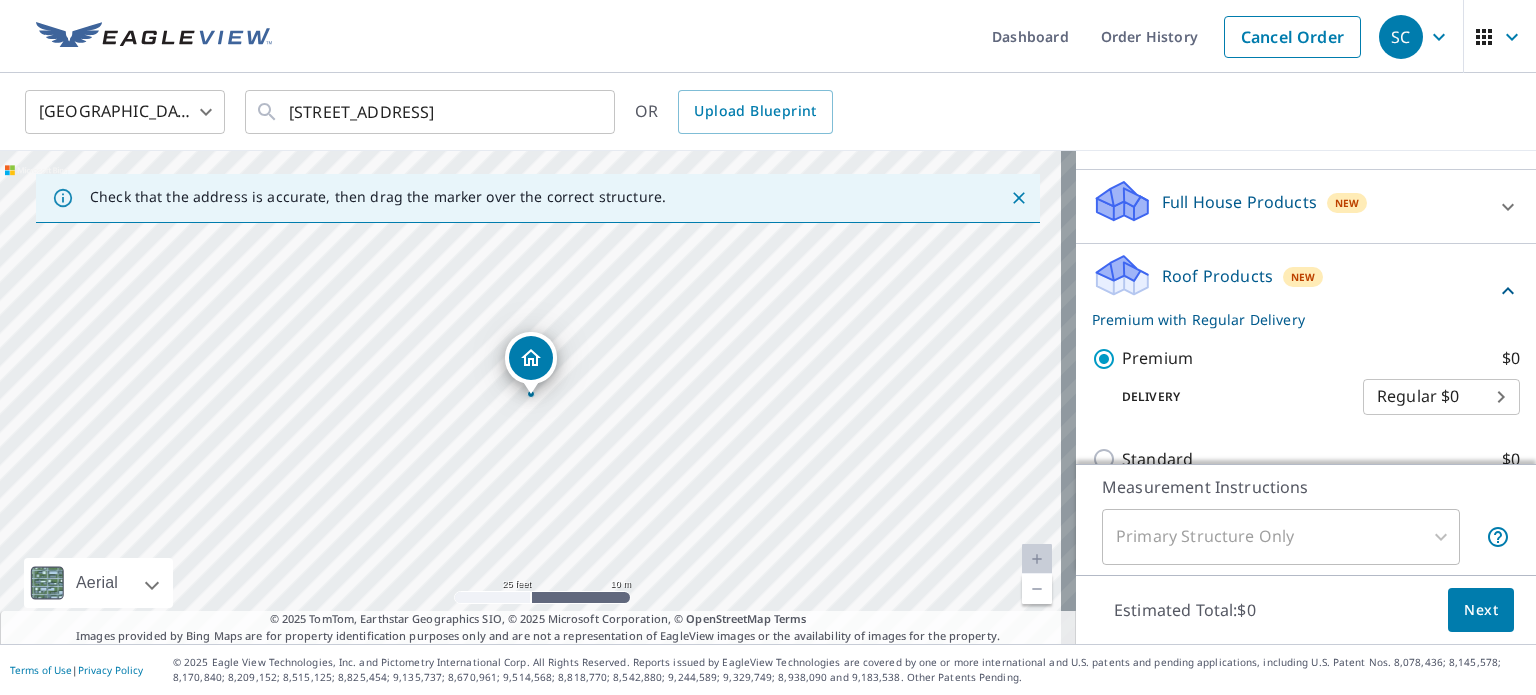 click on "[STREET_ADDRESS]" at bounding box center [538, 397] 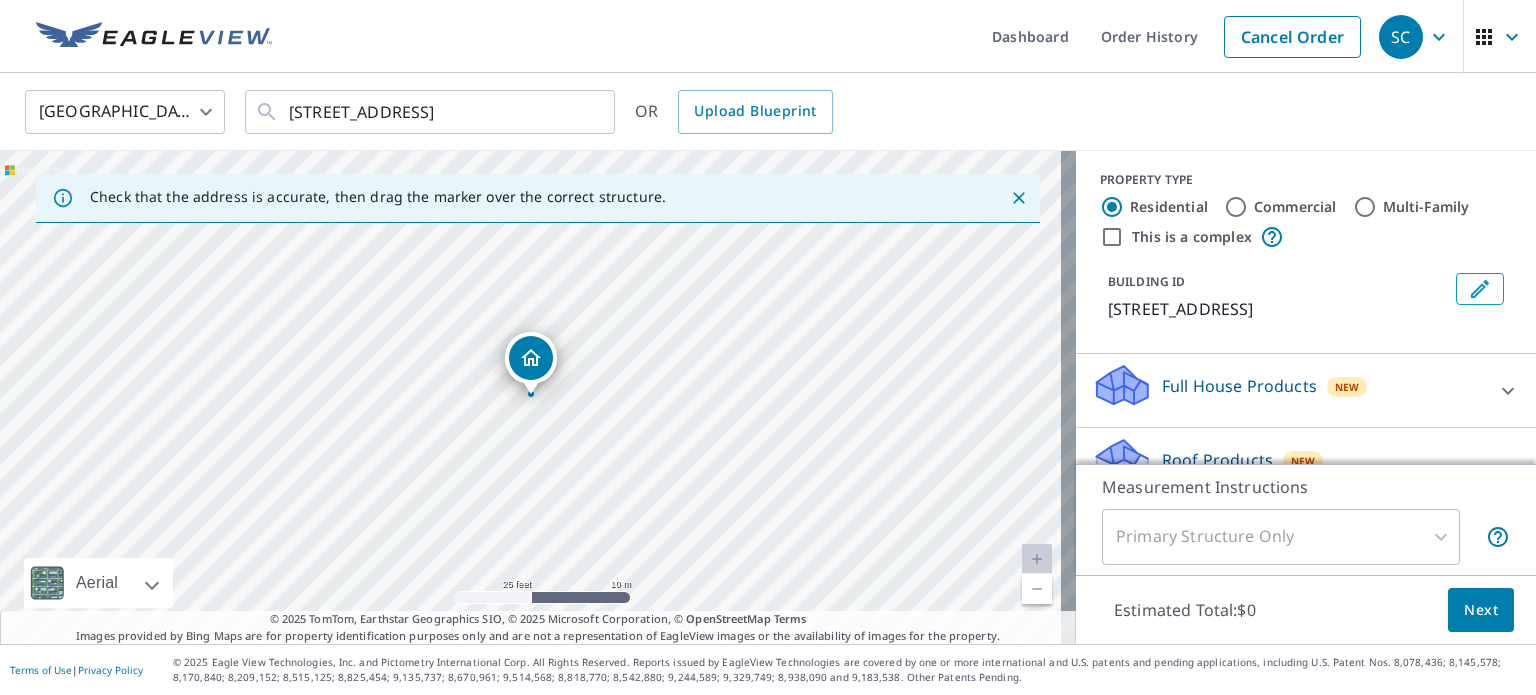 scroll, scrollTop: 0, scrollLeft: 0, axis: both 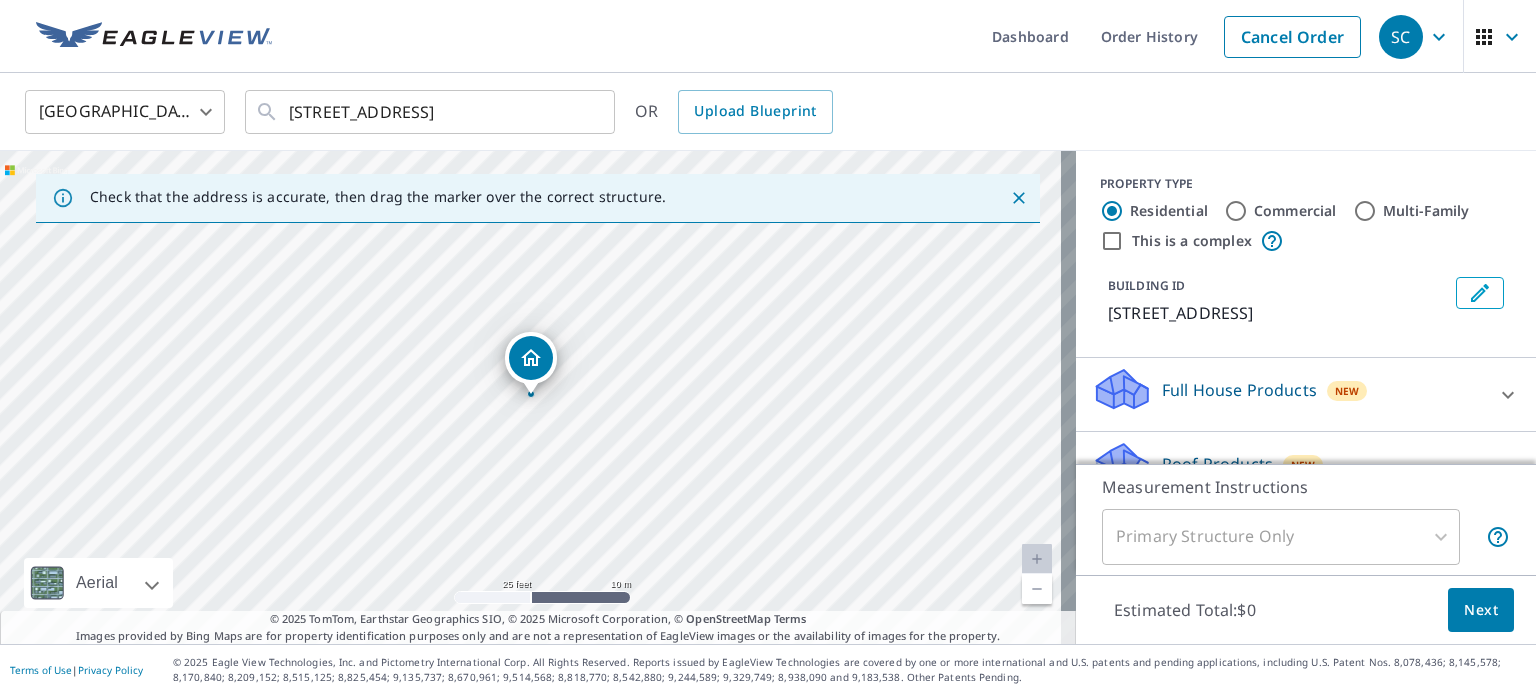 click on "This is a complex" at bounding box center (1112, 241) 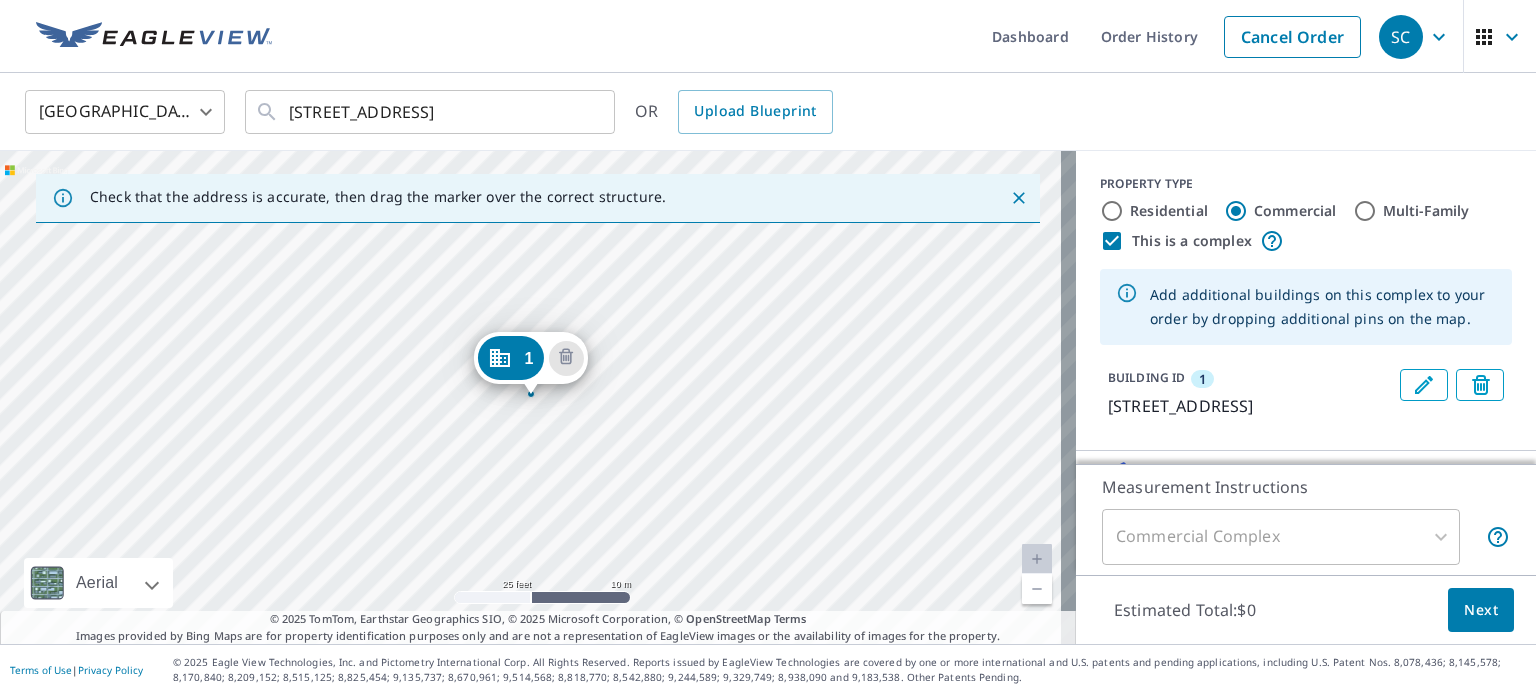 click on "Residential" at bounding box center (1112, 211) 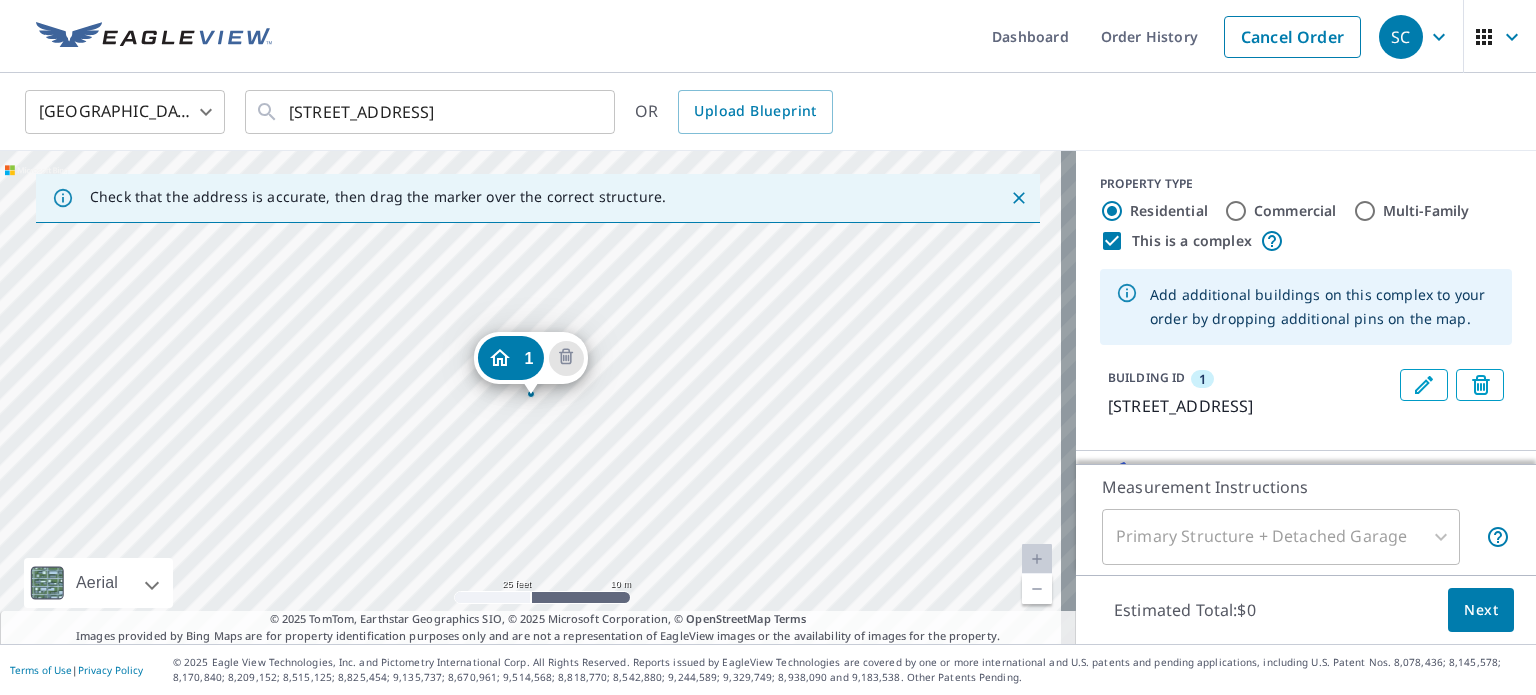 click on "1 [STREET_ADDRESS]" at bounding box center (538, 397) 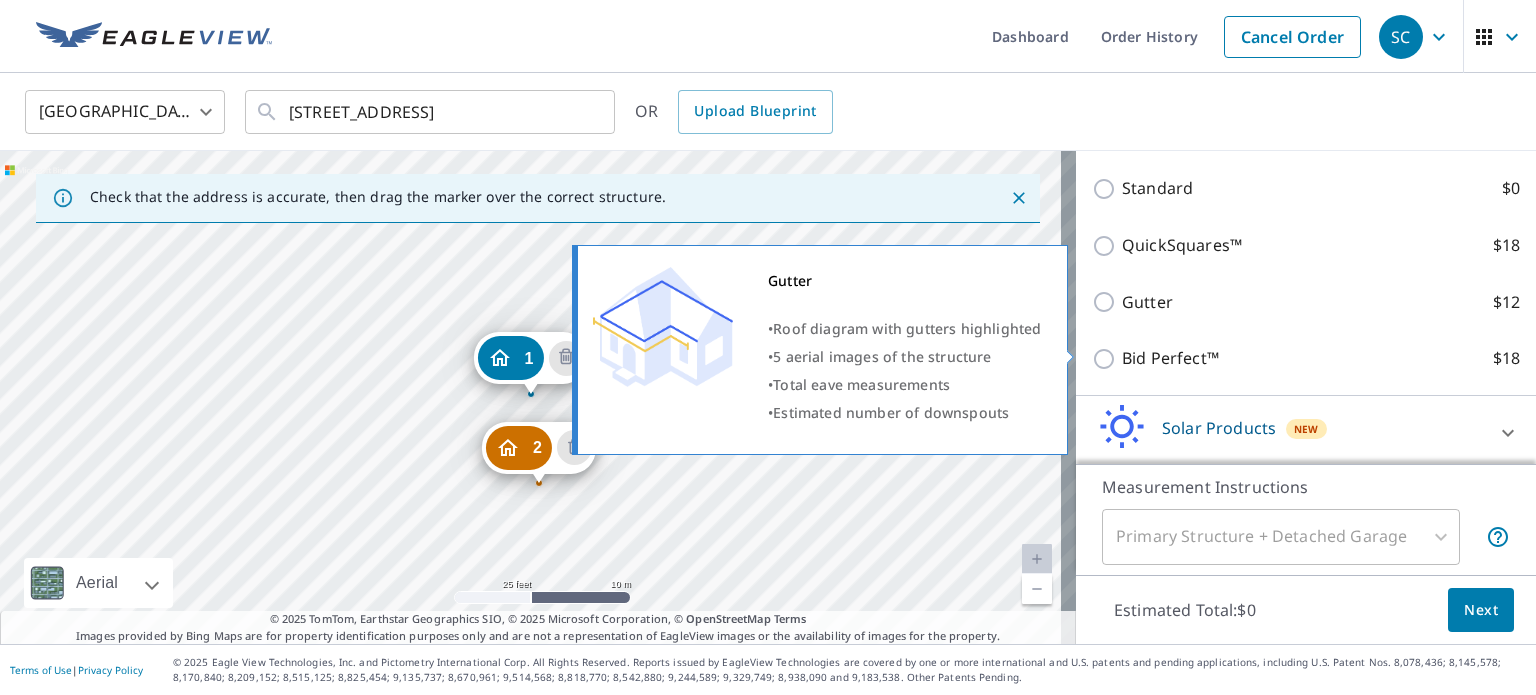 scroll, scrollTop: 678, scrollLeft: 0, axis: vertical 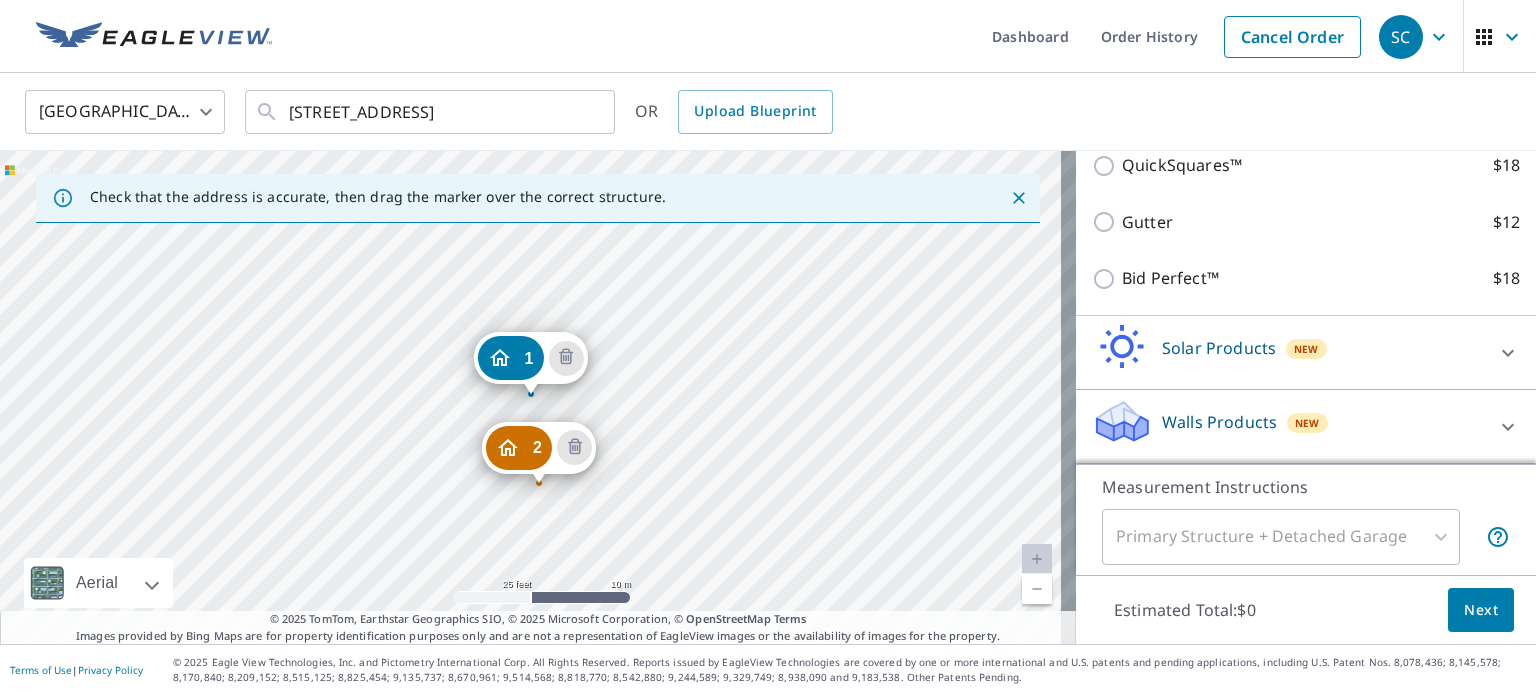click on "Next" at bounding box center (1481, 610) 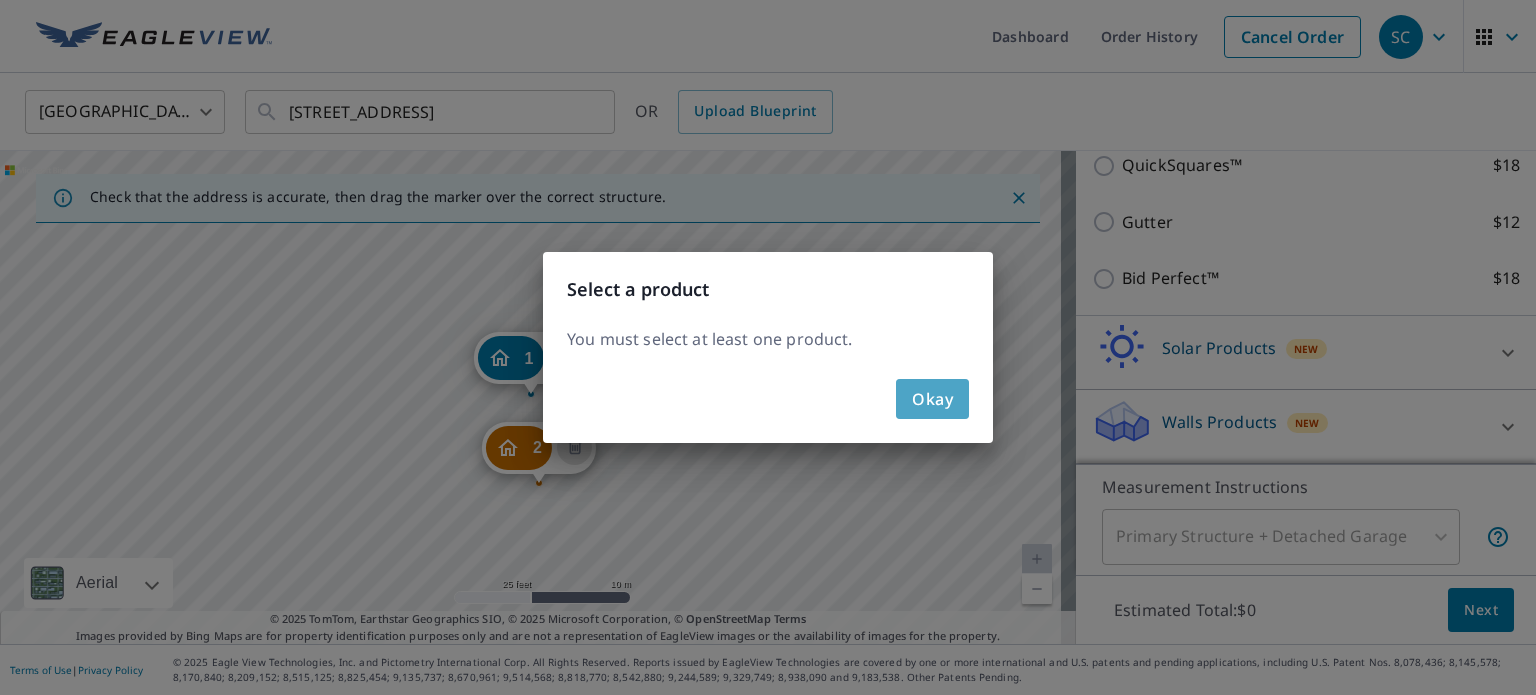 click on "Okay" at bounding box center (932, 399) 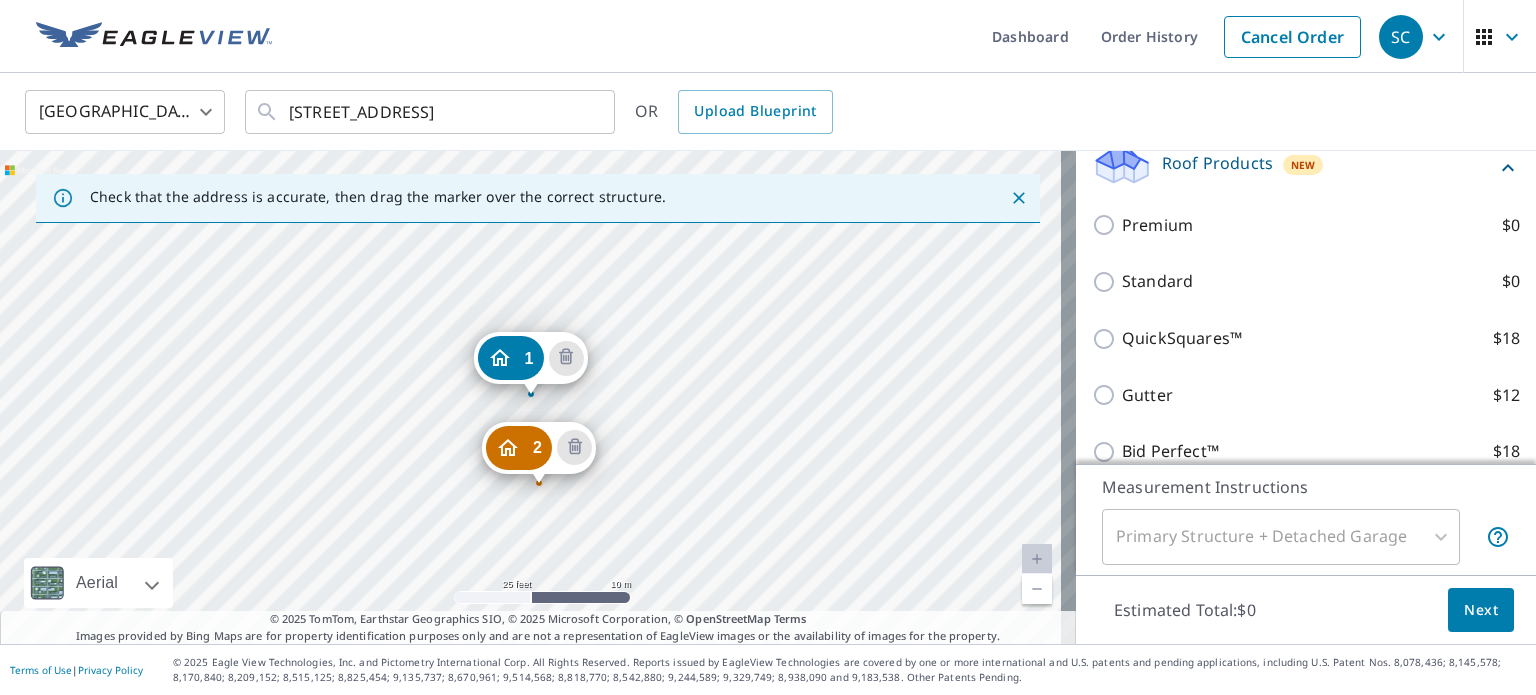 scroll, scrollTop: 454, scrollLeft: 0, axis: vertical 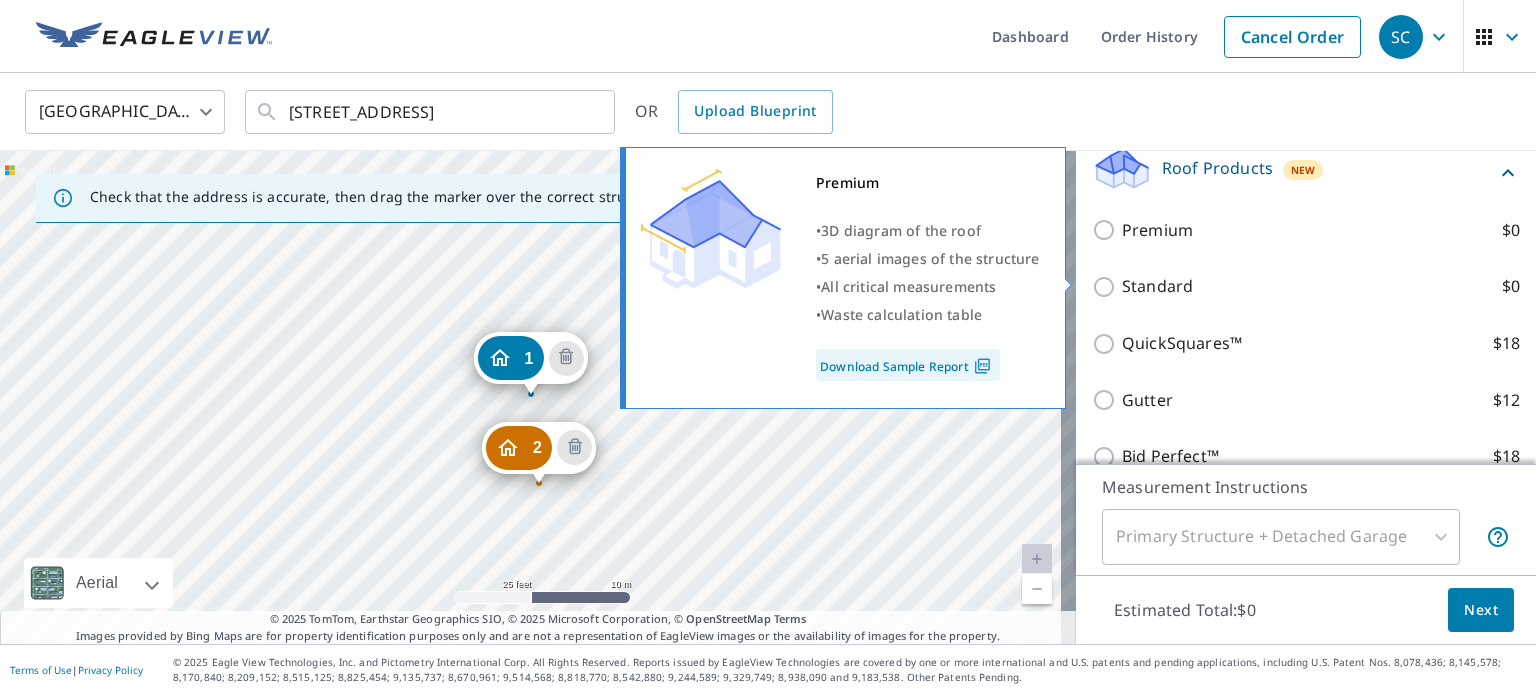 click on "Premium $0" at bounding box center [1107, 230] 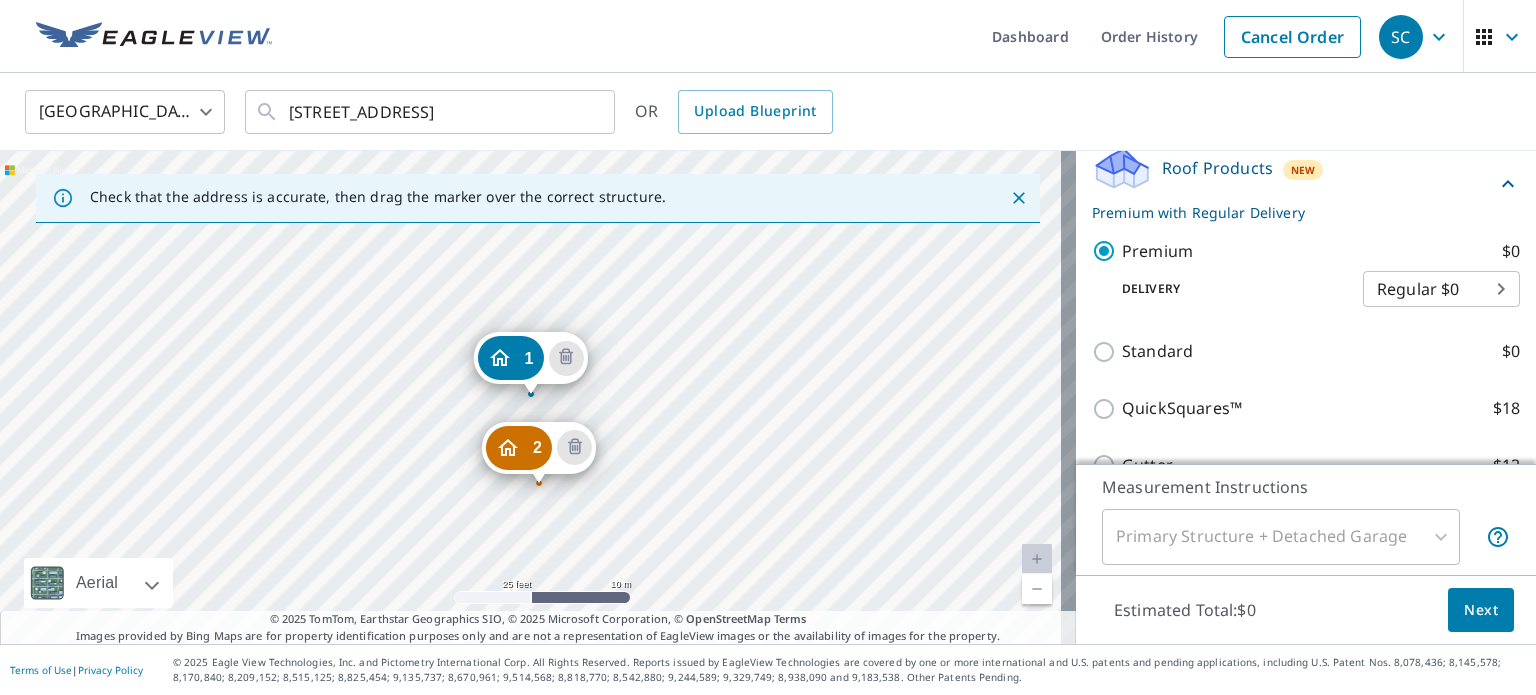 click on "Next" at bounding box center [1481, 610] 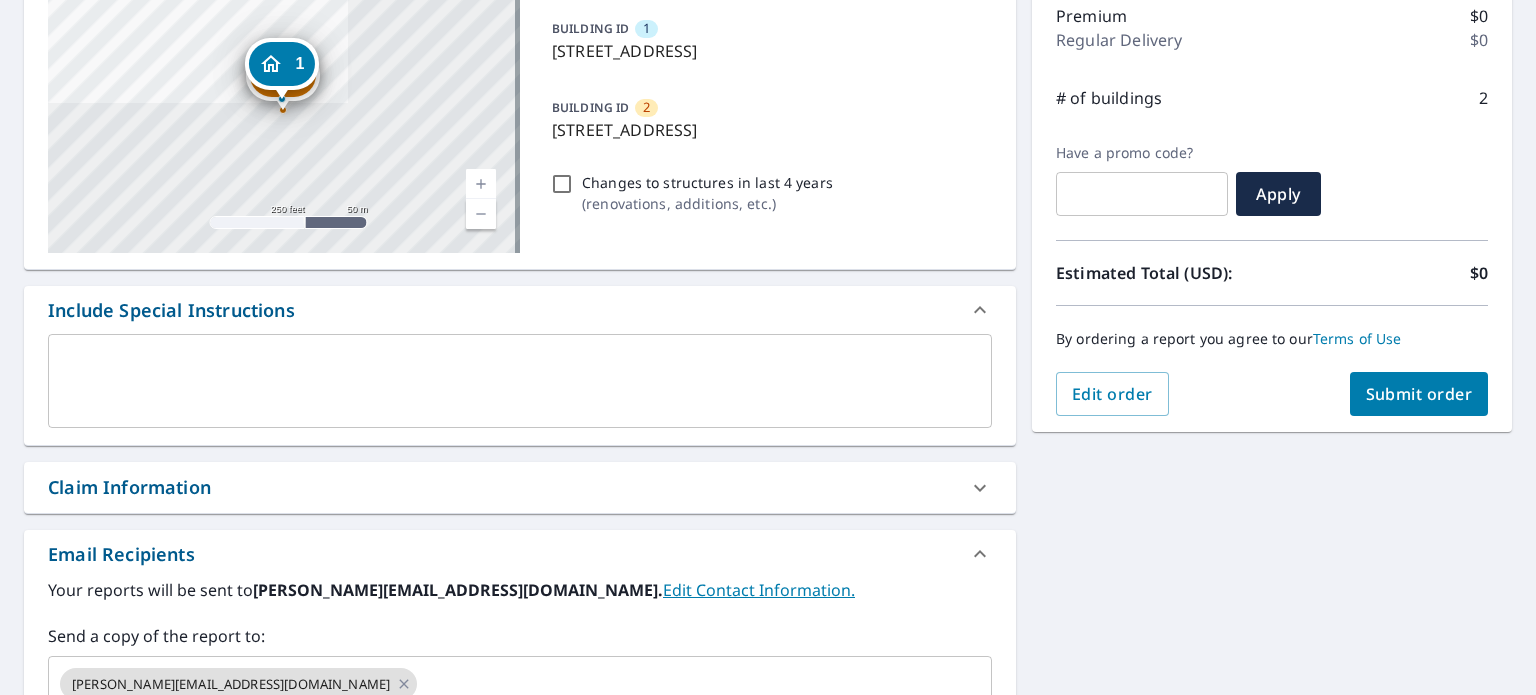 scroll, scrollTop: 443, scrollLeft: 0, axis: vertical 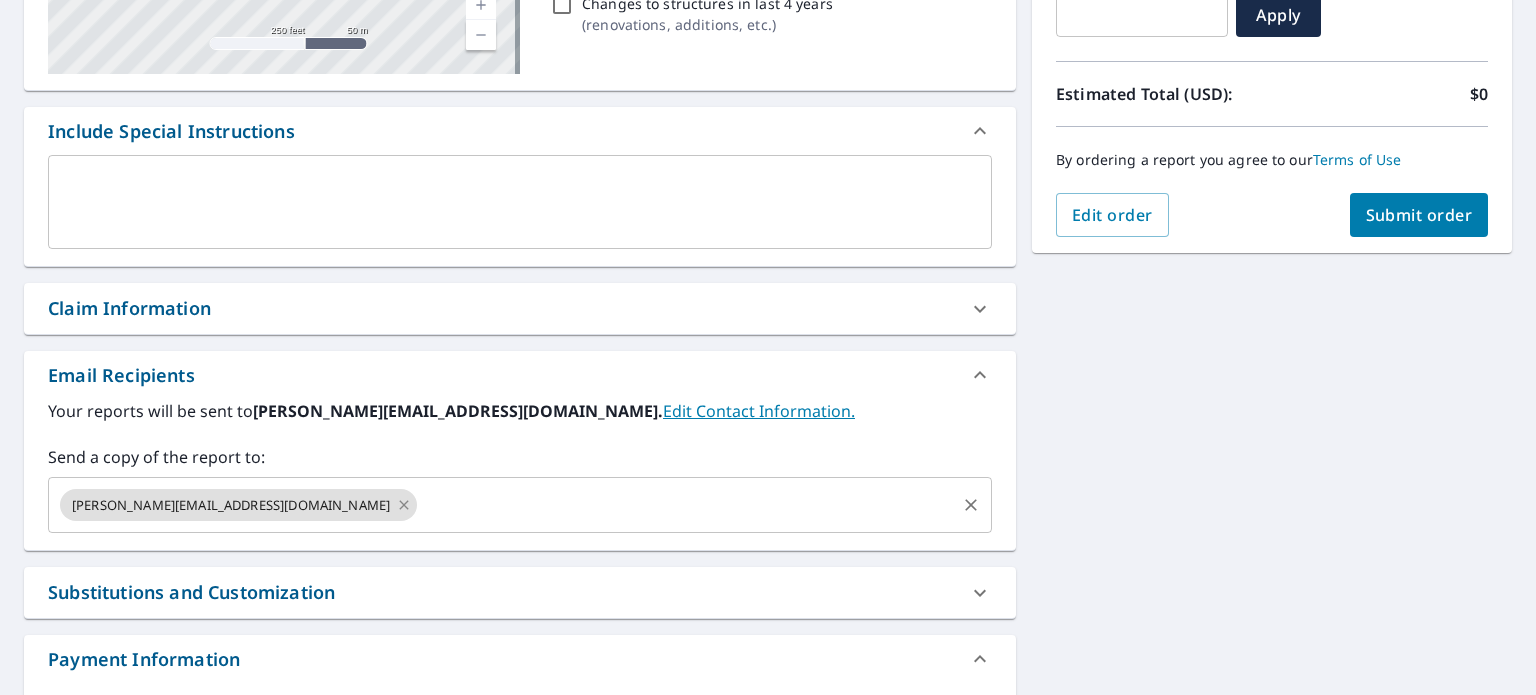 click 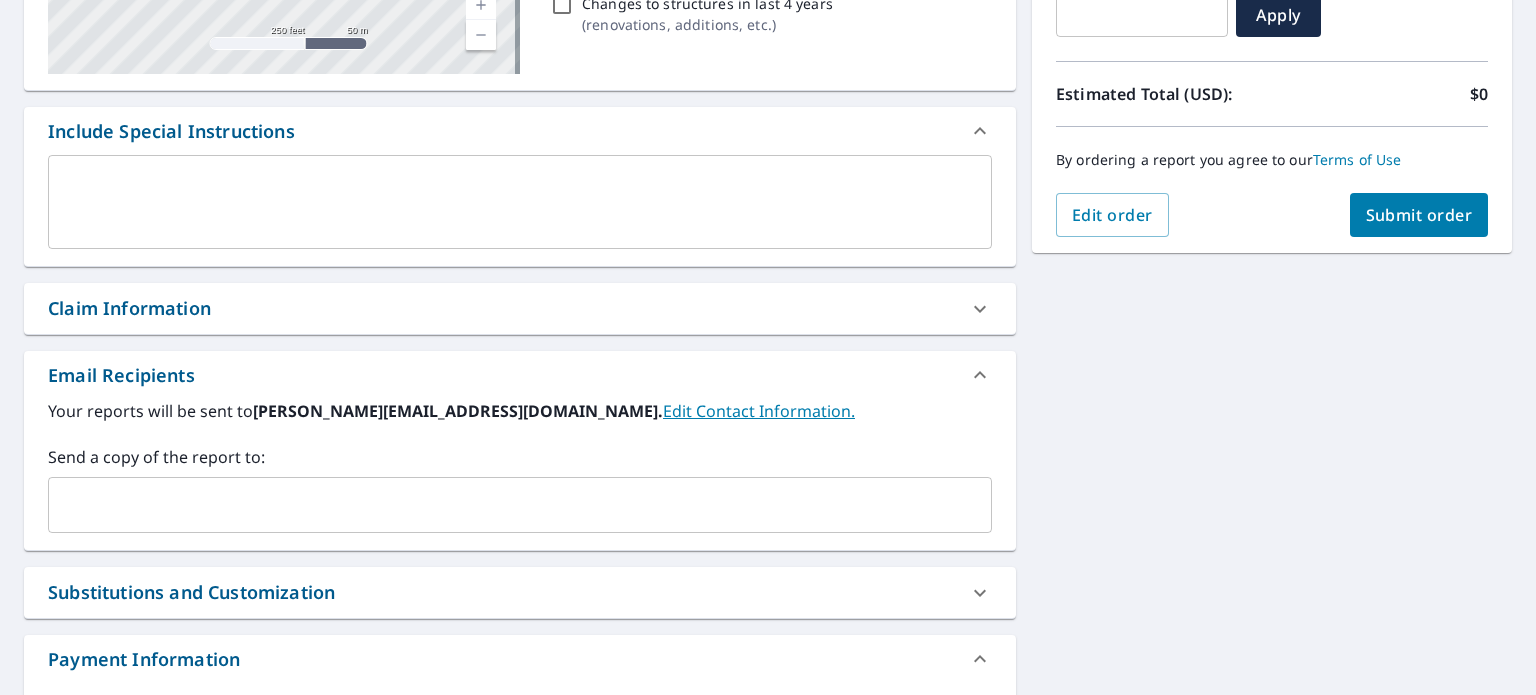 click at bounding box center [505, 505] 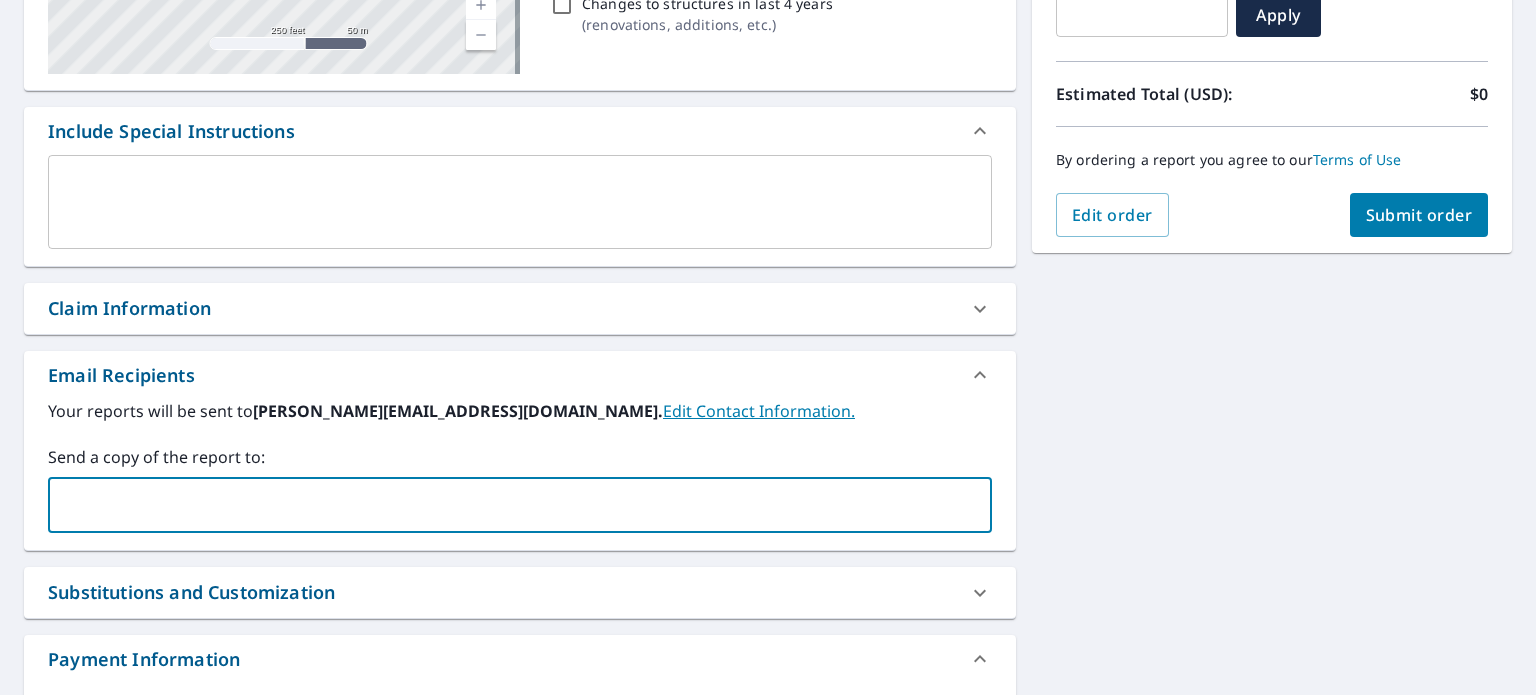 type on "[PERSON_NAME][EMAIL_ADDRESS][DOMAIN_NAME]" 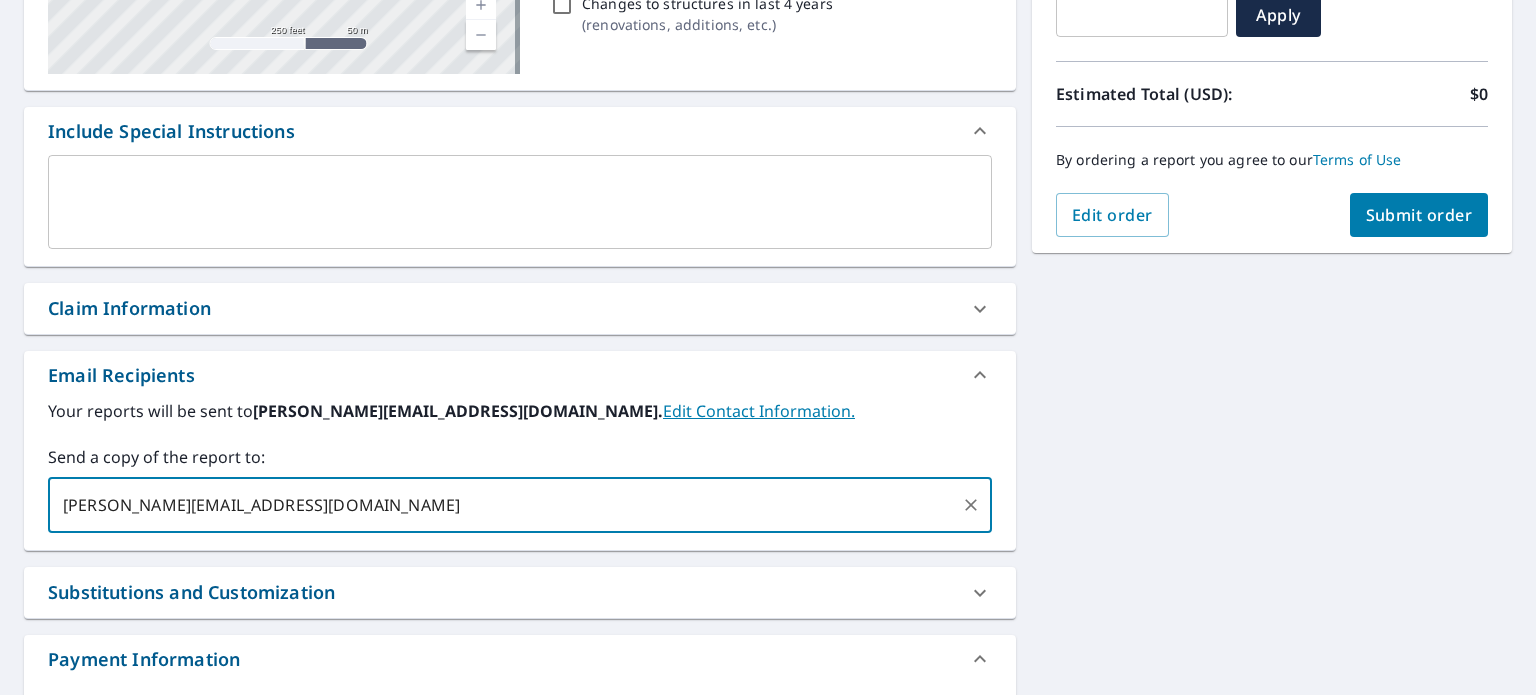 type 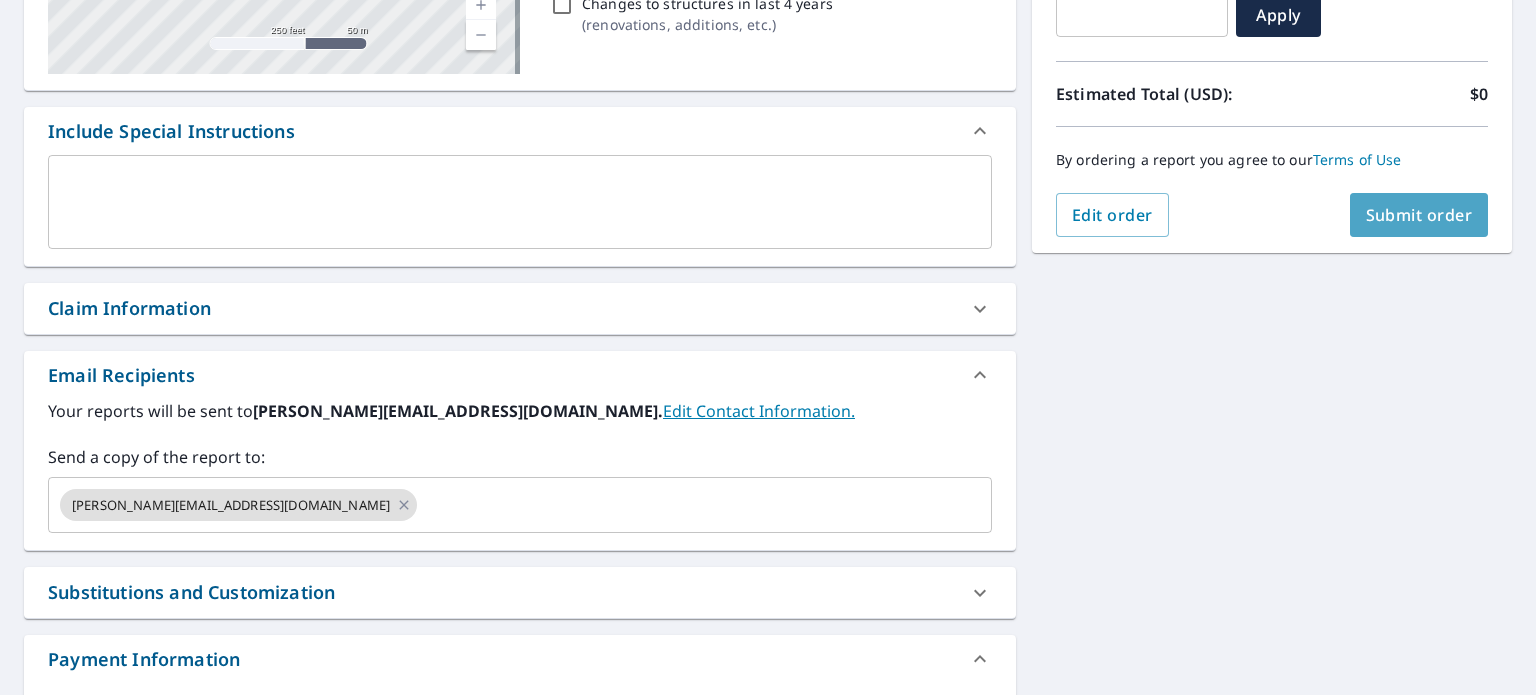 click on "Submit order" at bounding box center (1419, 215) 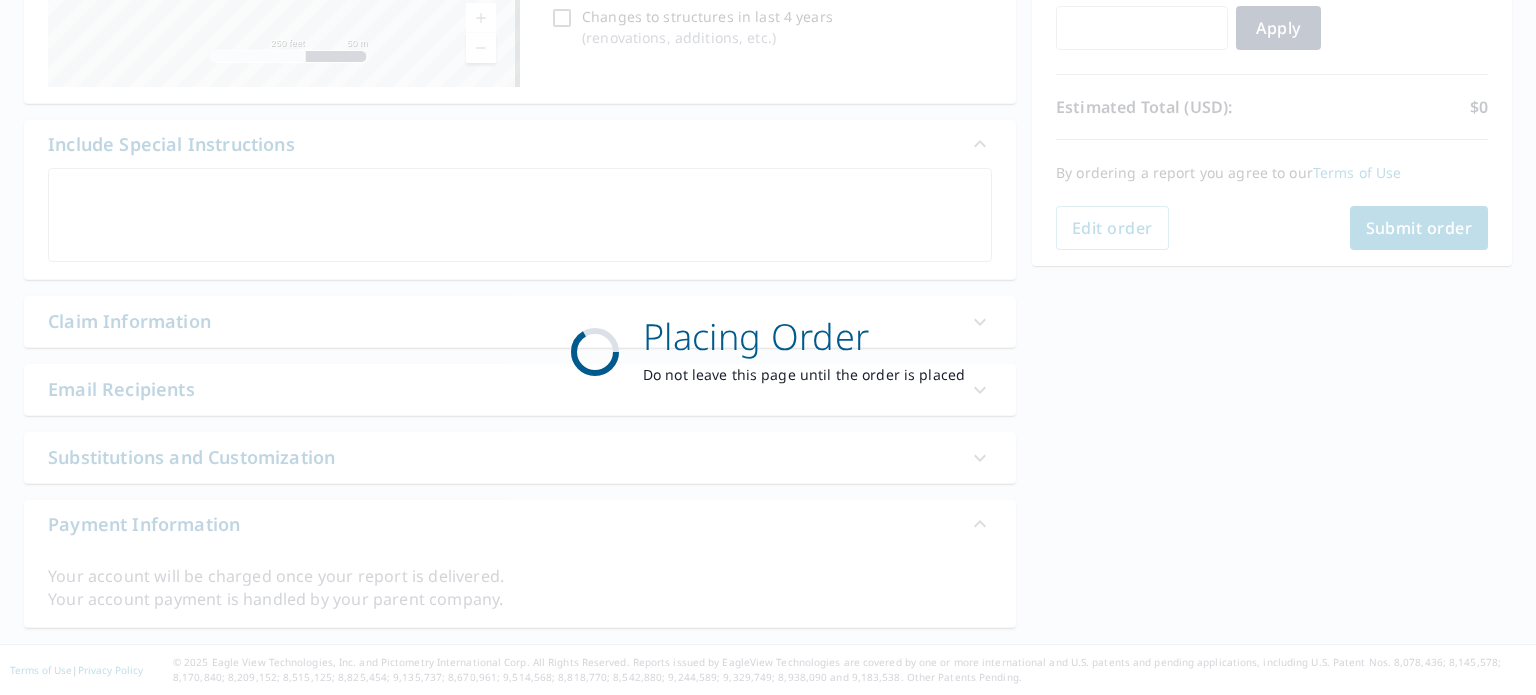scroll, scrollTop: 428, scrollLeft: 0, axis: vertical 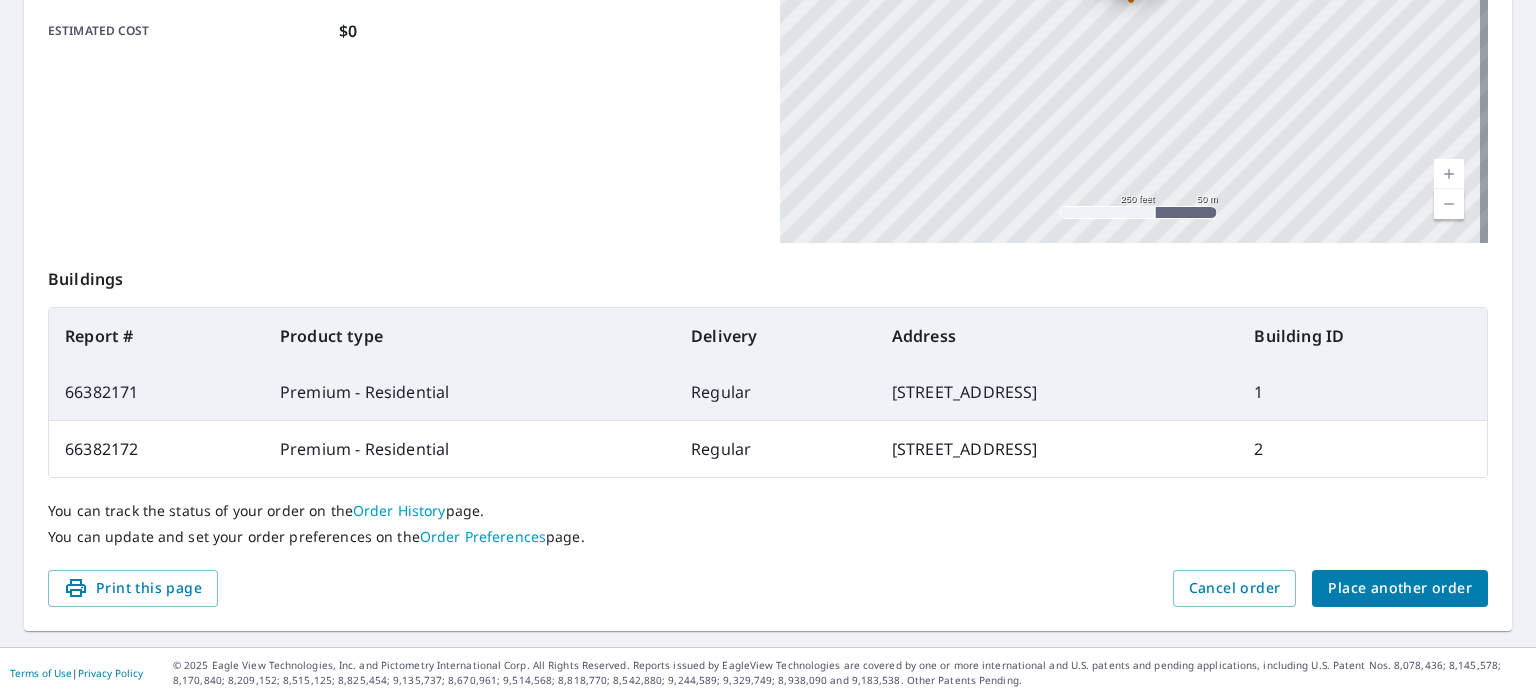 click on "Place another order" at bounding box center [1400, 588] 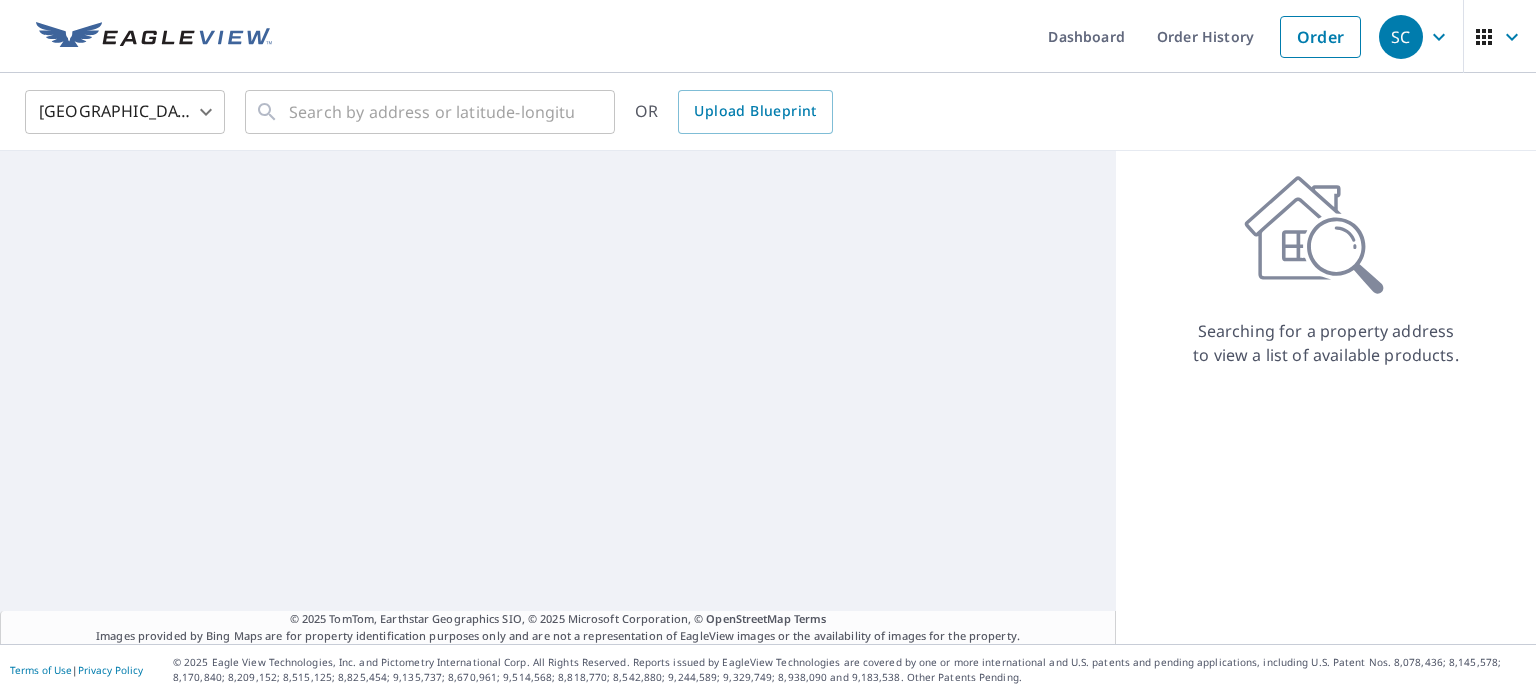 scroll, scrollTop: 0, scrollLeft: 0, axis: both 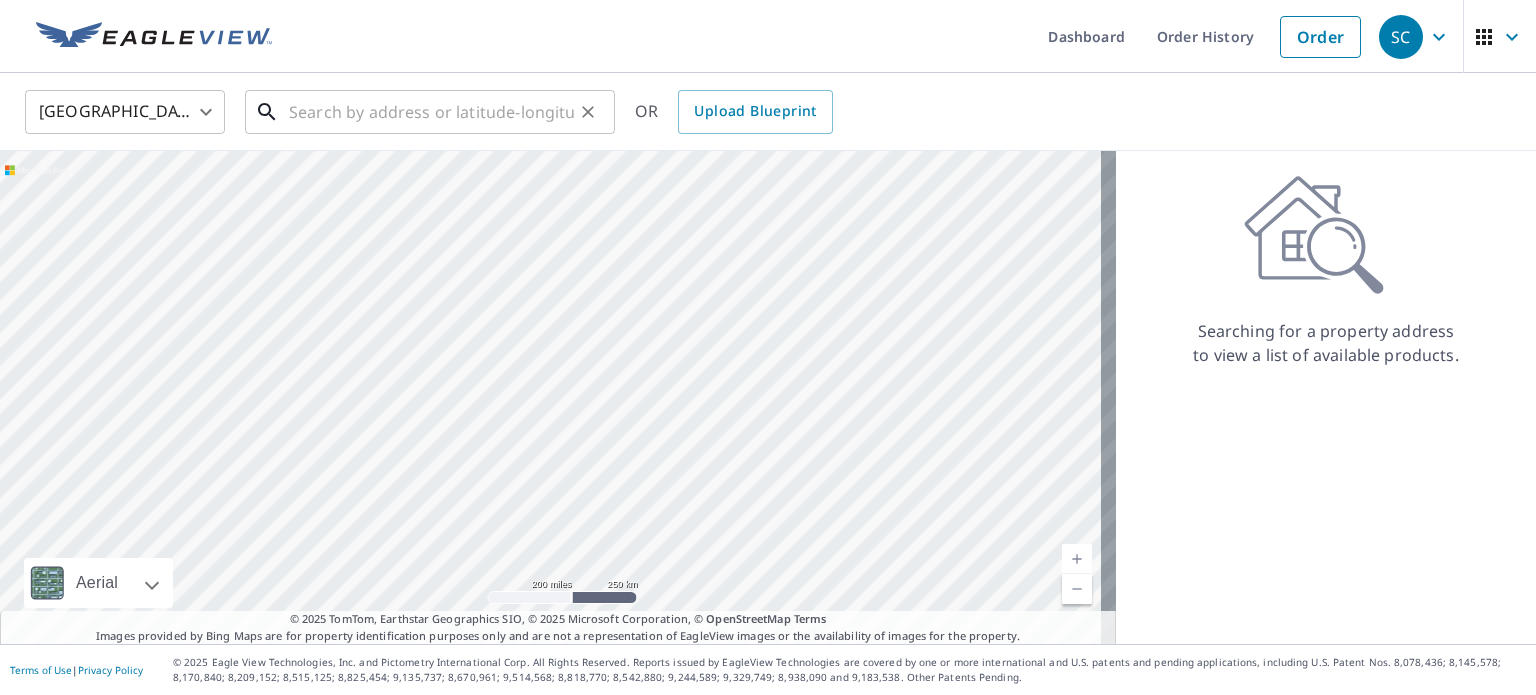 click at bounding box center [431, 112] 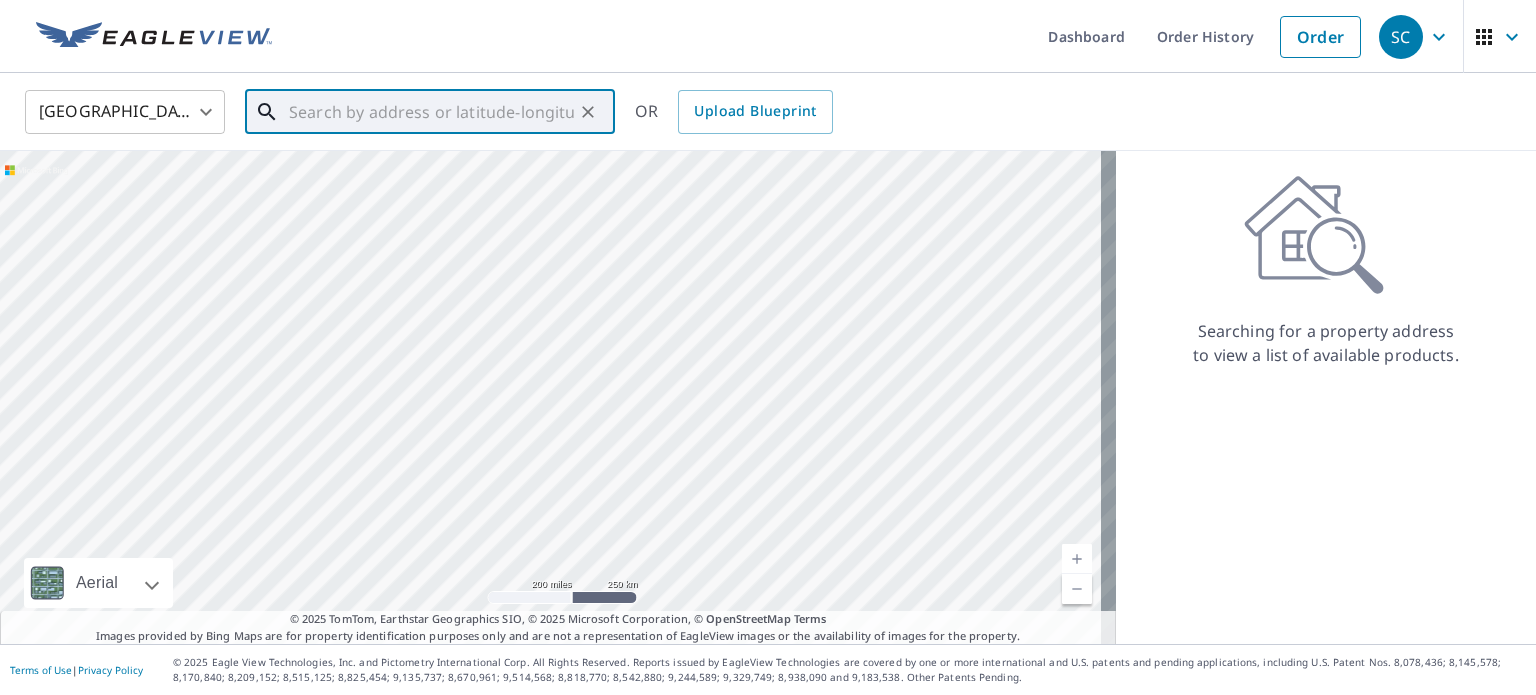 paste on "[STREET_ADDRESS]" 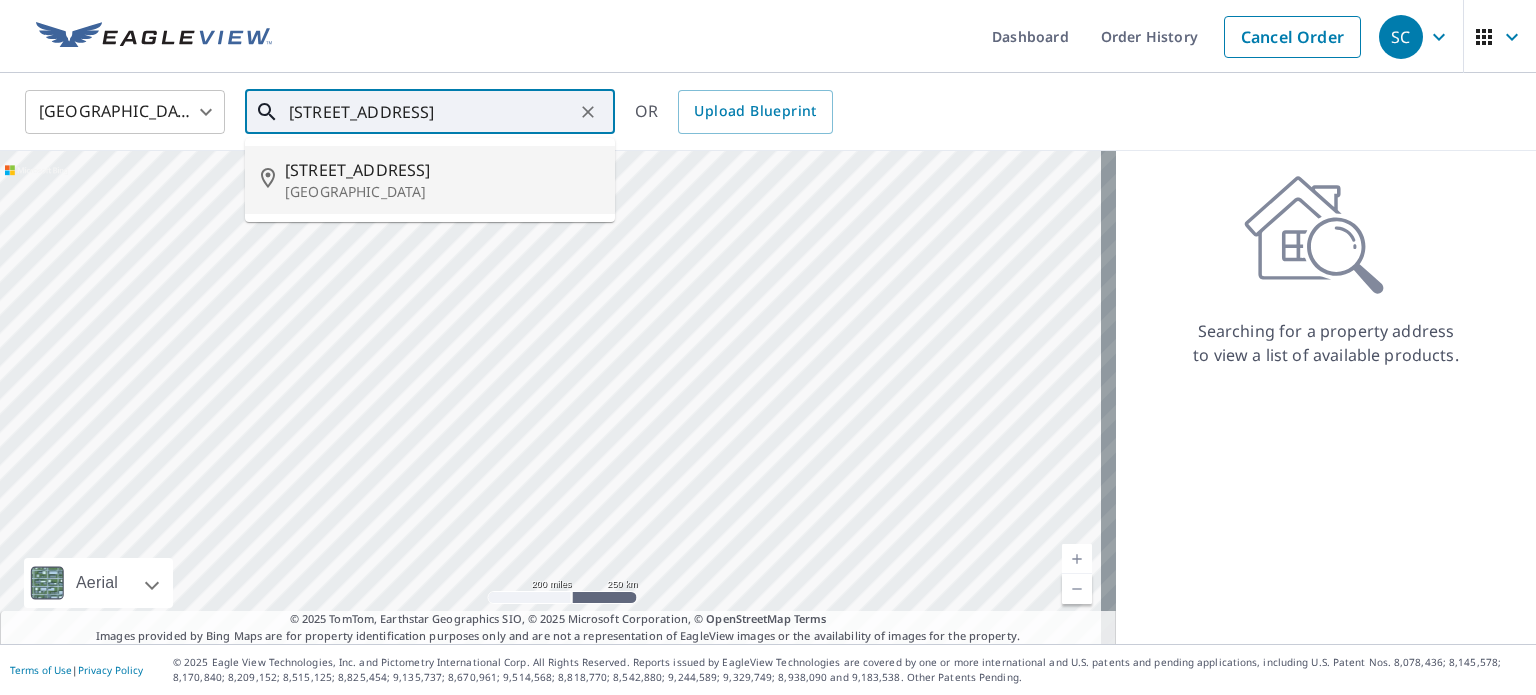 click on "[STREET_ADDRESS]" at bounding box center (442, 170) 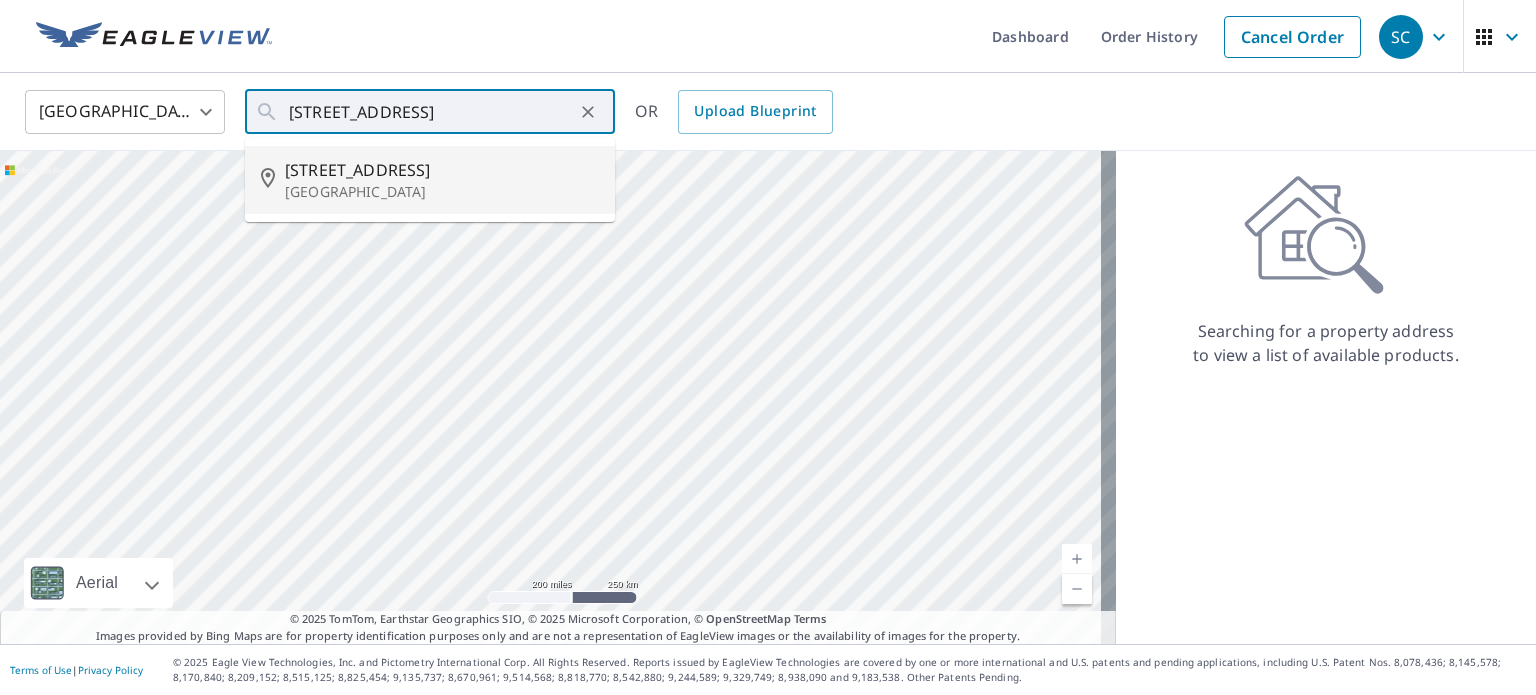 type on "[STREET_ADDRESS]" 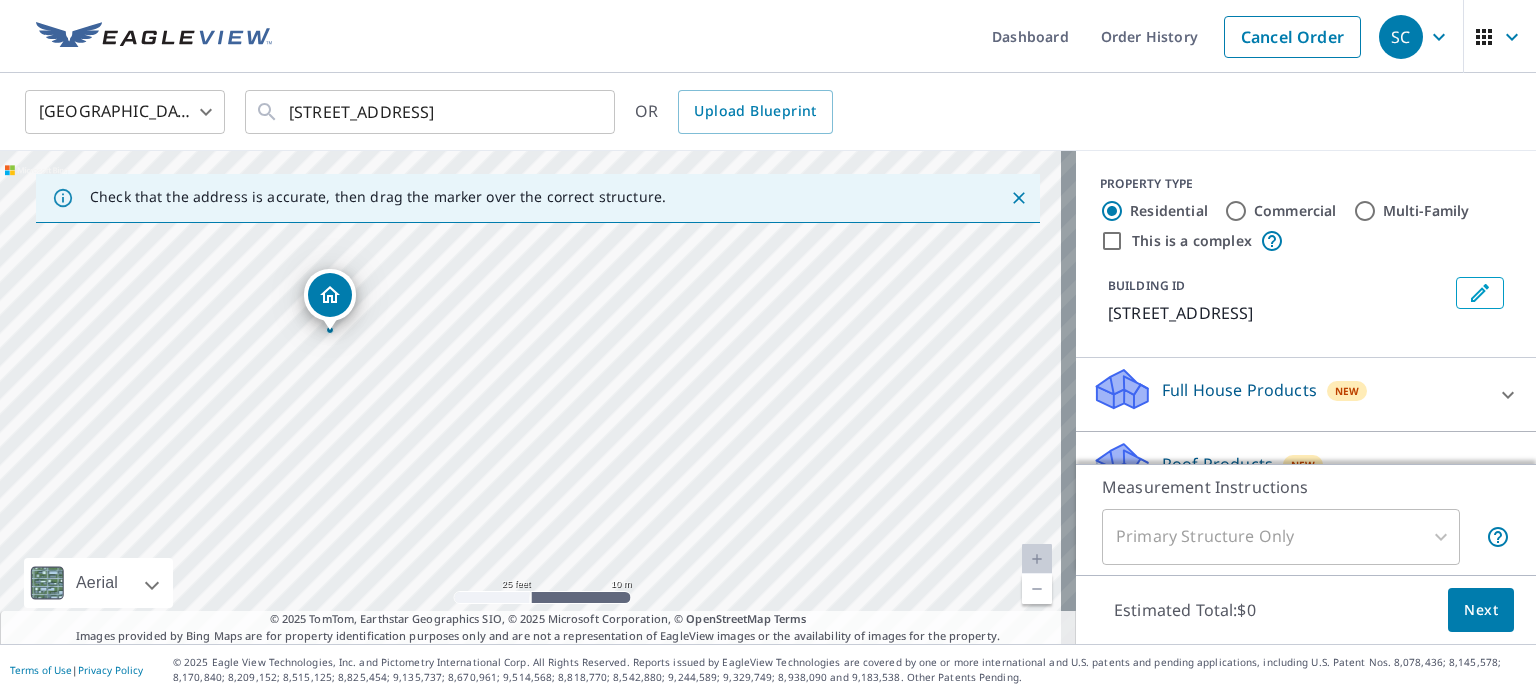 drag, startPoint x: 328, startPoint y: 323, endPoint x: 325, endPoint y: 305, distance: 18.248287 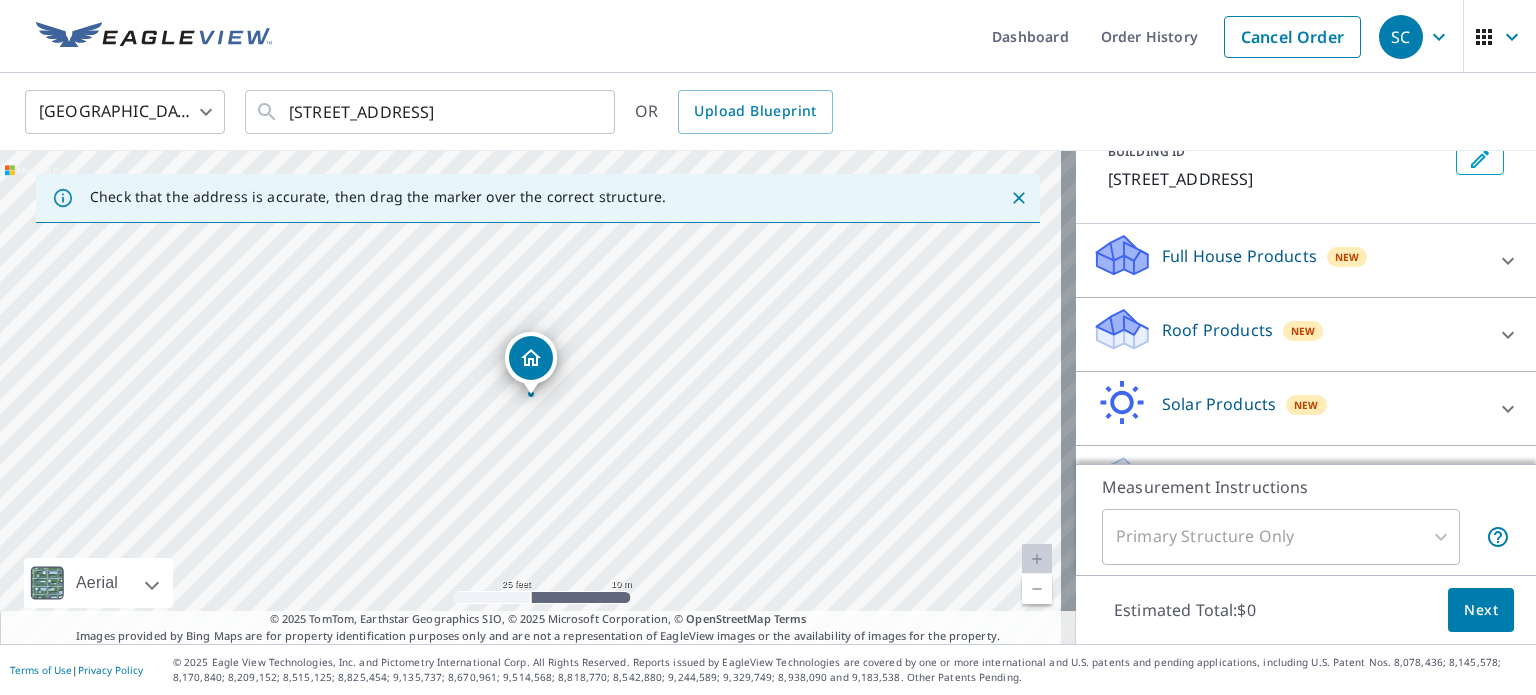 scroll, scrollTop: 136, scrollLeft: 0, axis: vertical 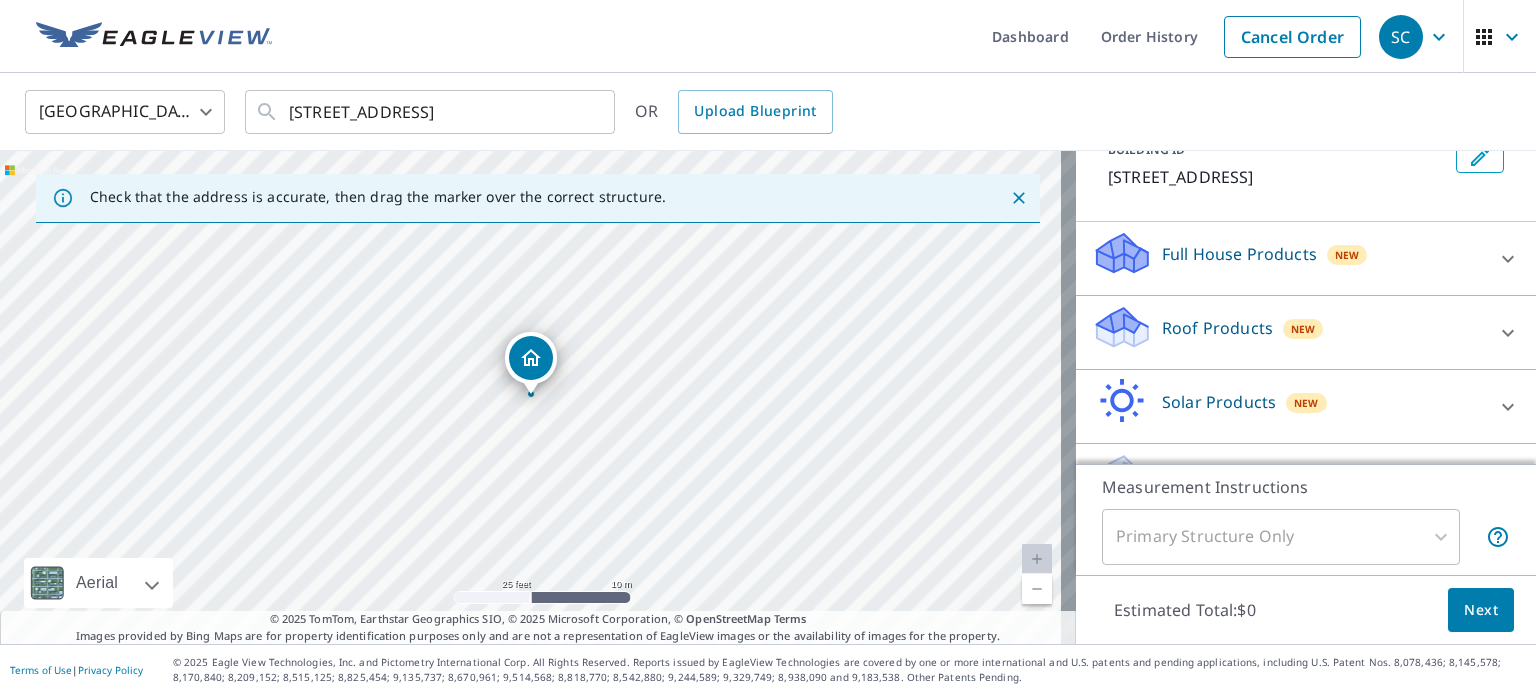click on "Roof Products New Premium $0 Standard $0 QuickSquares™ $18 Gutter $12 Bid Perfect™ $18" at bounding box center [1306, 333] 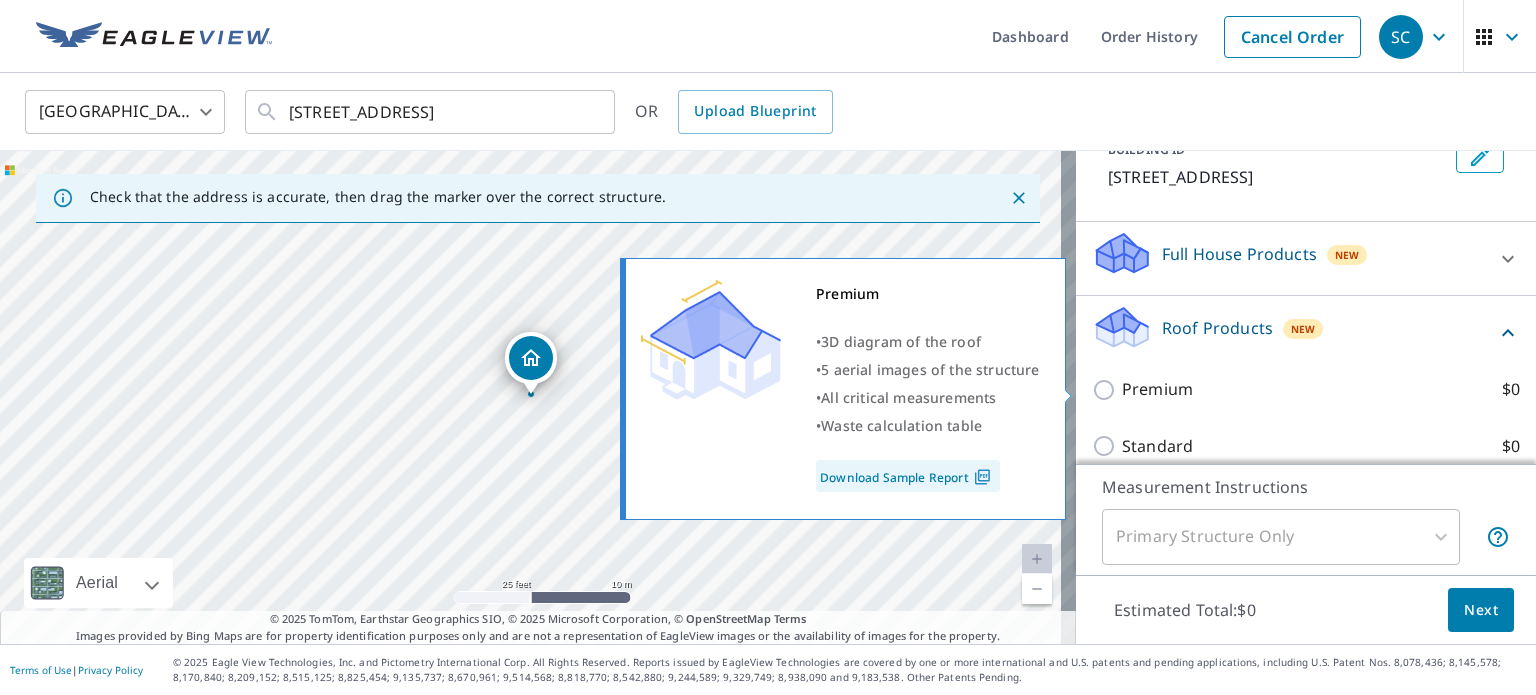 click on "Premium" at bounding box center [1157, 389] 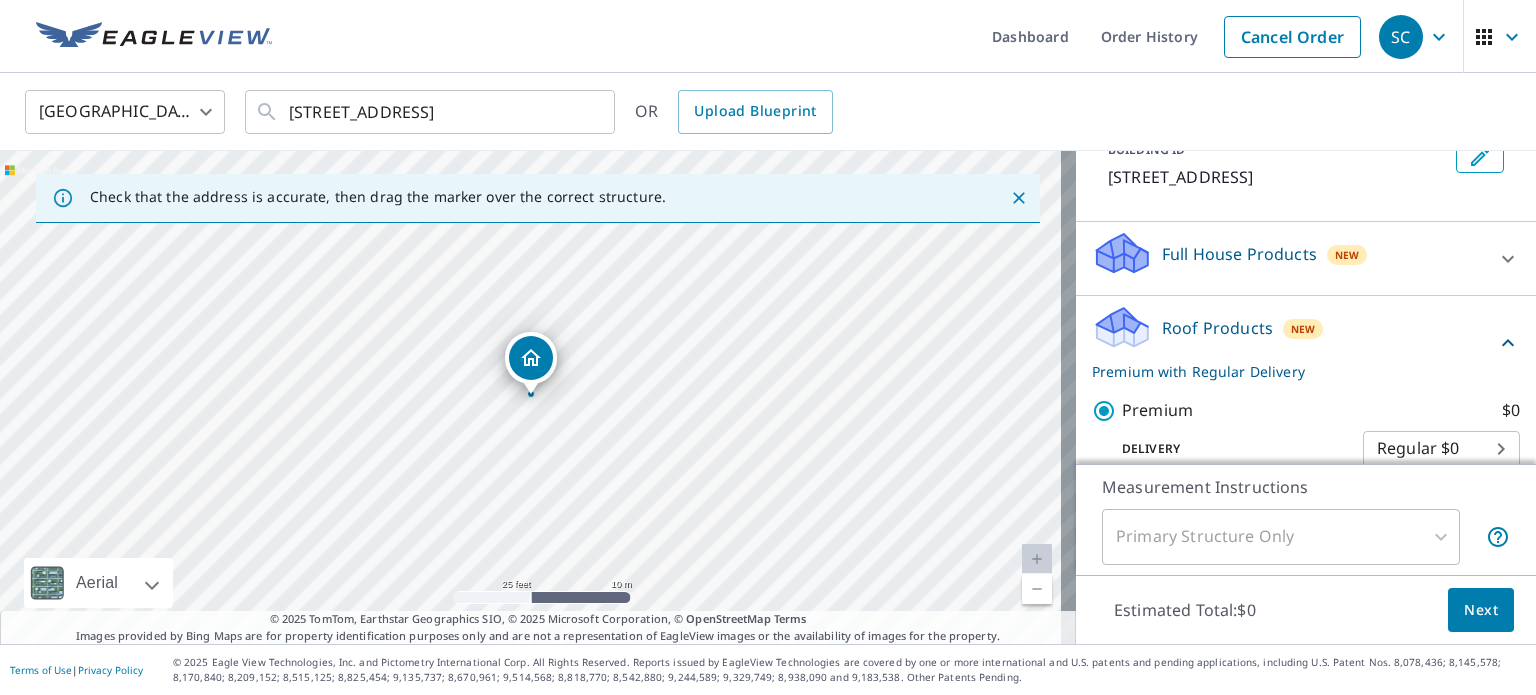 click on "Next" at bounding box center [1481, 610] 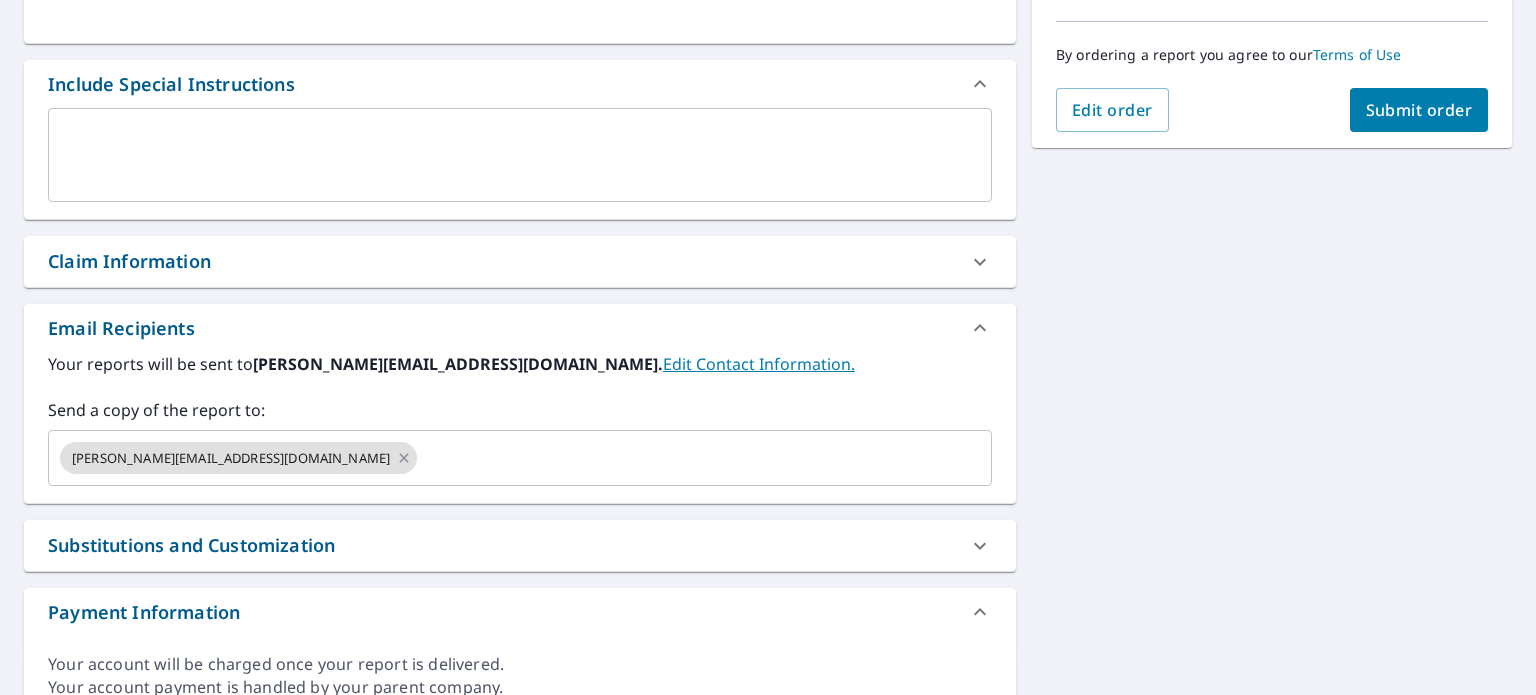 scroll, scrollTop: 496, scrollLeft: 0, axis: vertical 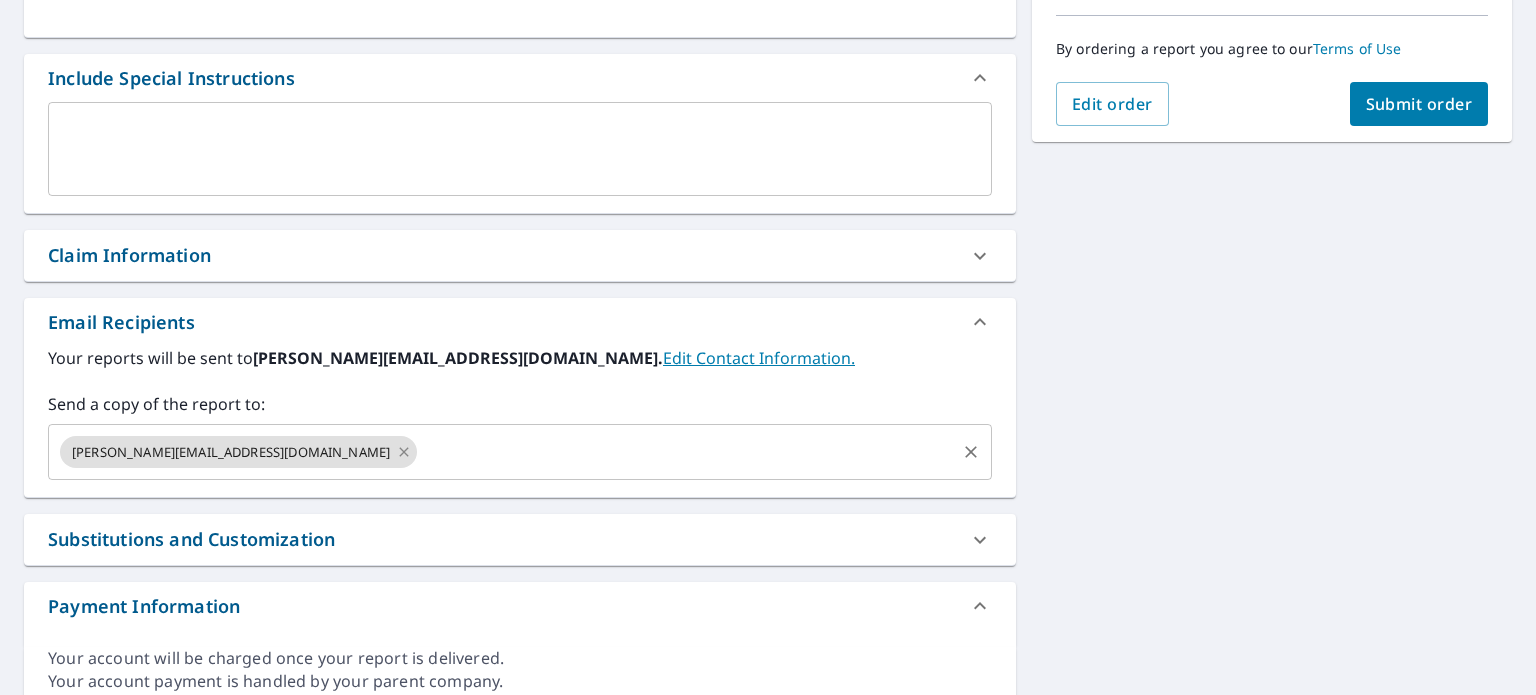 click 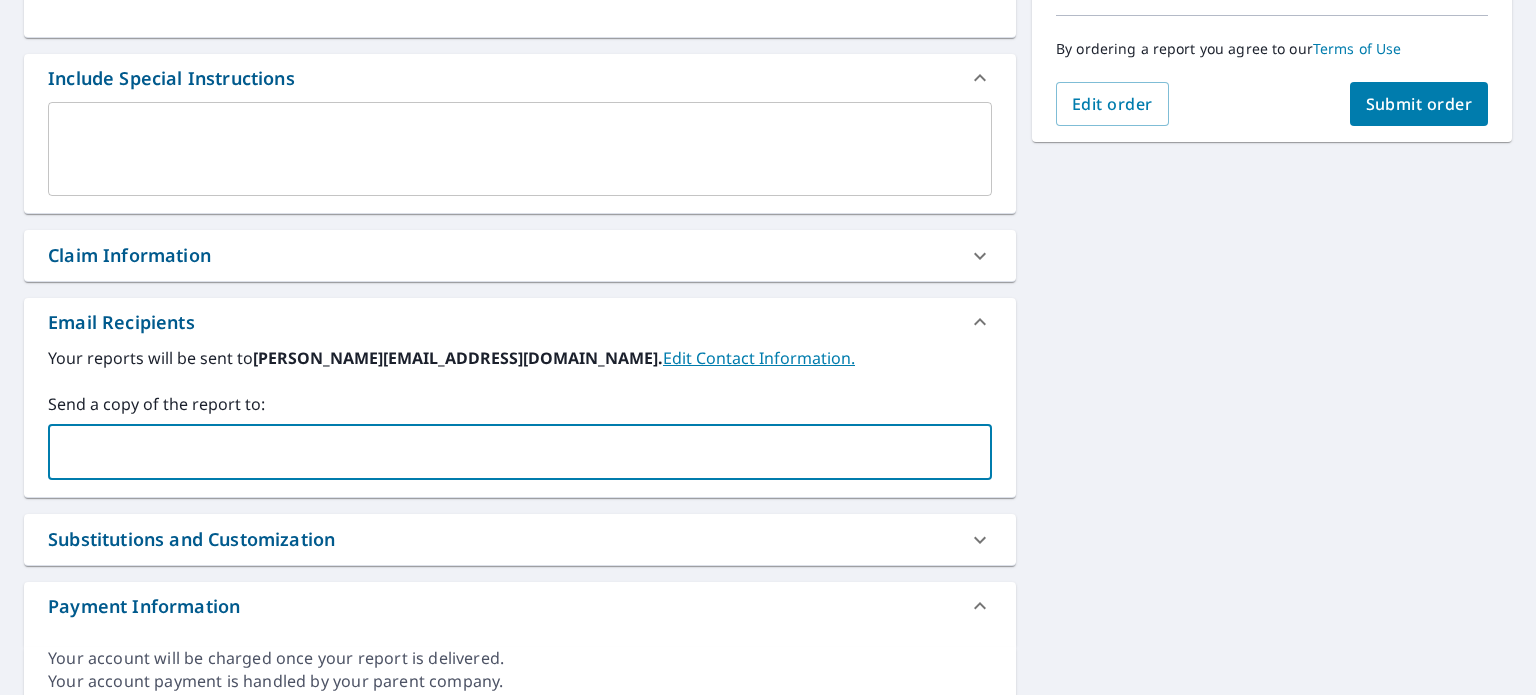 click at bounding box center [505, 452] 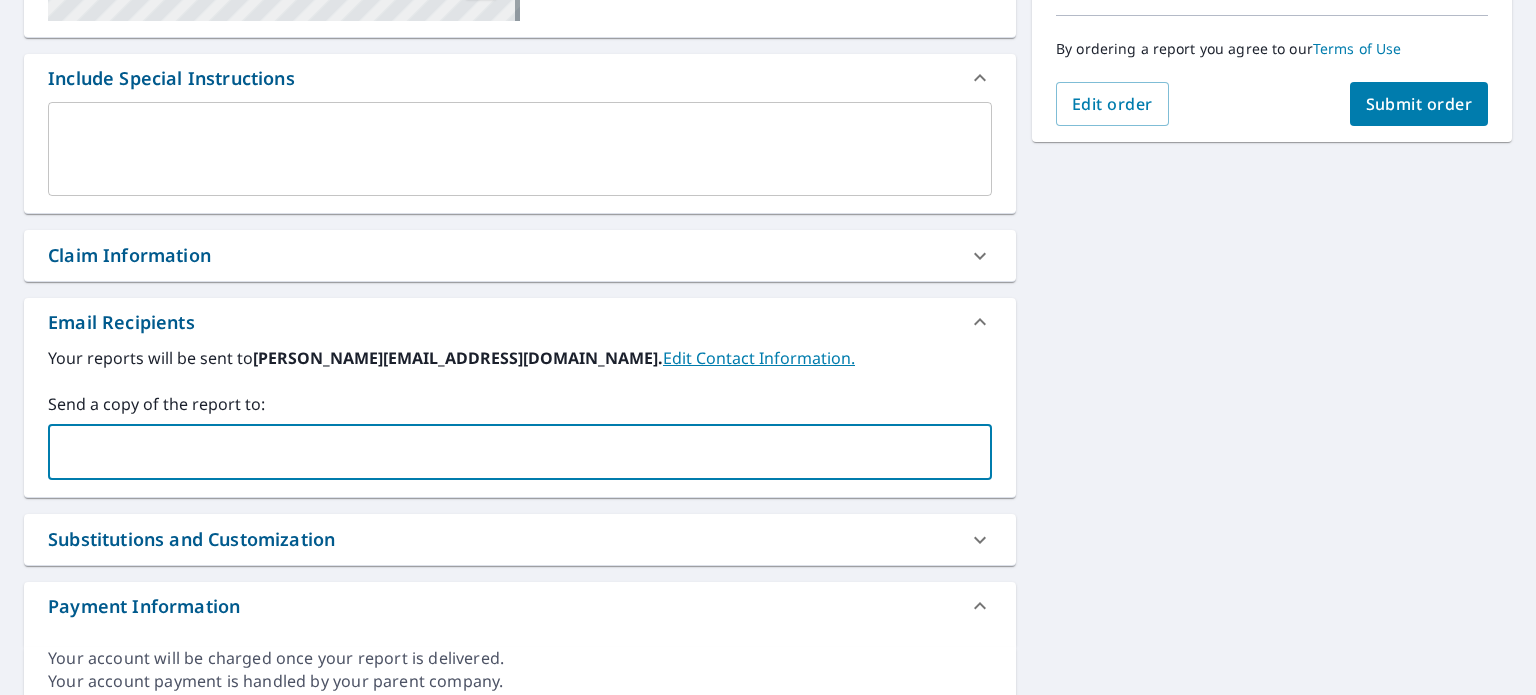 click at bounding box center [505, 452] 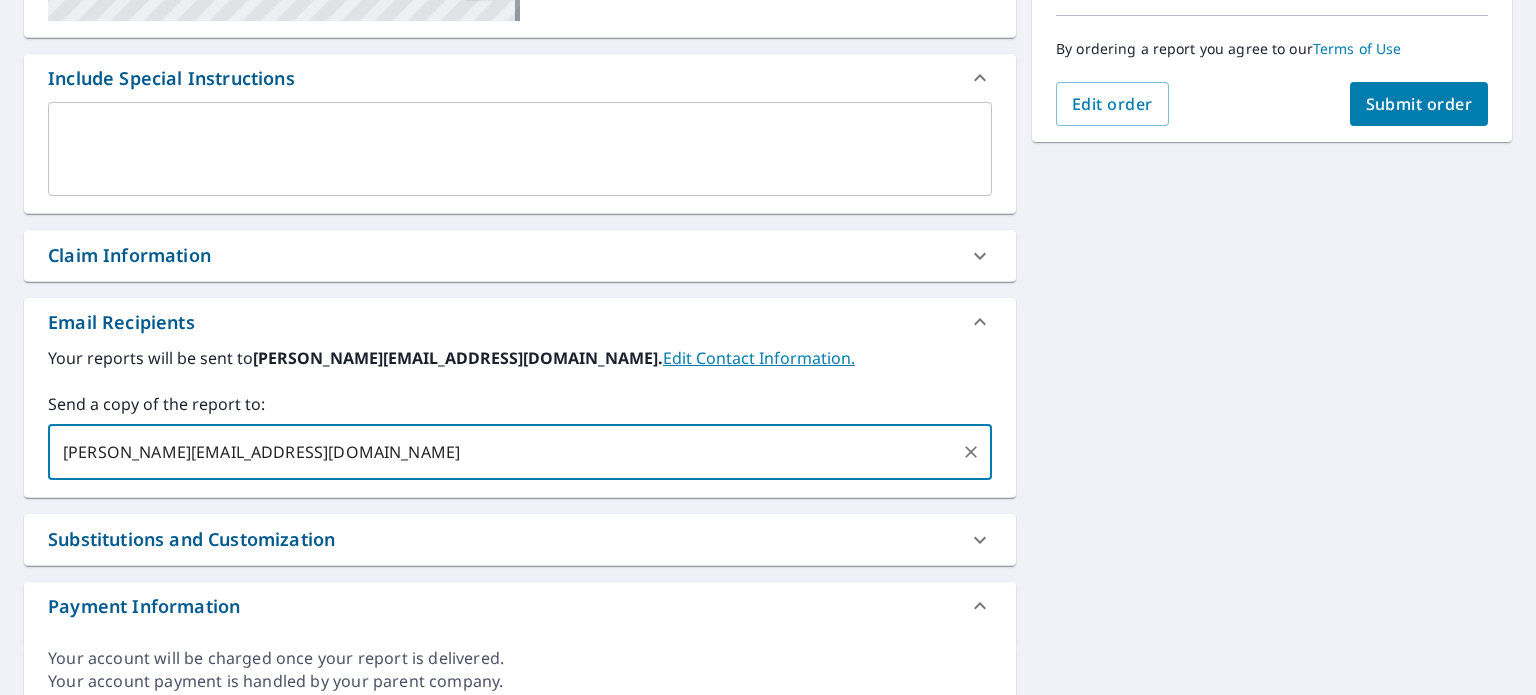 type 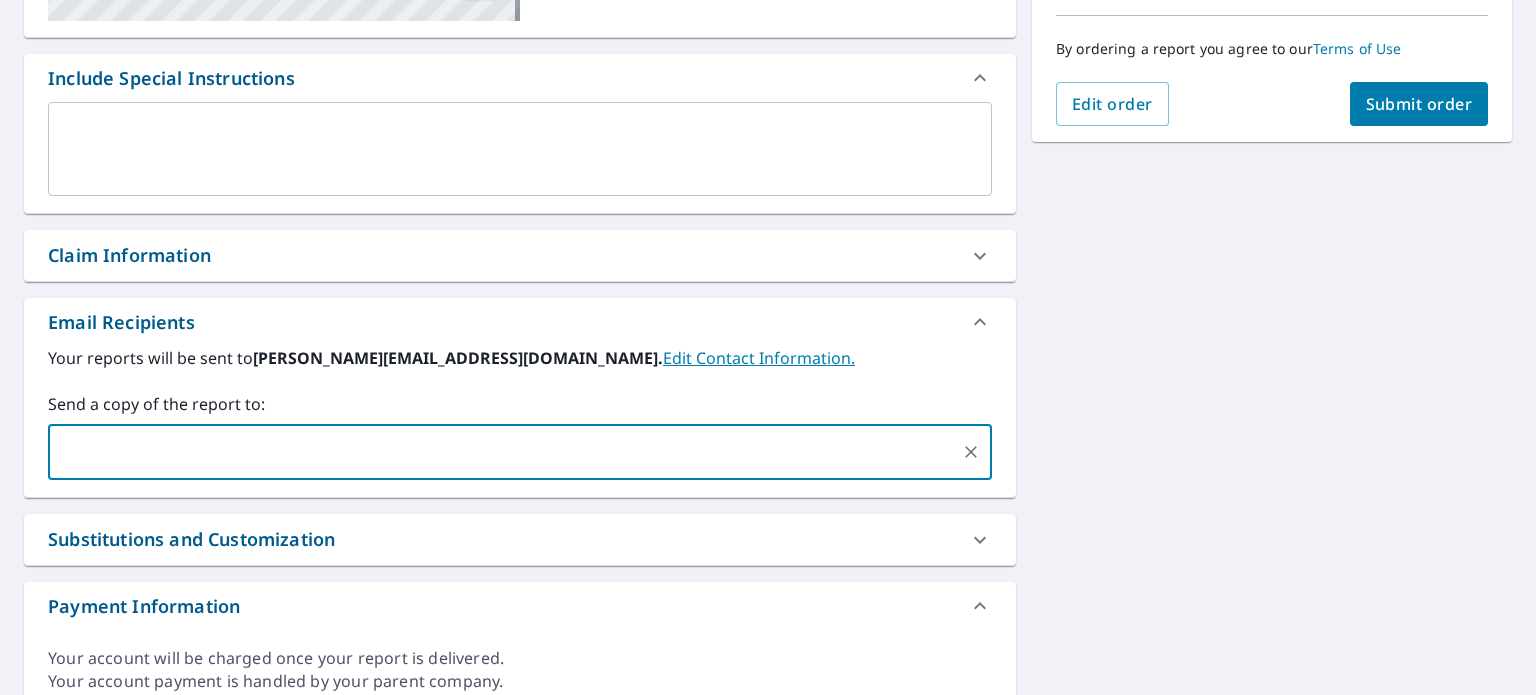 click on "Submit order" at bounding box center [1419, 104] 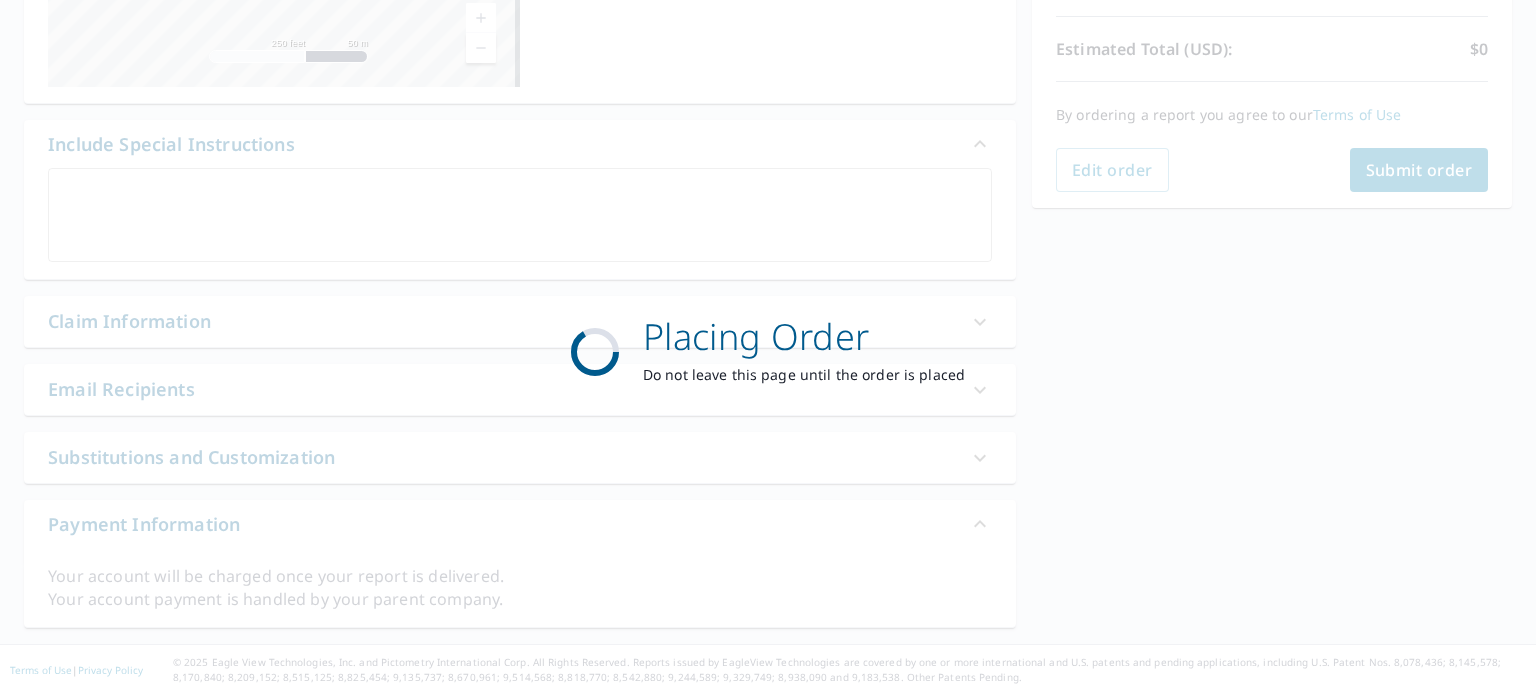 scroll, scrollTop: 428, scrollLeft: 0, axis: vertical 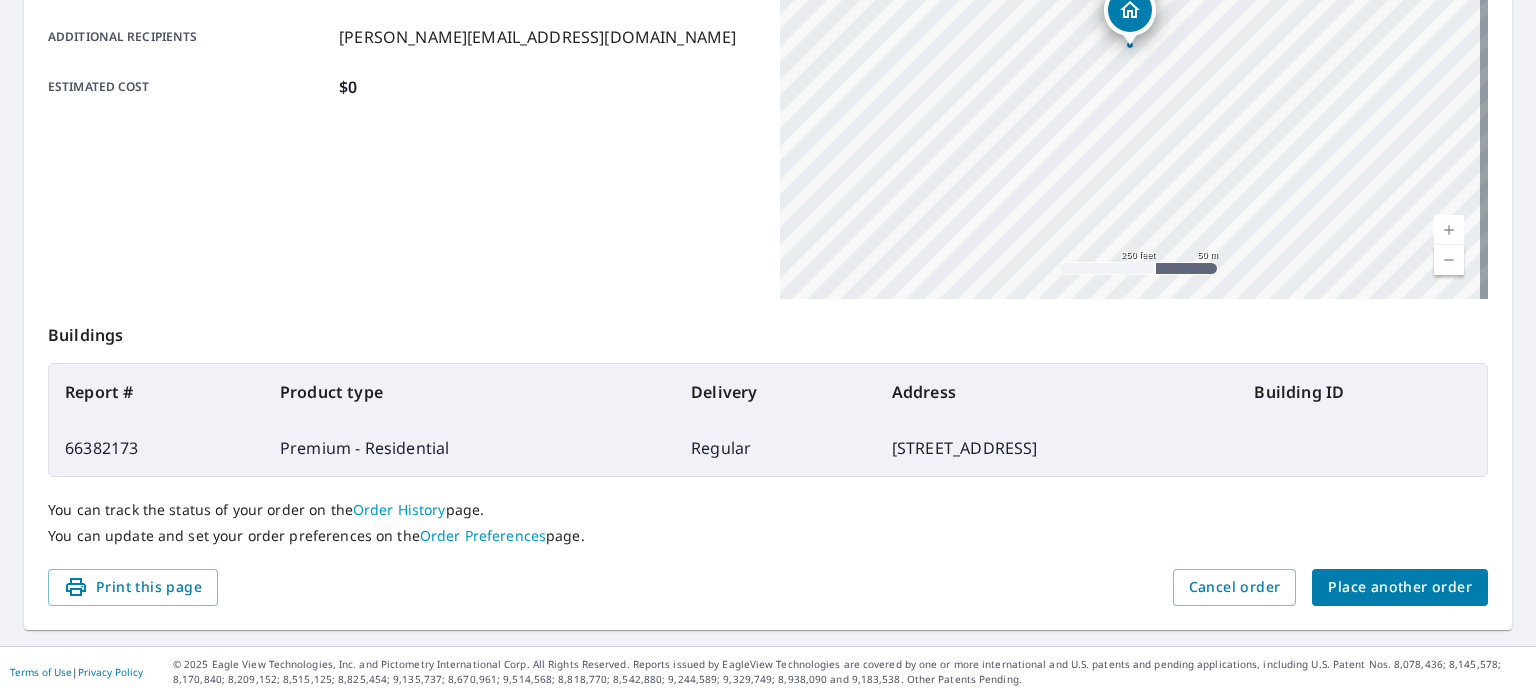 click on "Place another order" at bounding box center [1400, 587] 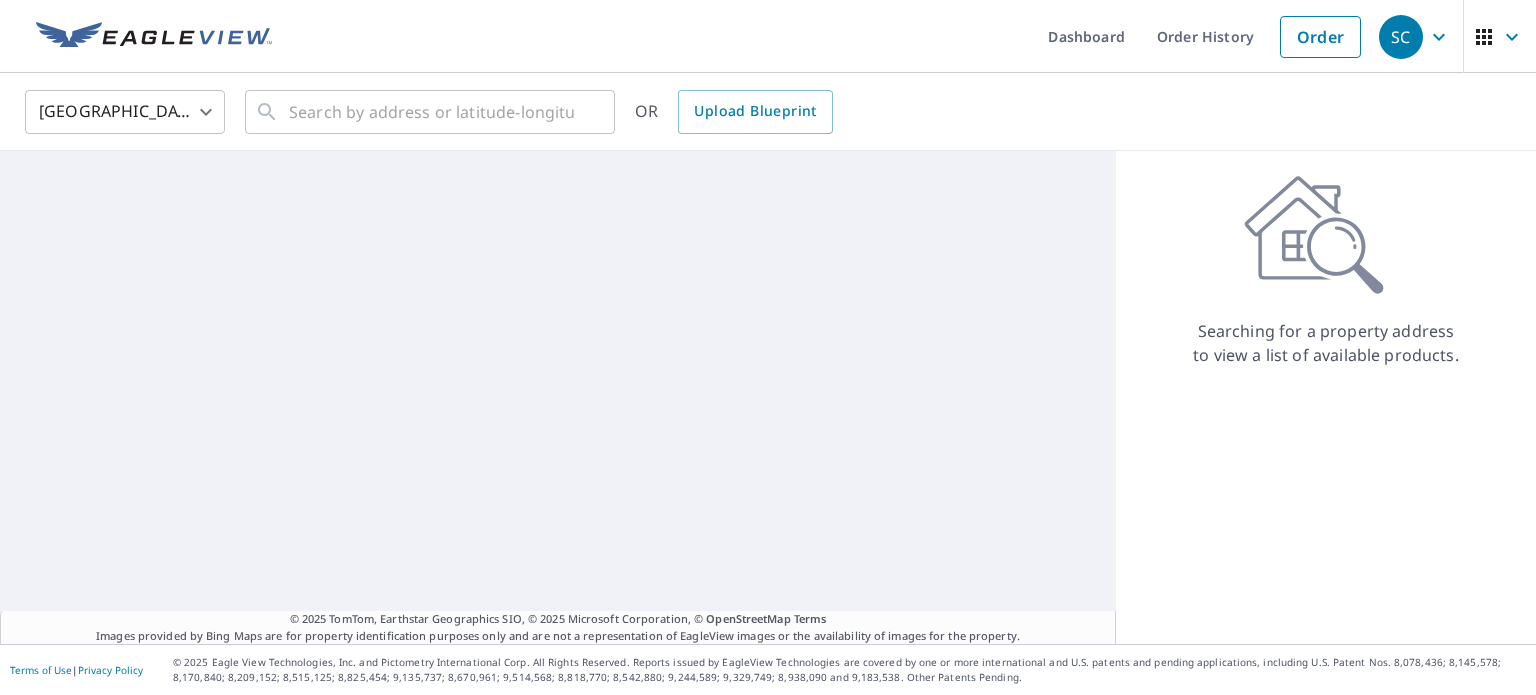 scroll, scrollTop: 0, scrollLeft: 0, axis: both 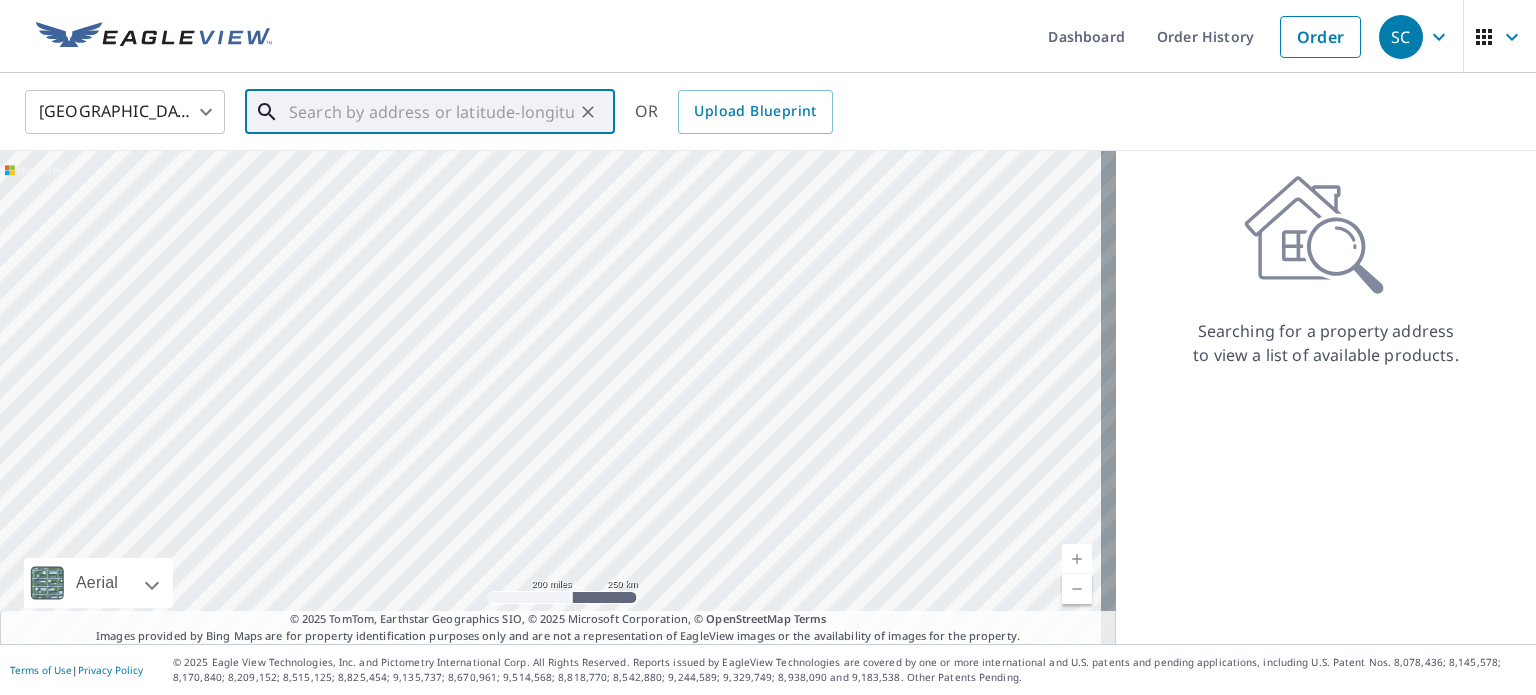 click at bounding box center [431, 112] 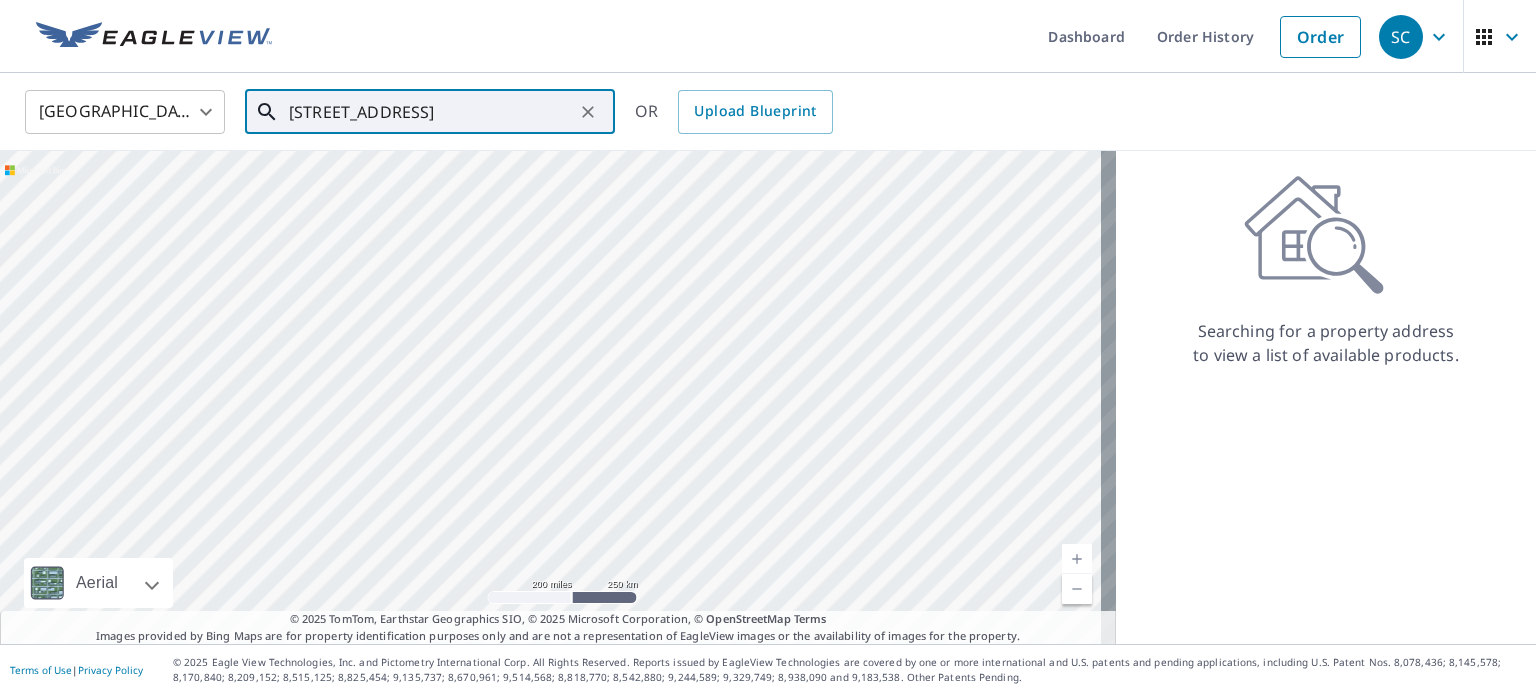 scroll, scrollTop: 0, scrollLeft: 88, axis: horizontal 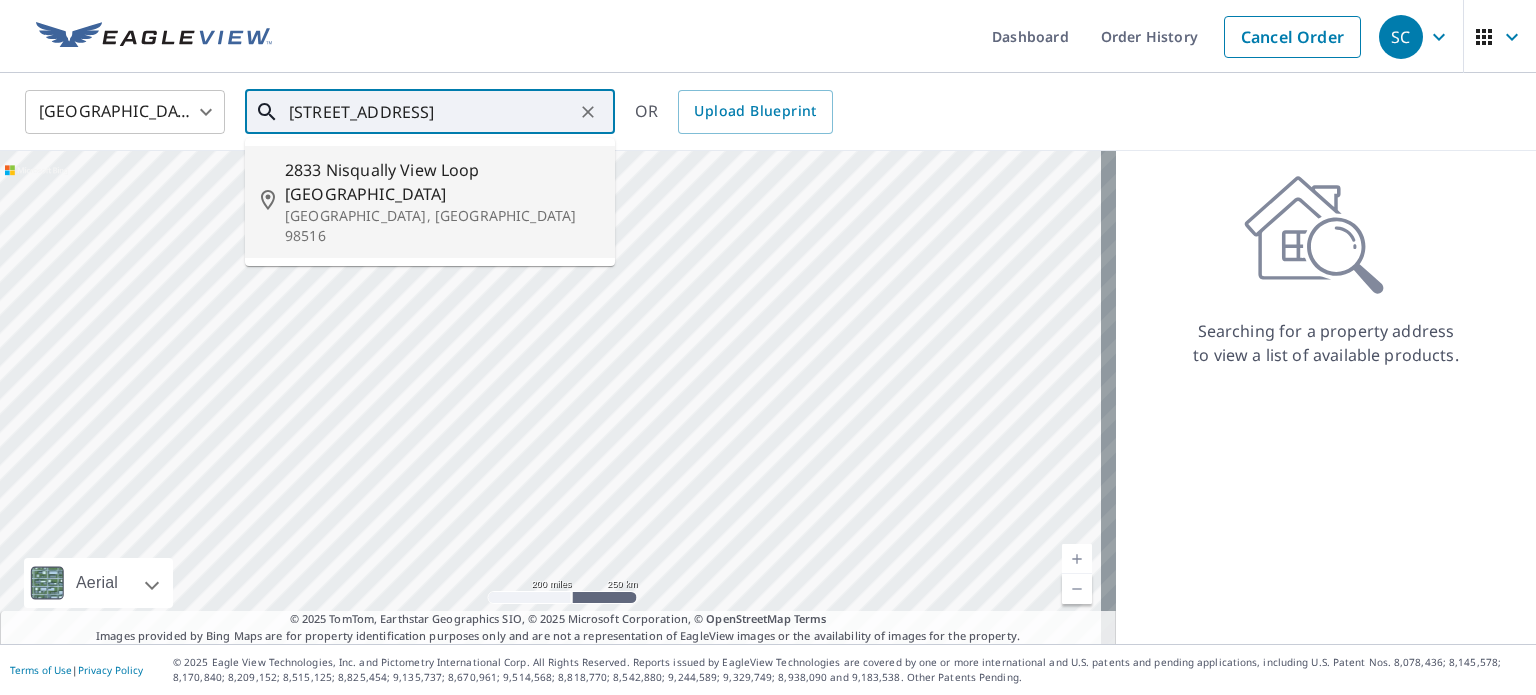 click on "2833 Nisqually View Loop [GEOGRAPHIC_DATA]" at bounding box center [442, 182] 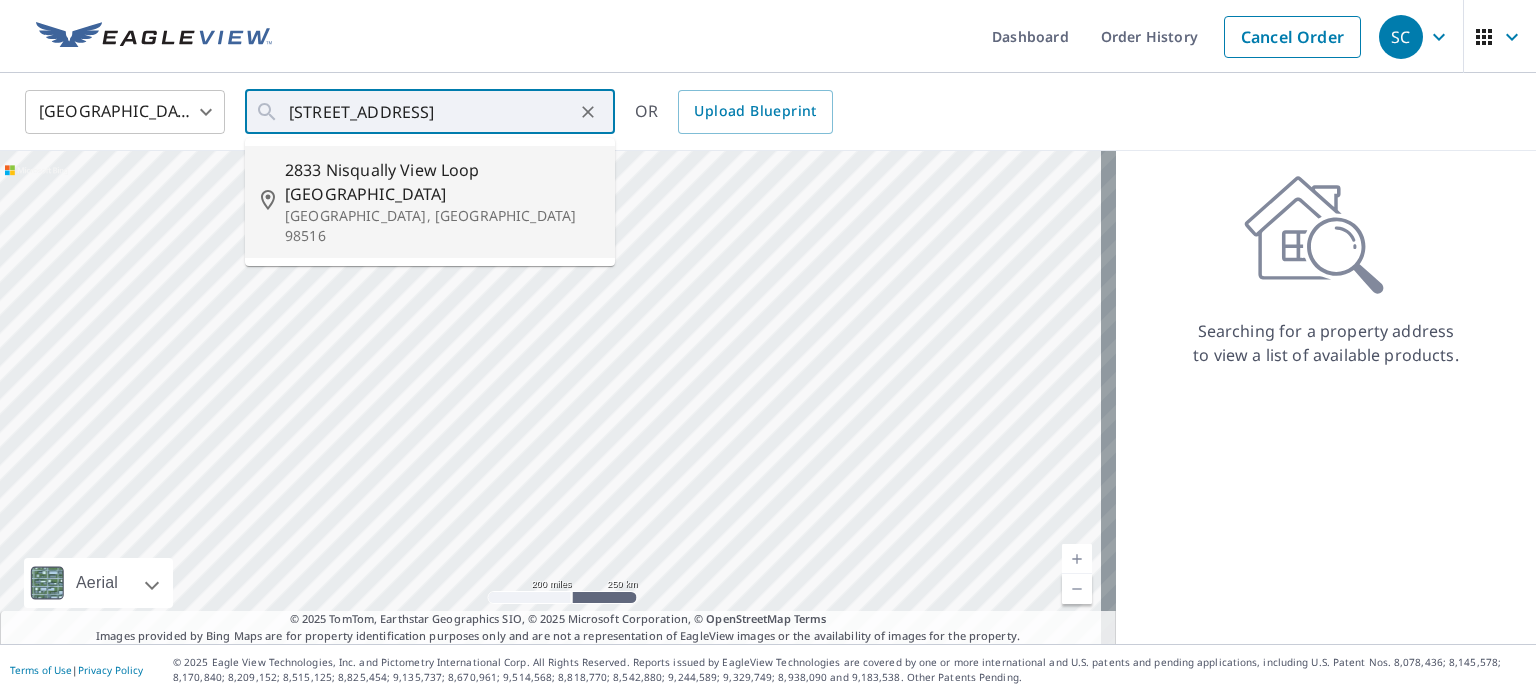 scroll, scrollTop: 0, scrollLeft: 0, axis: both 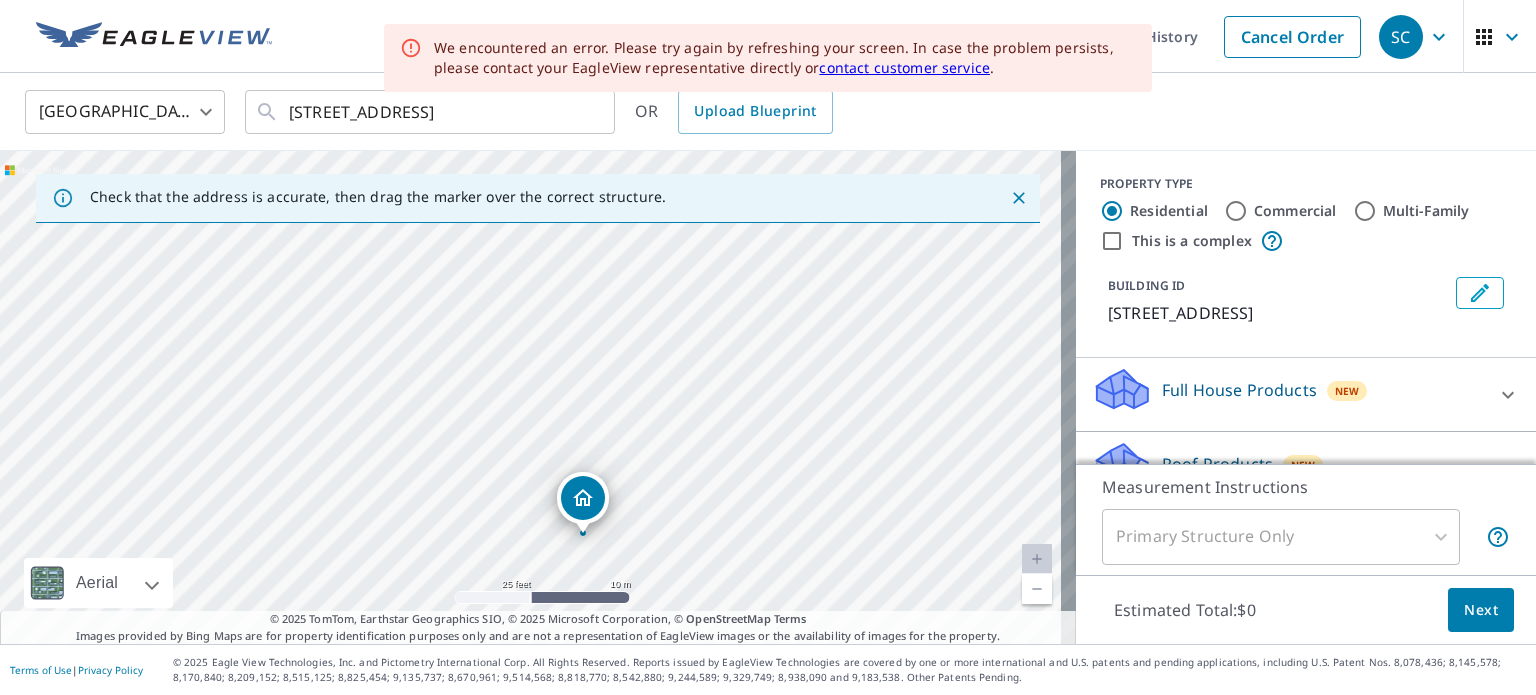 drag, startPoint x: 529, startPoint y: 549, endPoint x: 481, endPoint y: 383, distance: 172.80046 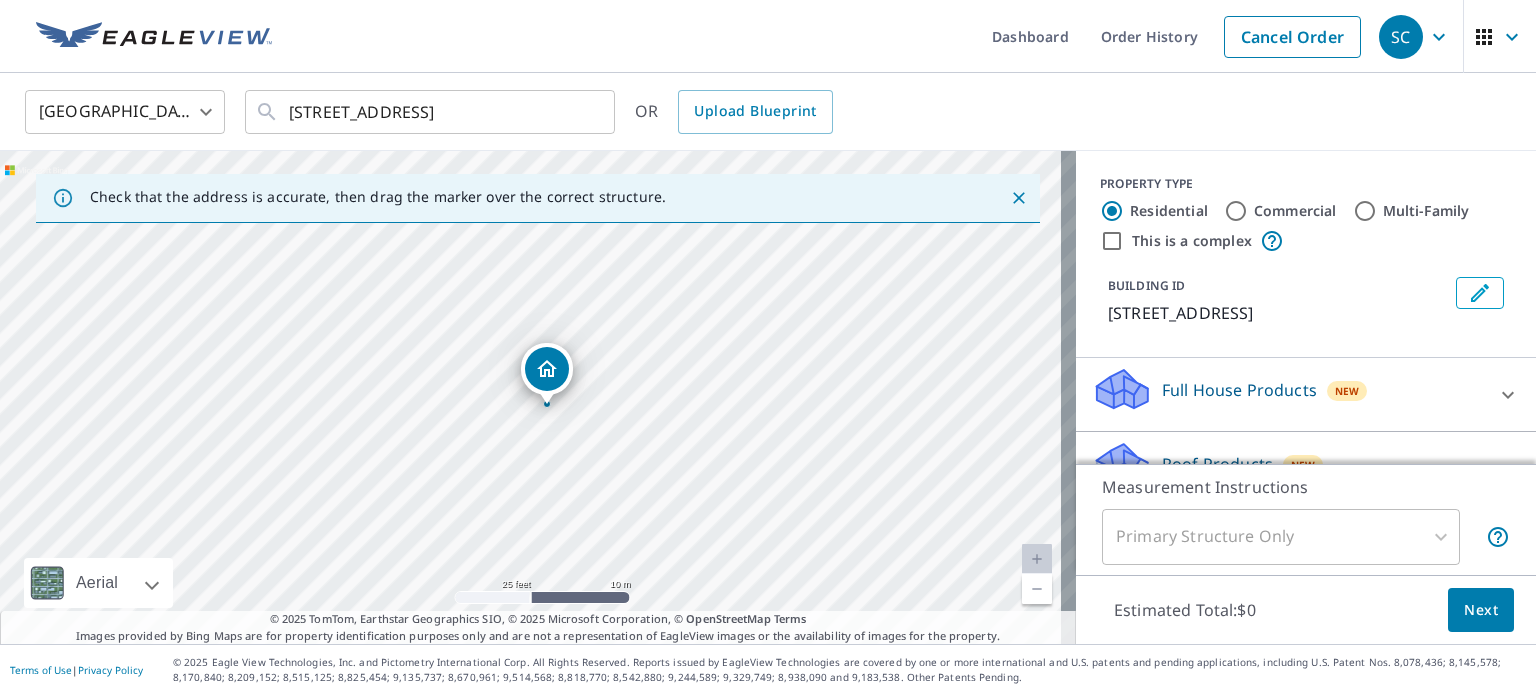 drag, startPoint x: 500, startPoint y: 491, endPoint x: 464, endPoint y: 362, distance: 133.9291 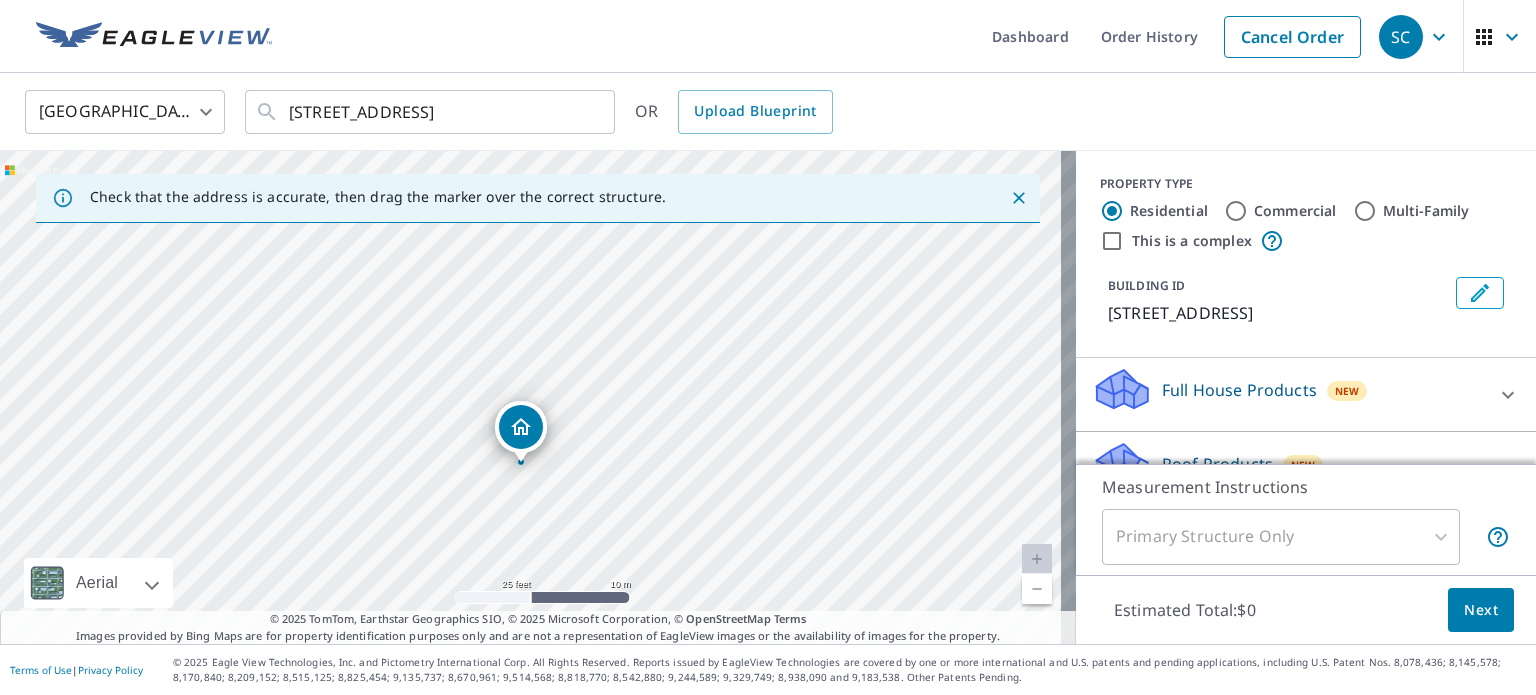 drag, startPoint x: 540, startPoint y: 375, endPoint x: 515, endPoint y: 433, distance: 63.15853 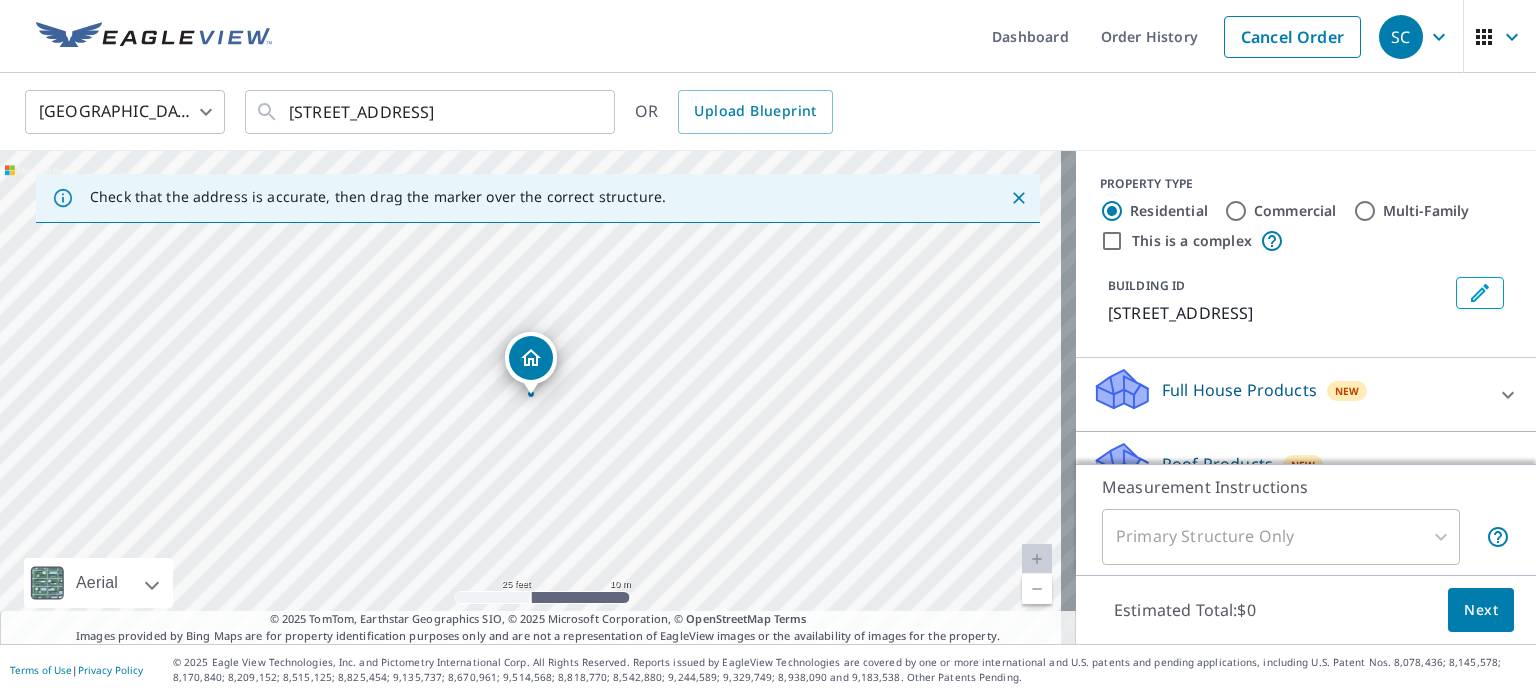 scroll, scrollTop: 148, scrollLeft: 0, axis: vertical 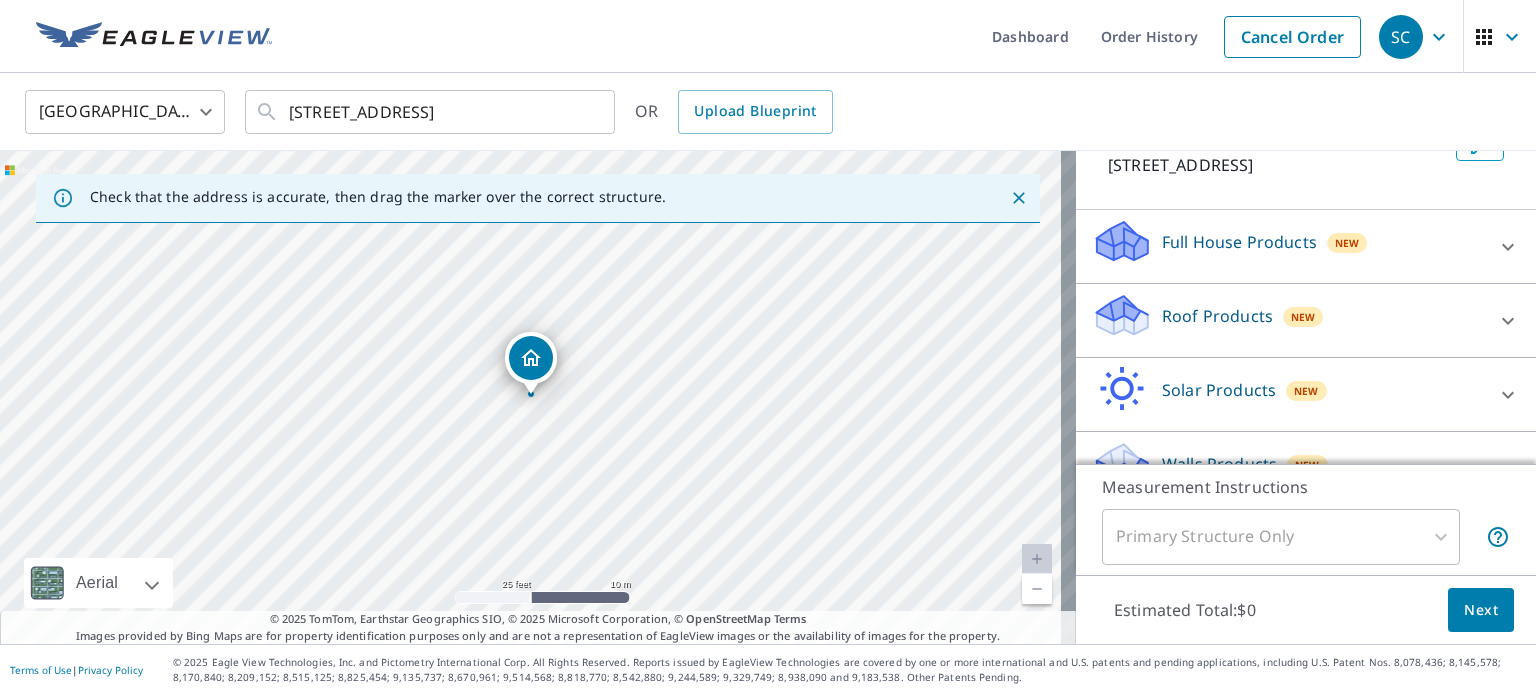 click on "Roof Products" at bounding box center [1217, 316] 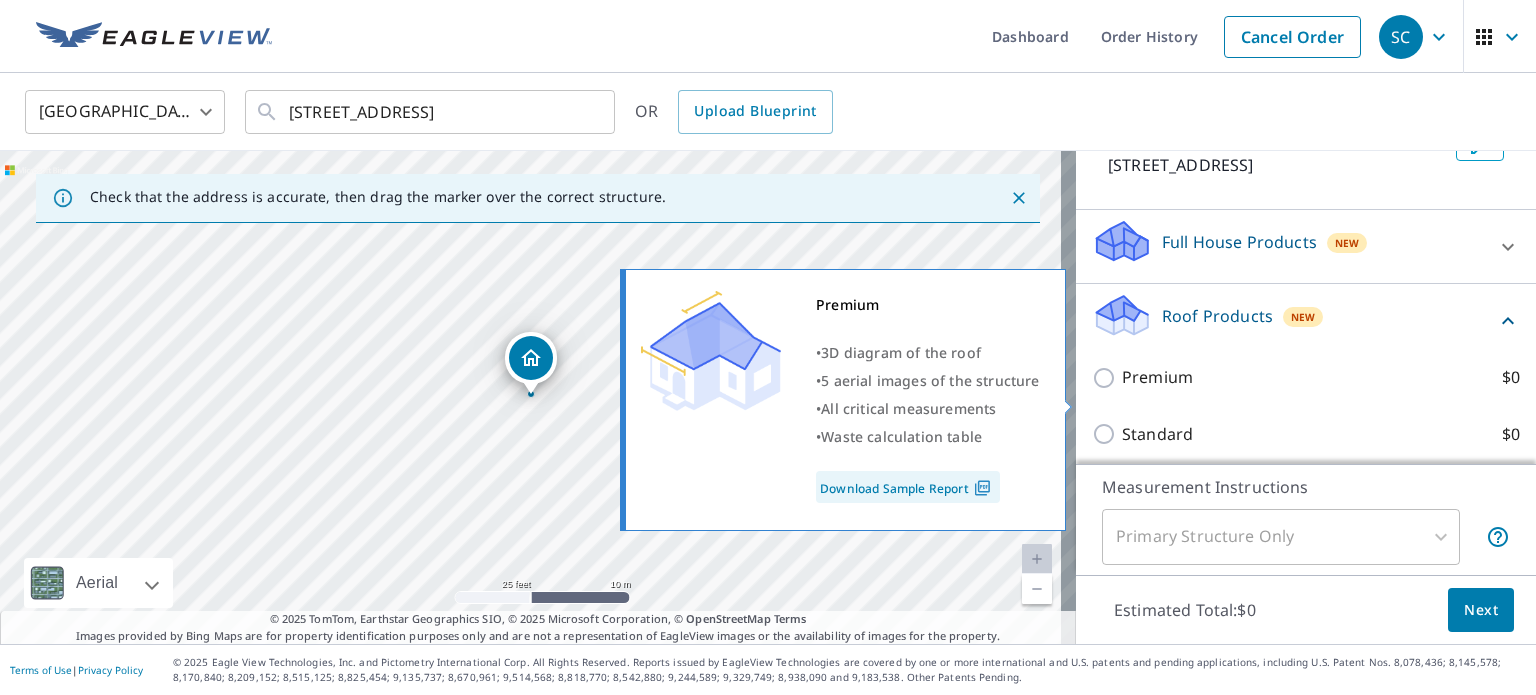 click on "Premium" at bounding box center [1157, 377] 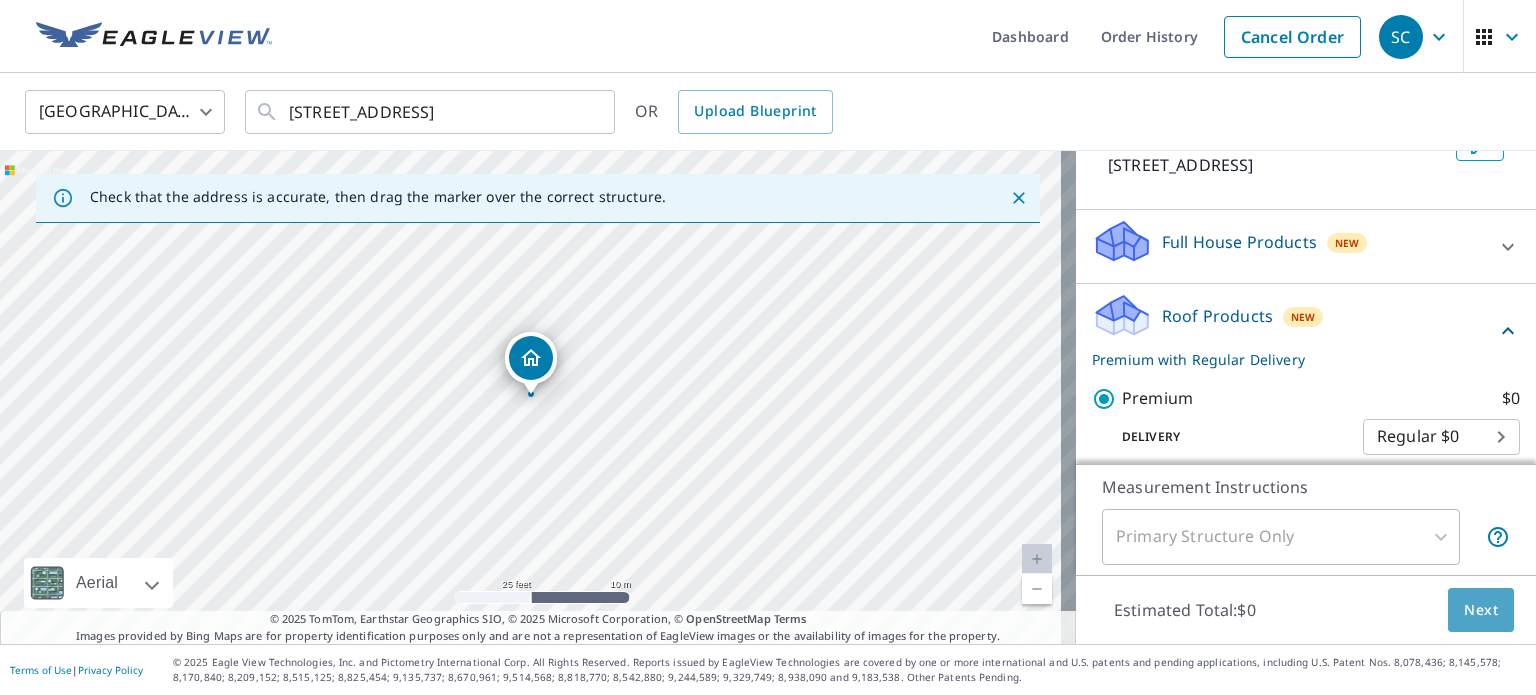 click on "Next" at bounding box center [1481, 610] 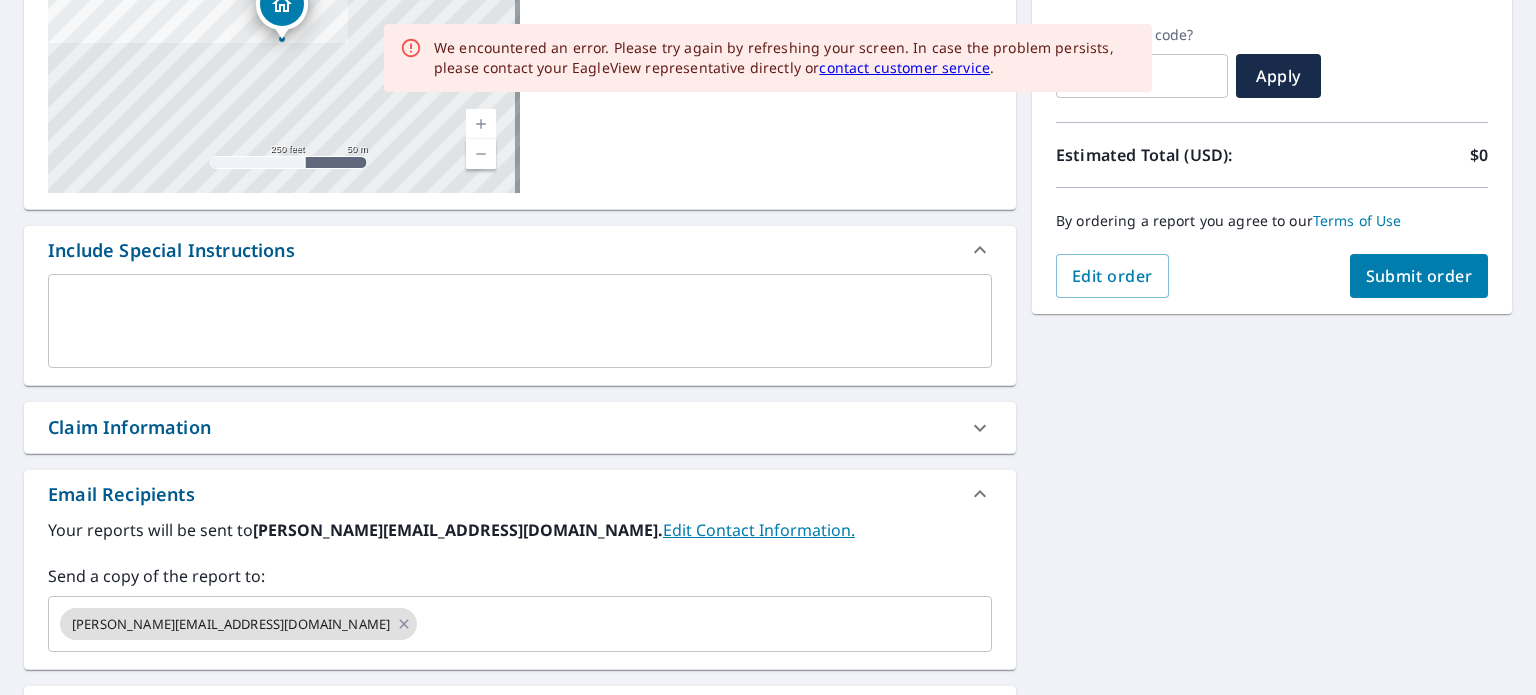 scroll, scrollTop: 326, scrollLeft: 0, axis: vertical 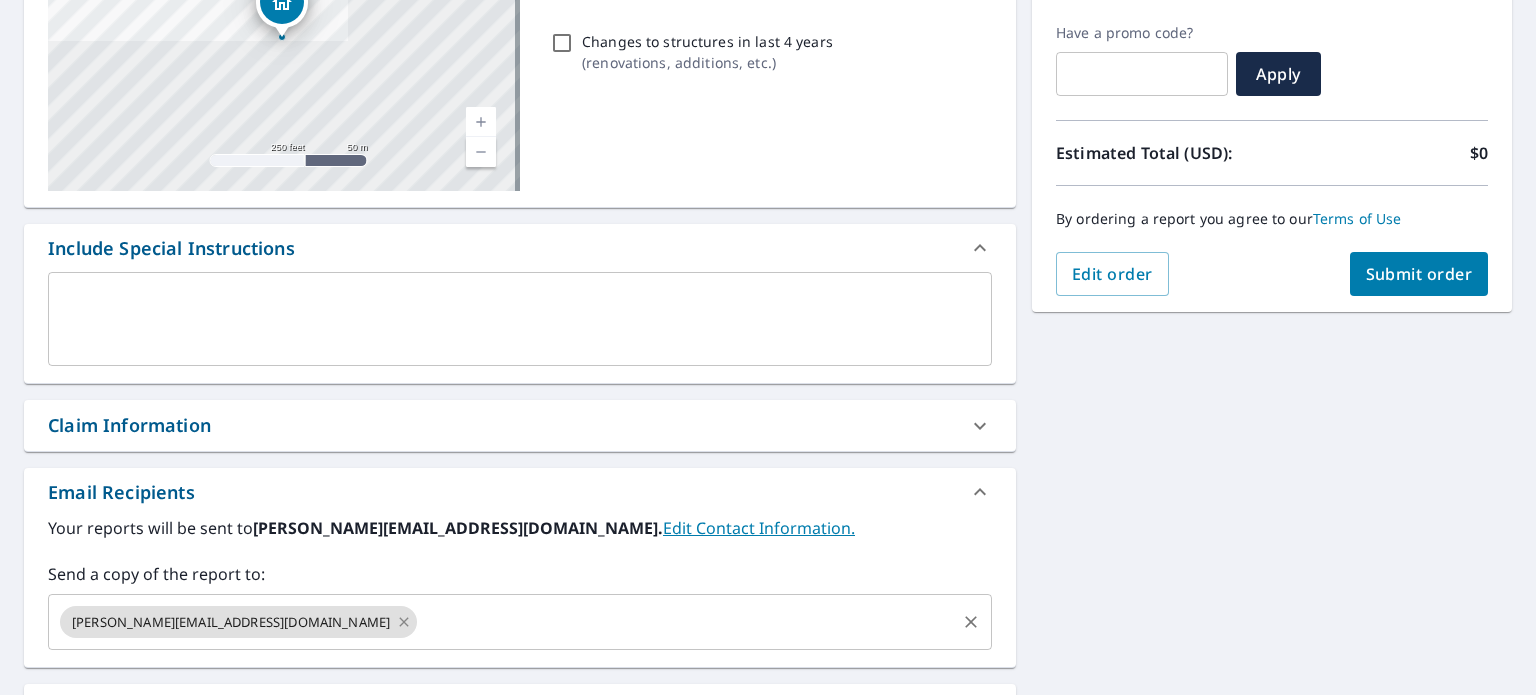 click 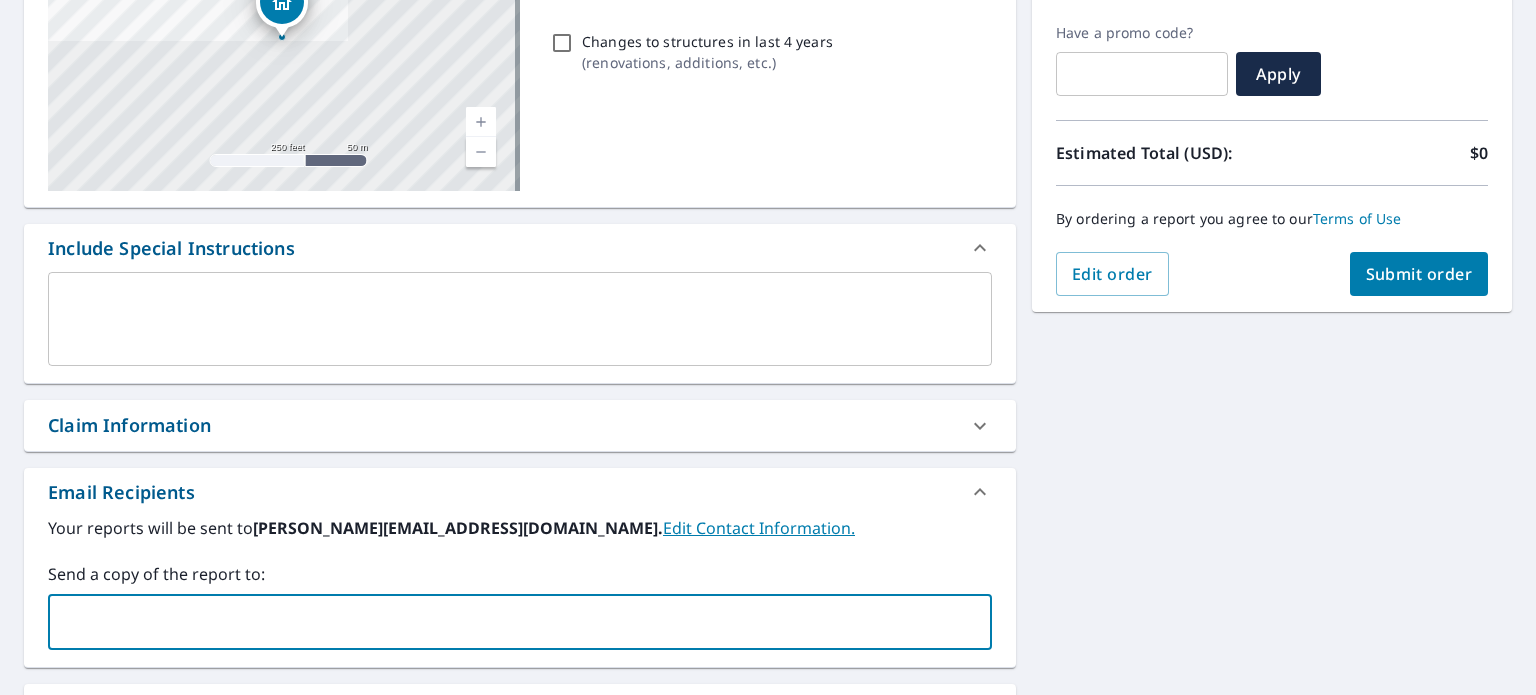 click at bounding box center (505, 622) 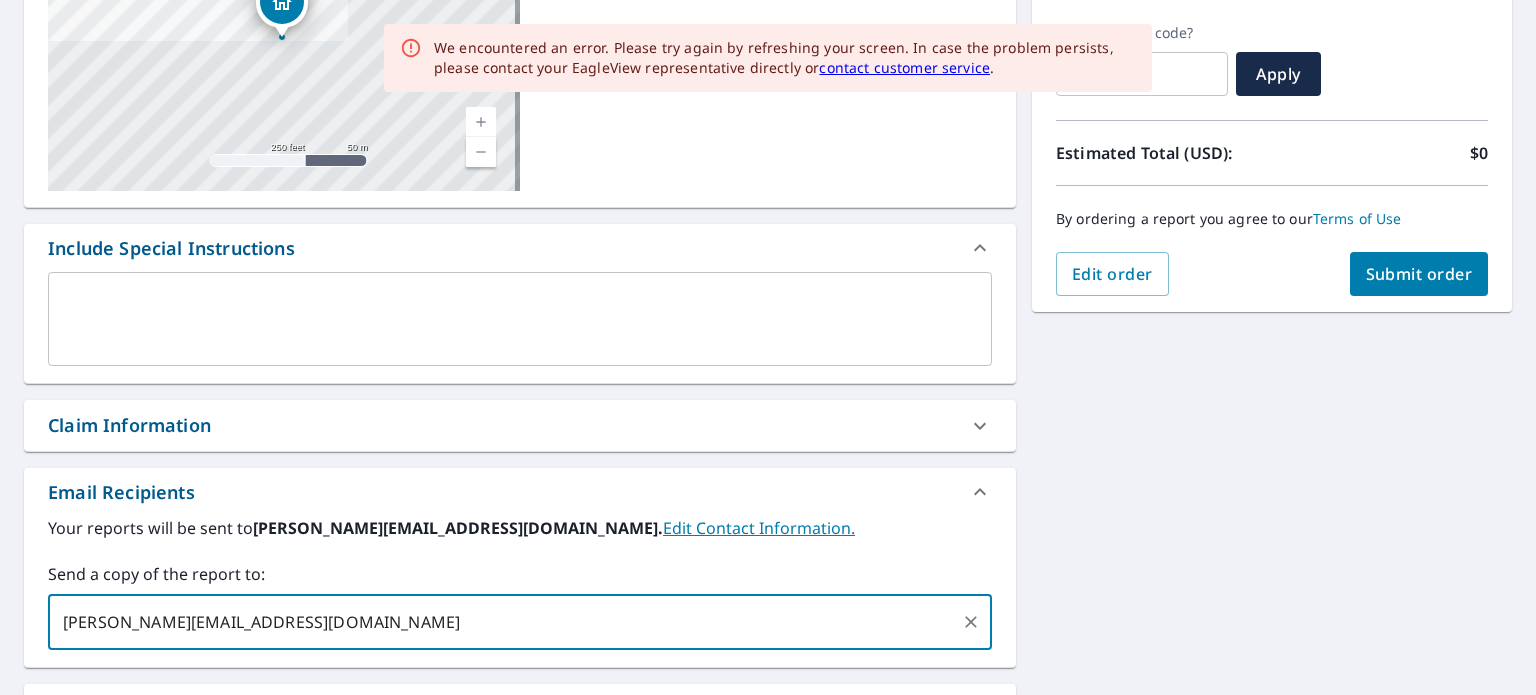 type 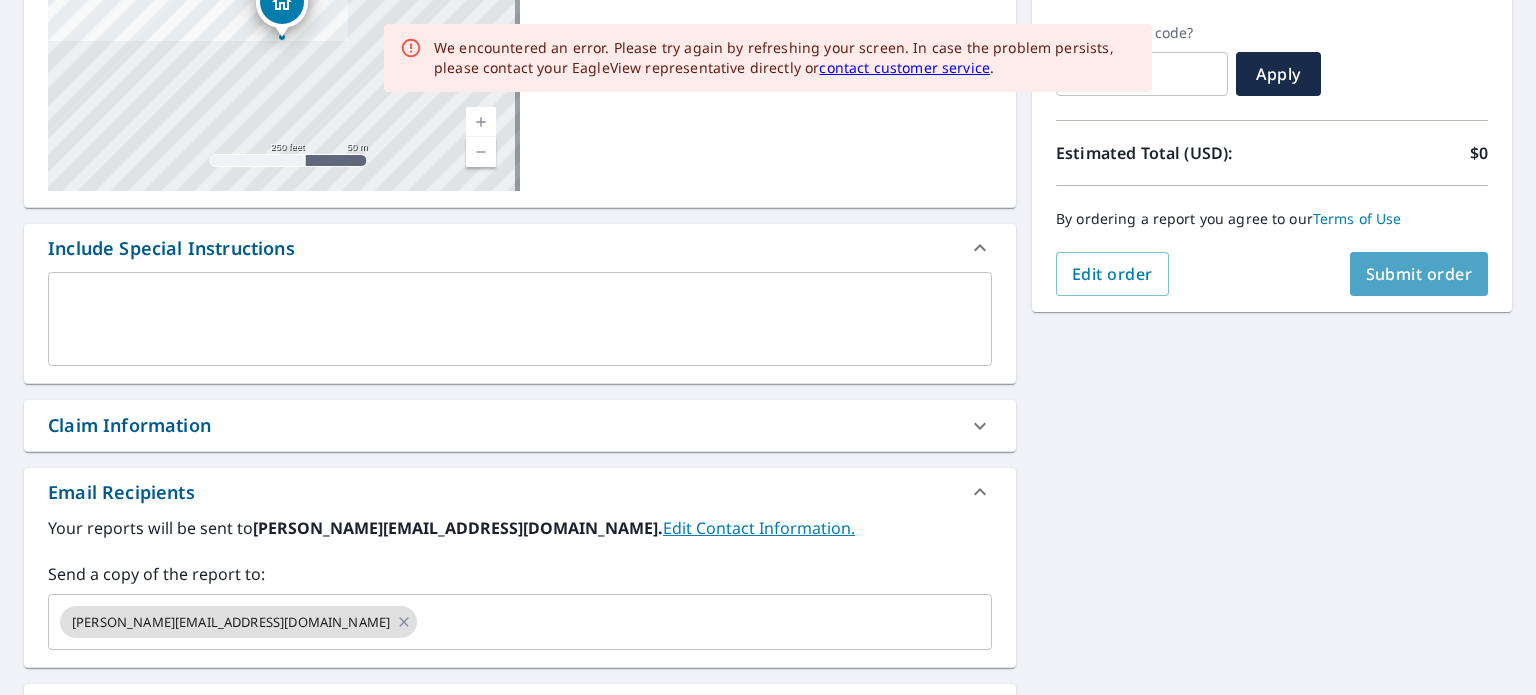 click on "Submit order" at bounding box center (1419, 274) 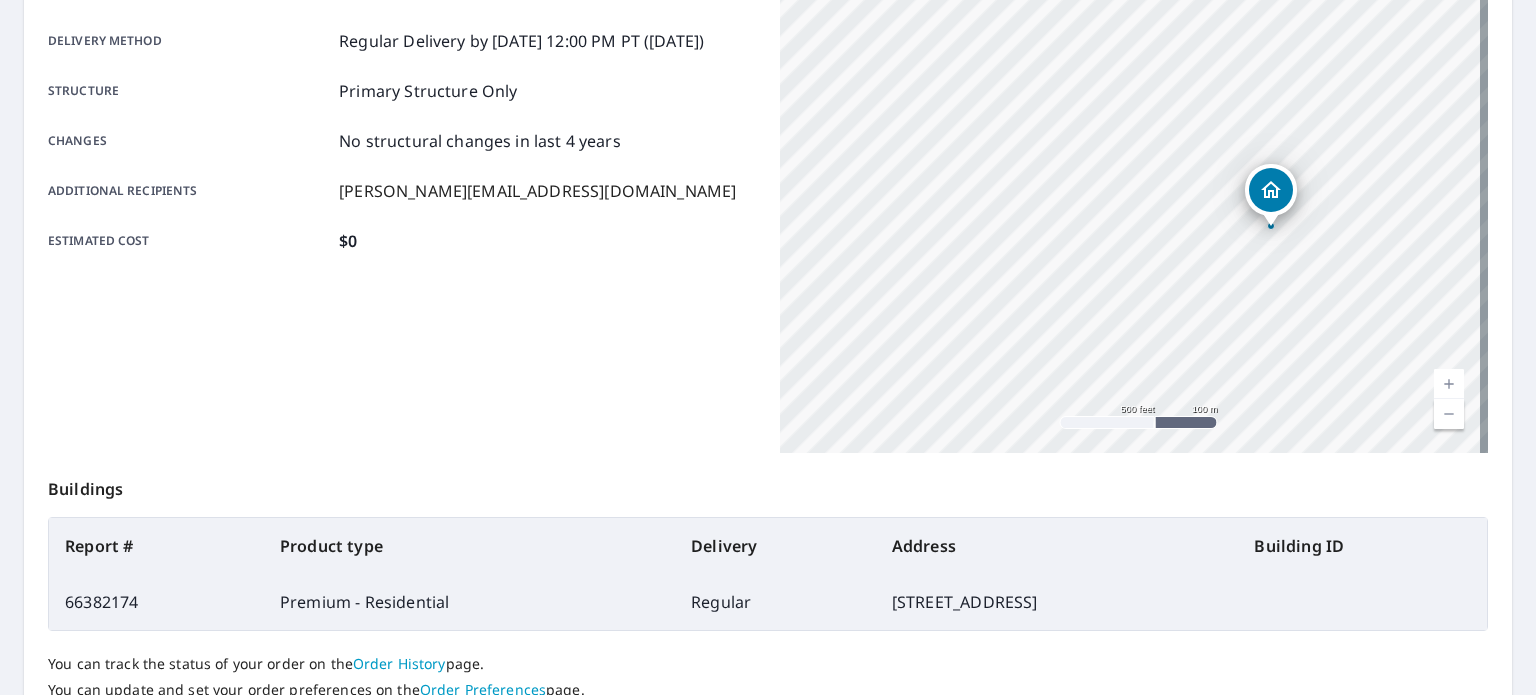 scroll, scrollTop: 480, scrollLeft: 0, axis: vertical 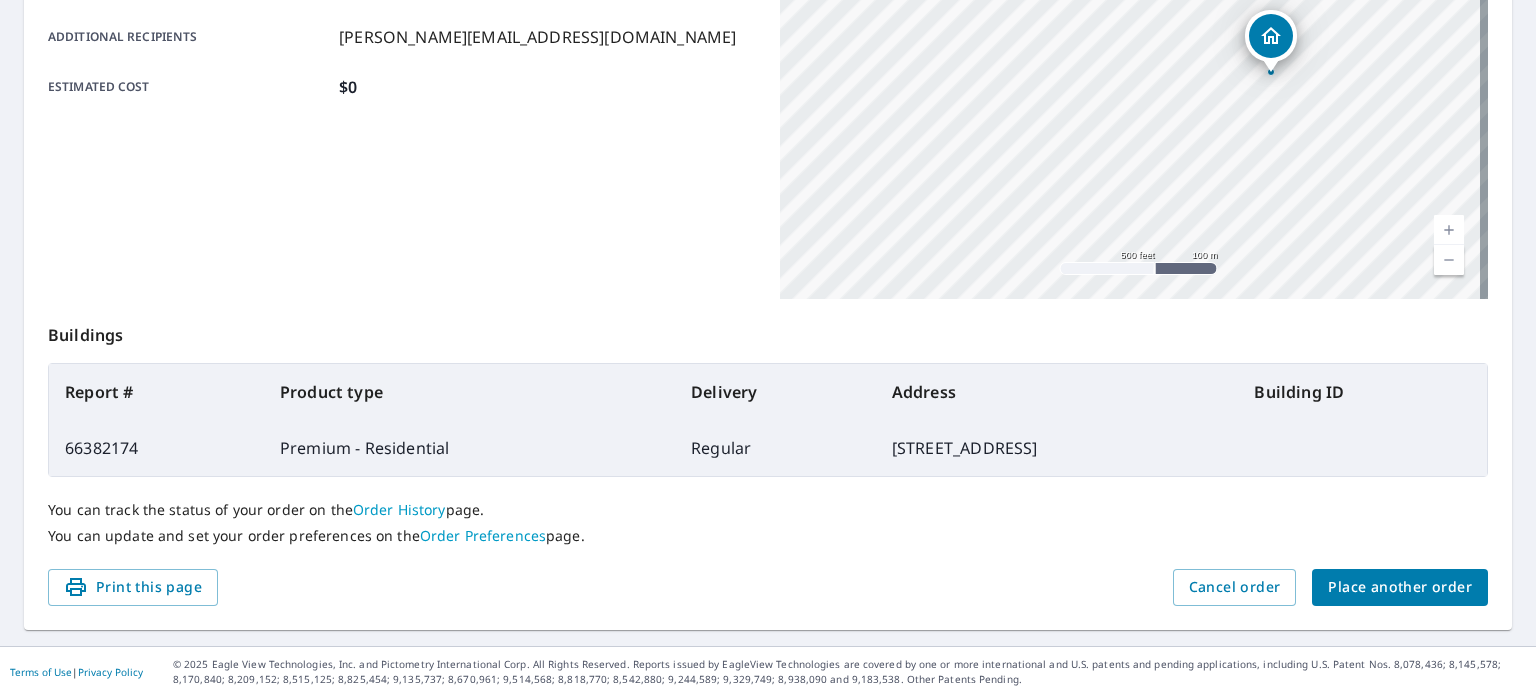 click on "Place another order" at bounding box center (1400, 587) 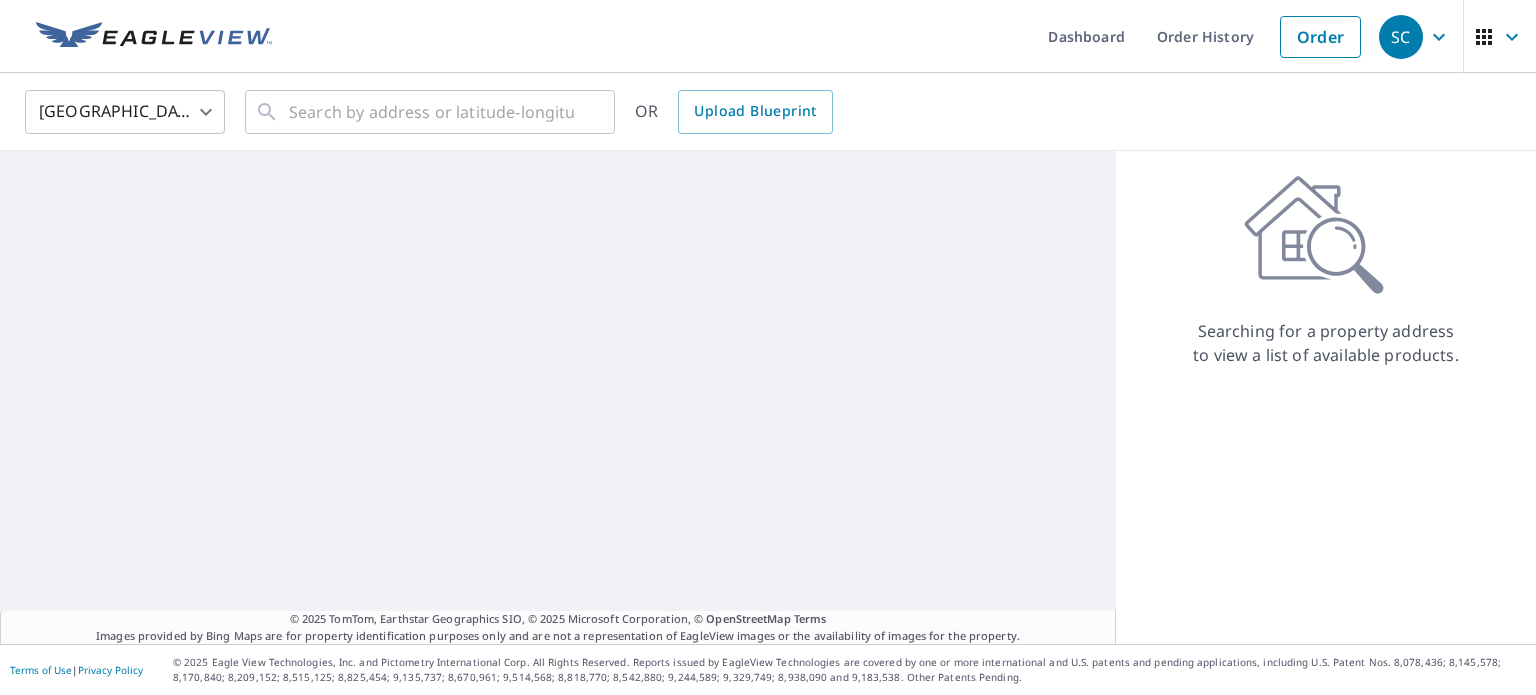 scroll, scrollTop: 0, scrollLeft: 0, axis: both 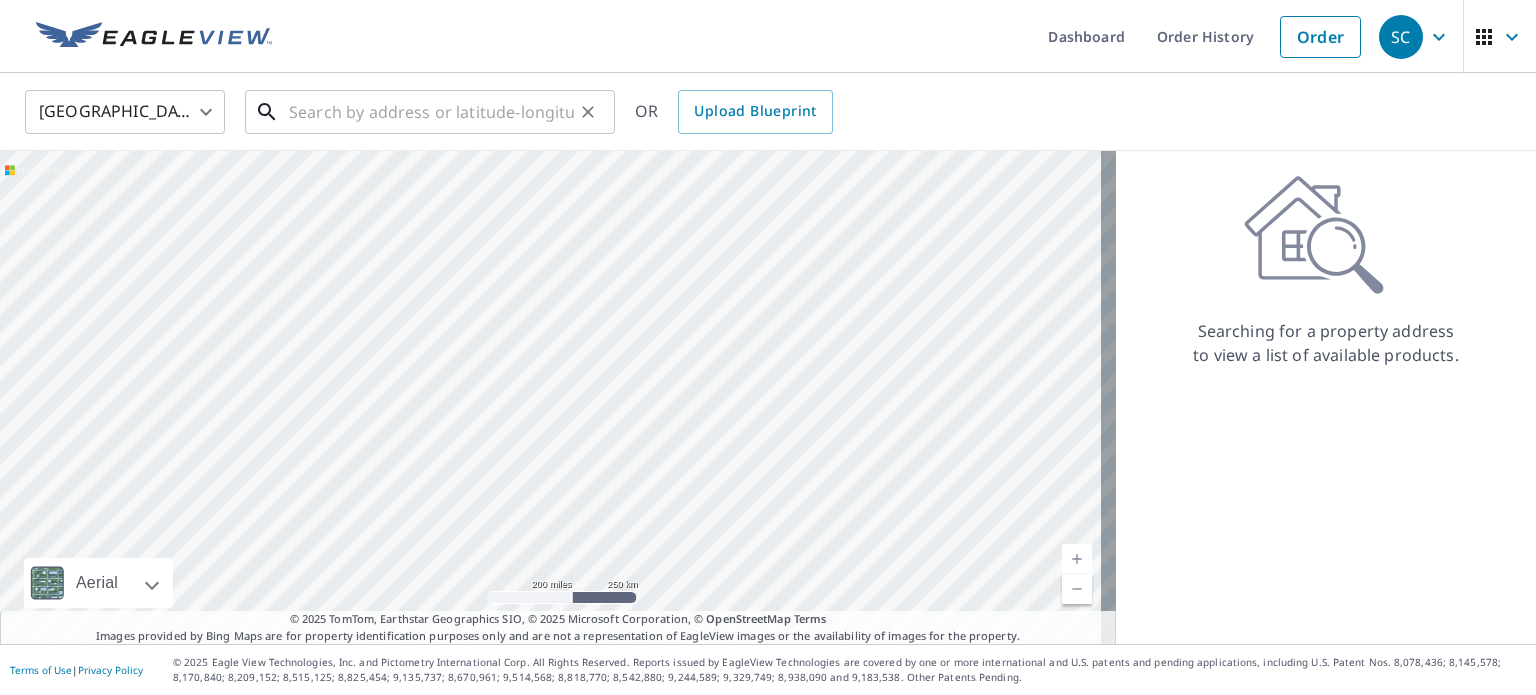 click at bounding box center [431, 112] 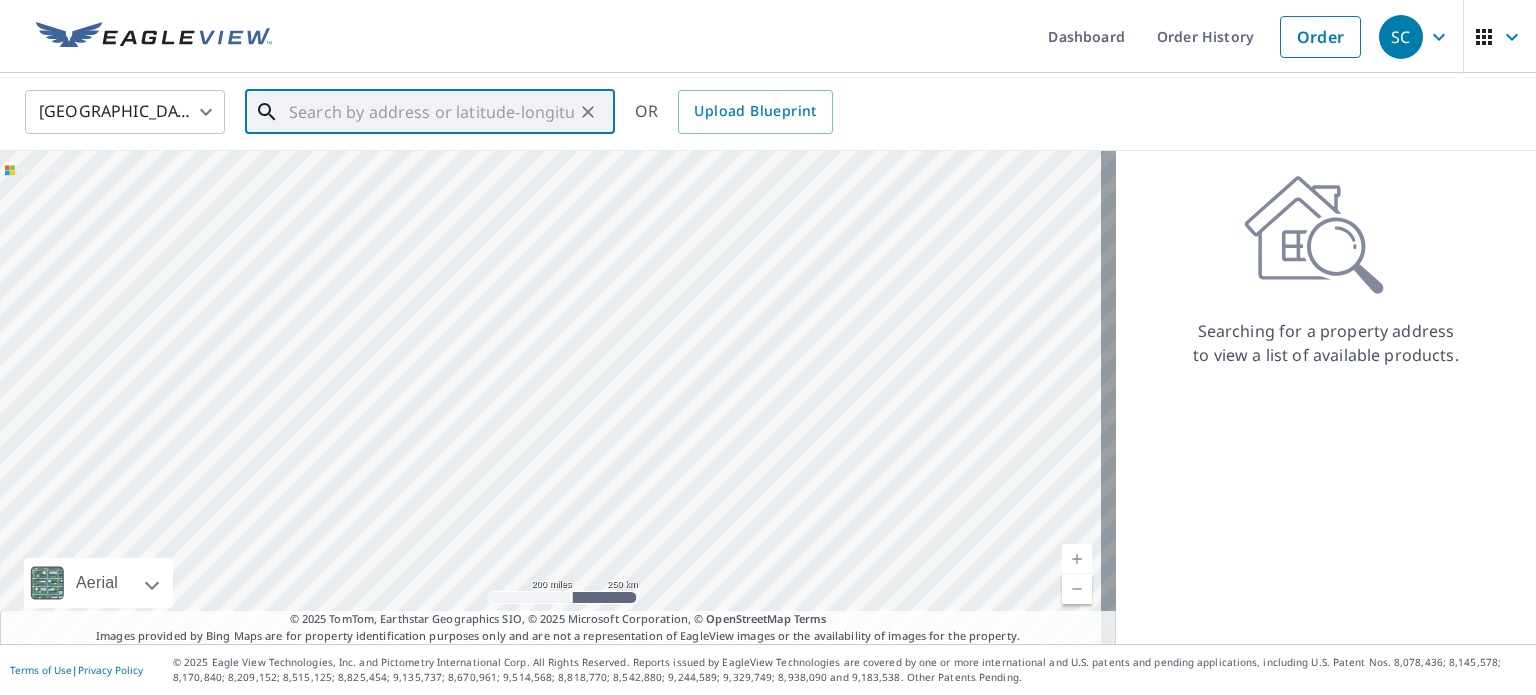 drag, startPoint x: 444, startPoint y: 131, endPoint x: 432, endPoint y: 112, distance: 22.472204 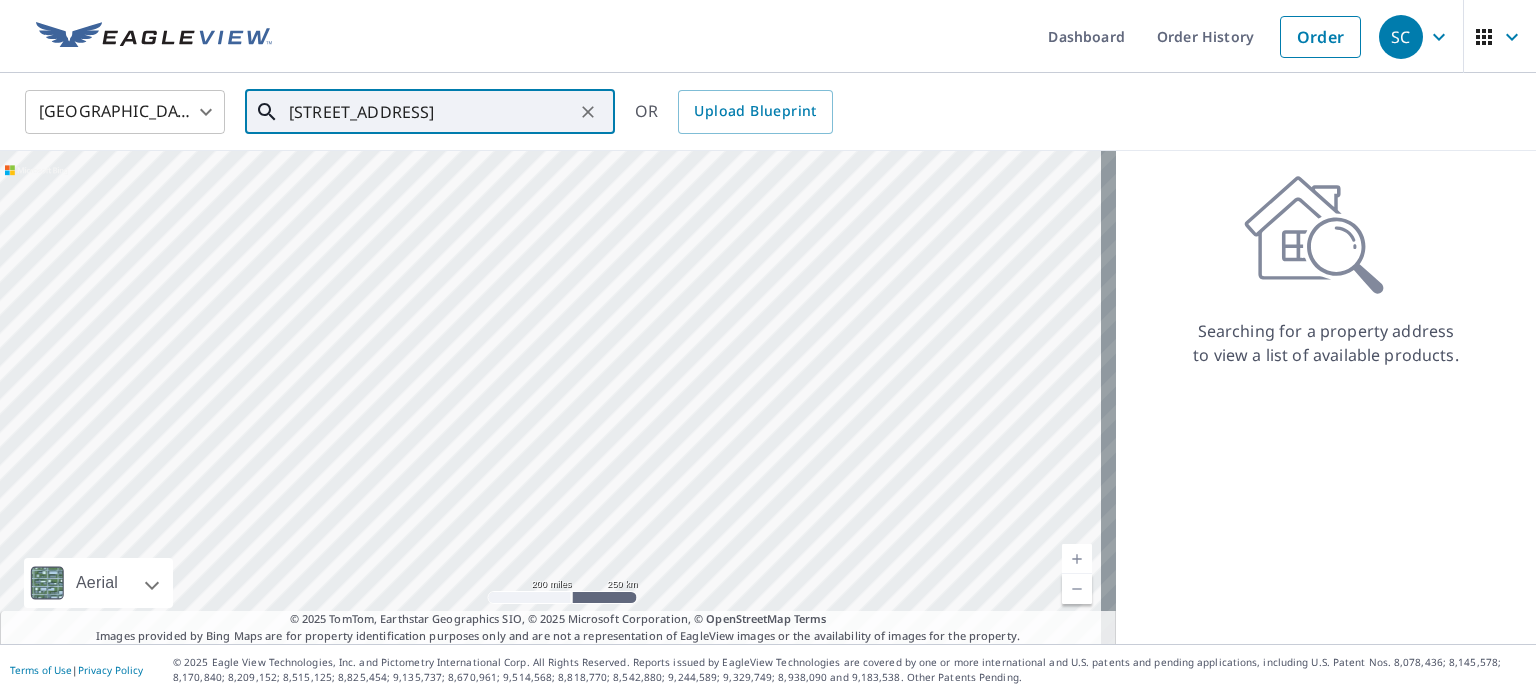 scroll, scrollTop: 0, scrollLeft: 5, axis: horizontal 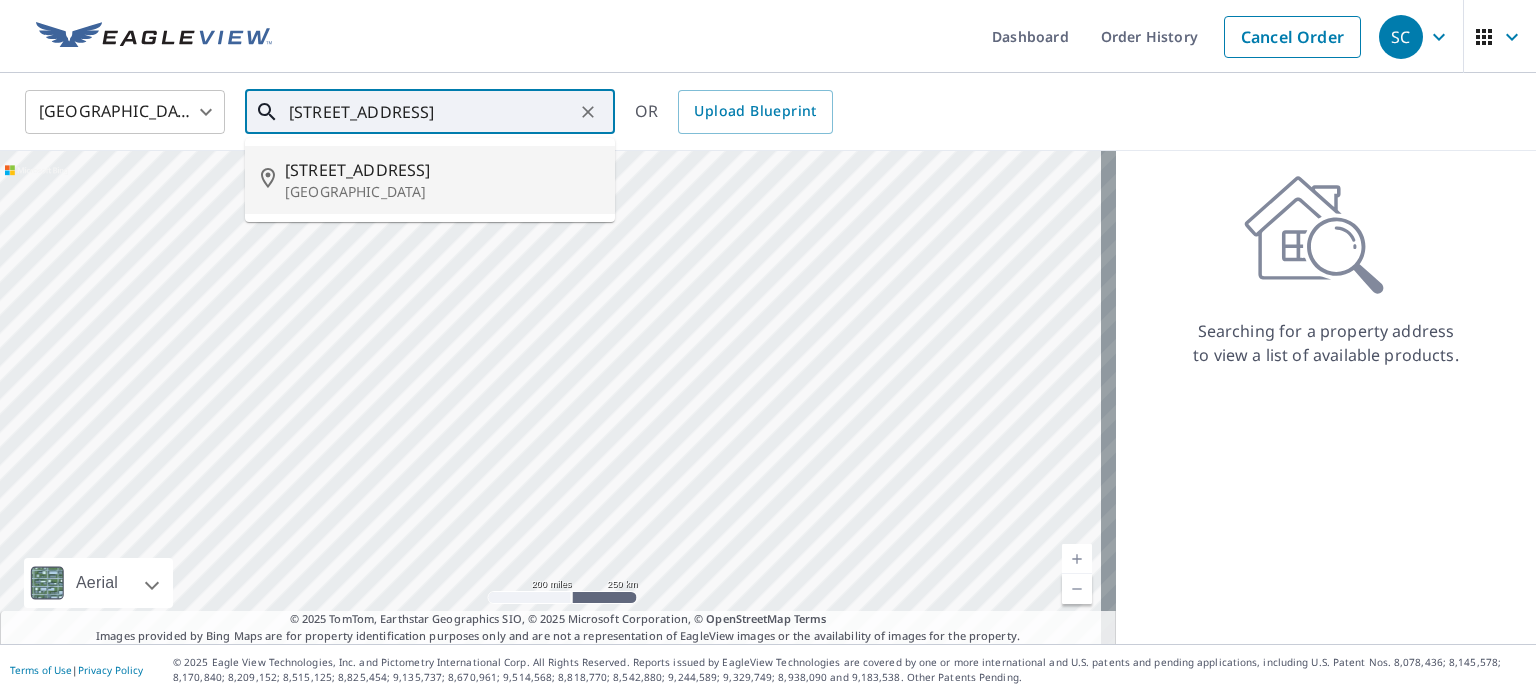 click on "[STREET_ADDRESS]" at bounding box center [442, 170] 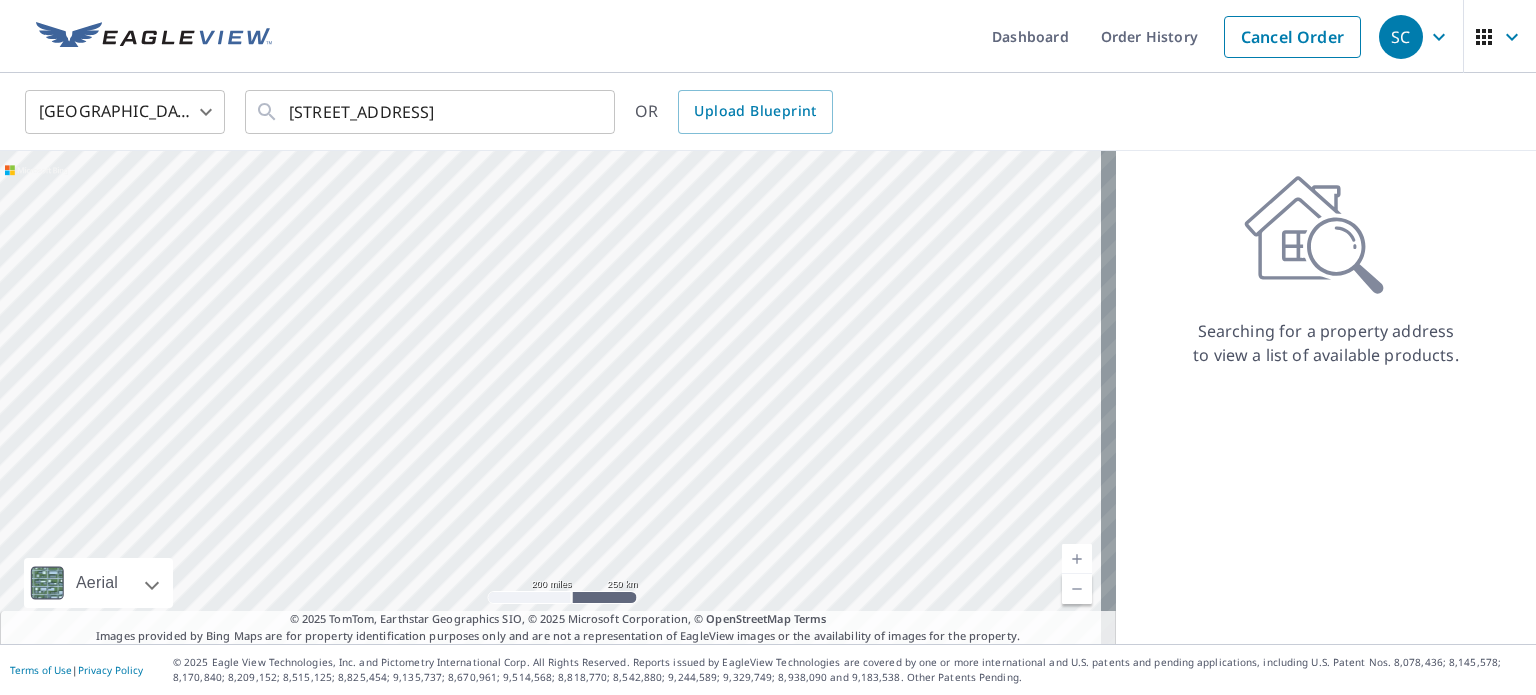 scroll, scrollTop: 0, scrollLeft: 0, axis: both 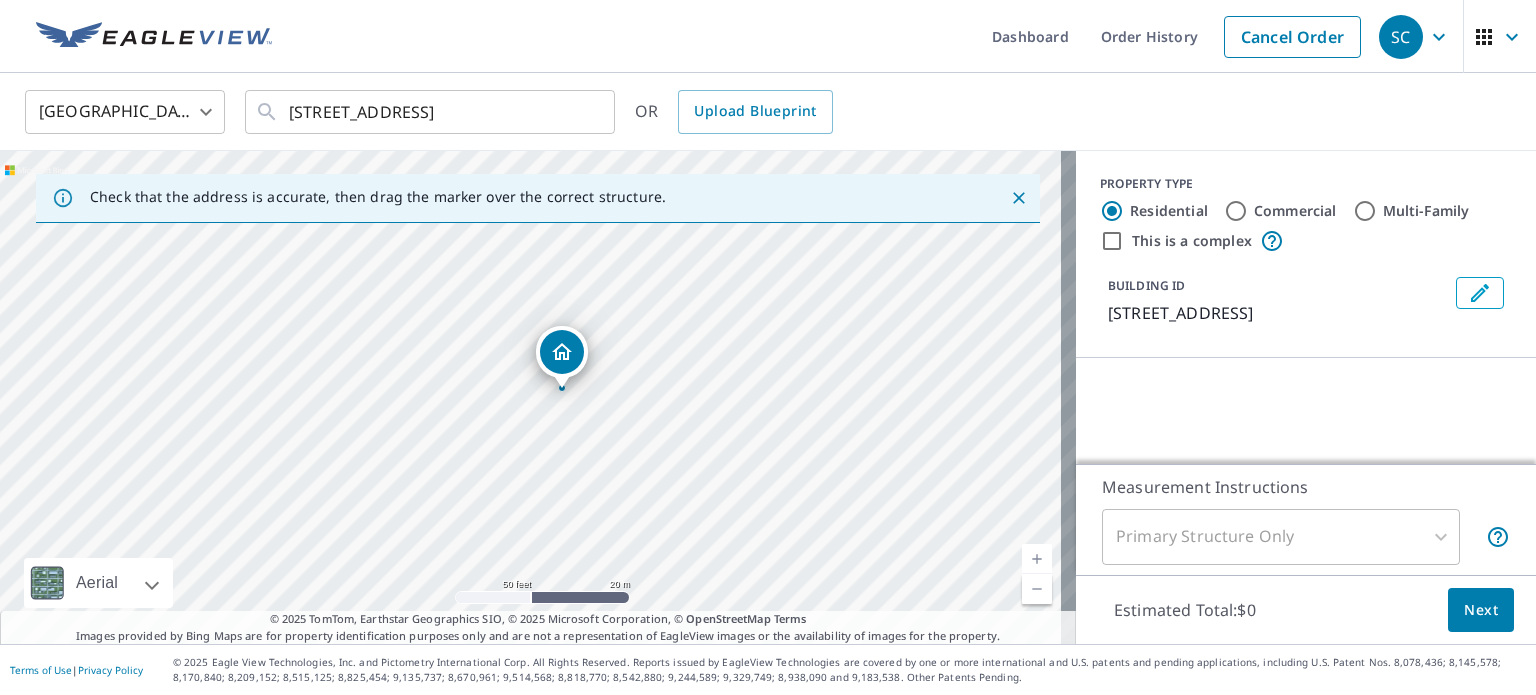 drag, startPoint x: 528, startPoint y: 419, endPoint x: 501, endPoint y: 311, distance: 111.32385 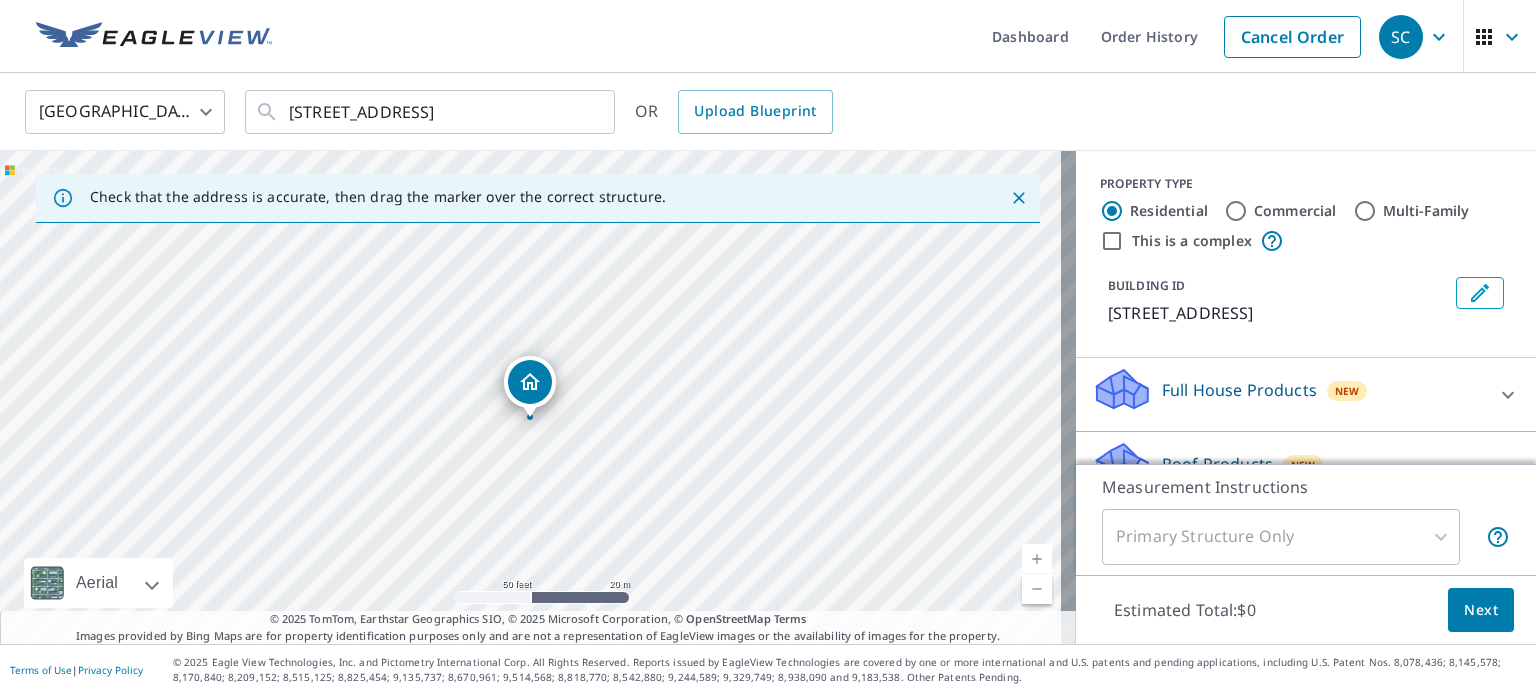 drag, startPoint x: 542, startPoint y: 362, endPoint x: 541, endPoint y: 385, distance: 23.021729 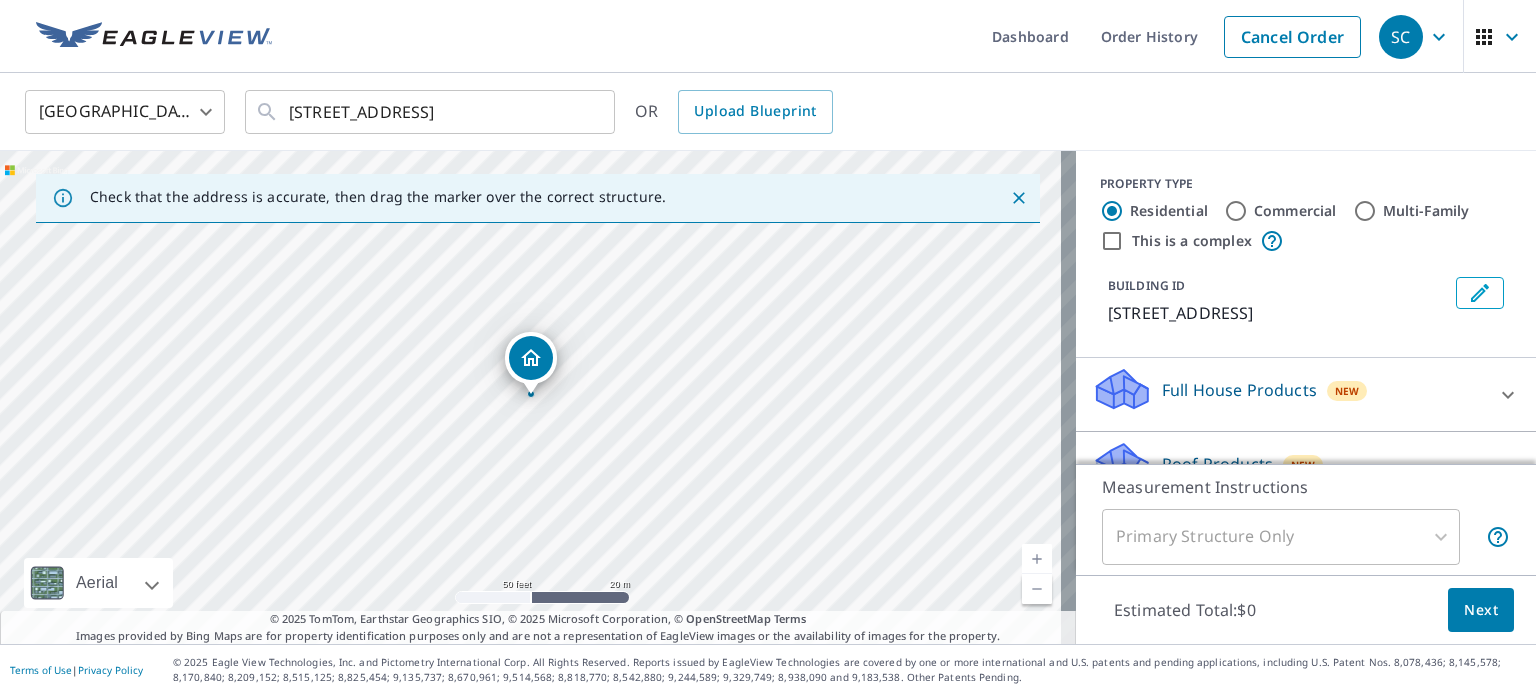 scroll, scrollTop: 188, scrollLeft: 0, axis: vertical 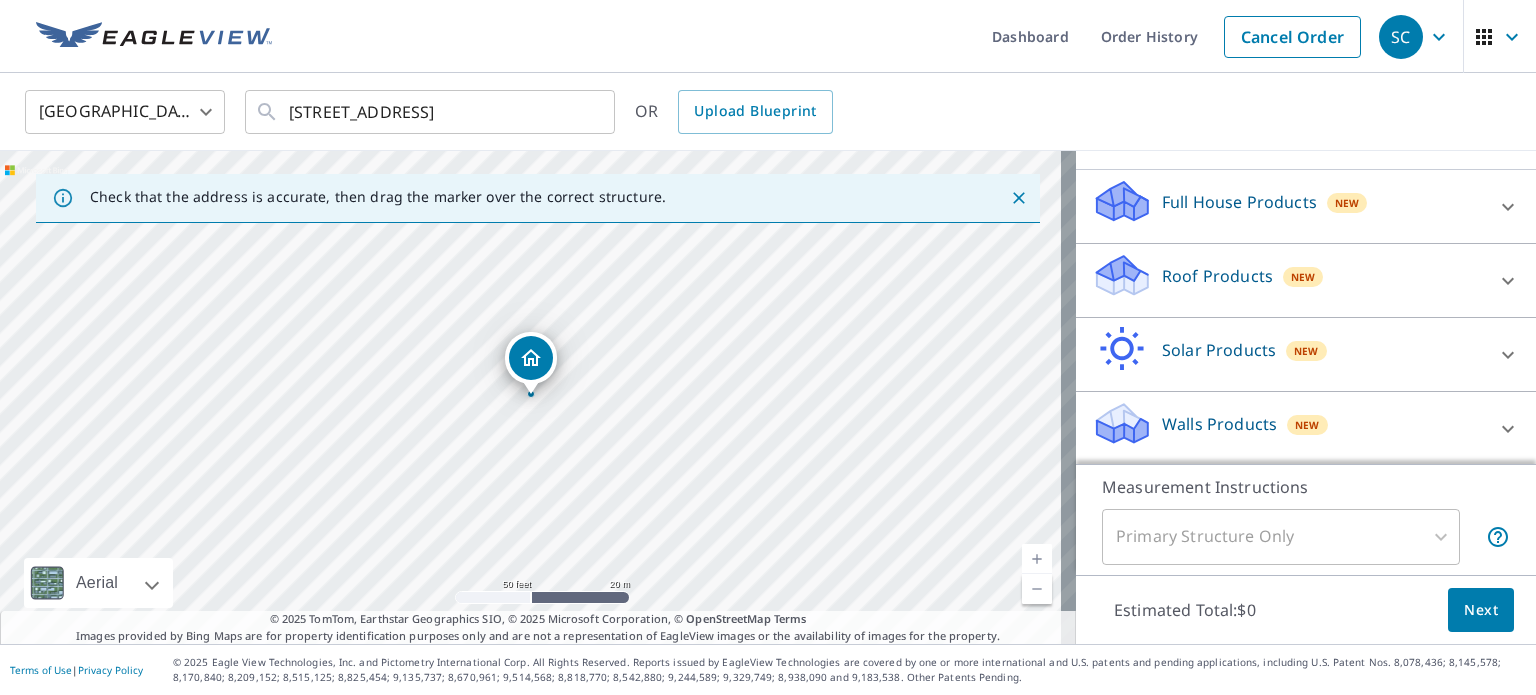 click on "Roof Products" at bounding box center [1217, 276] 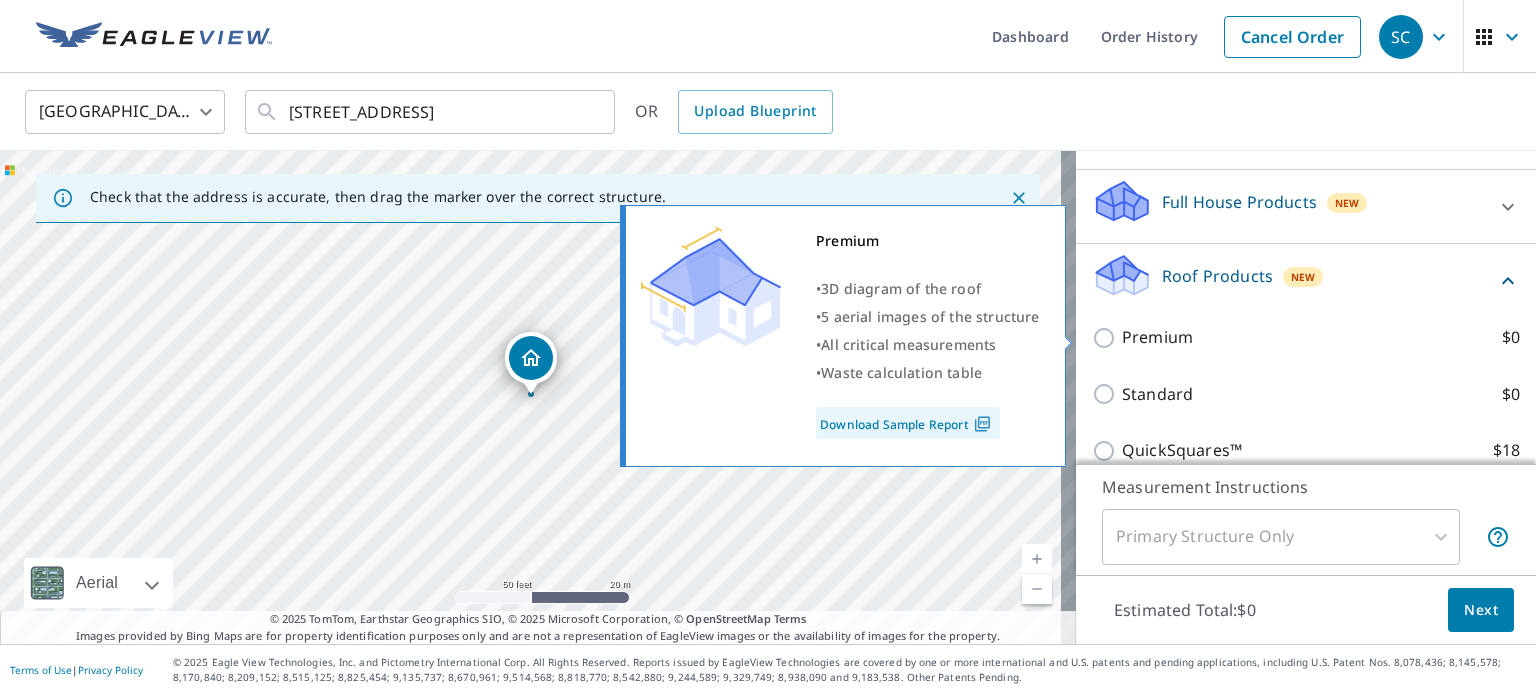 click on "Premium" at bounding box center [1157, 337] 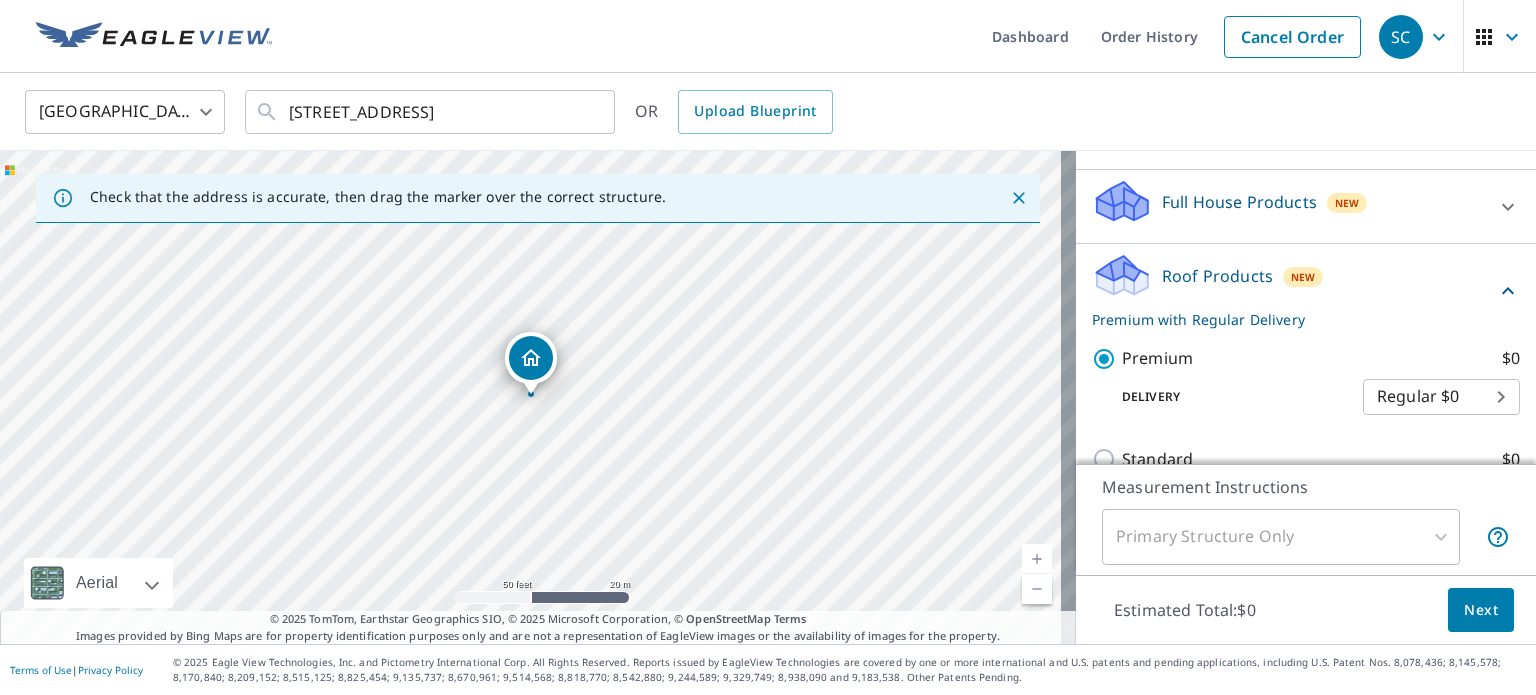 click on "Next" at bounding box center (1481, 610) 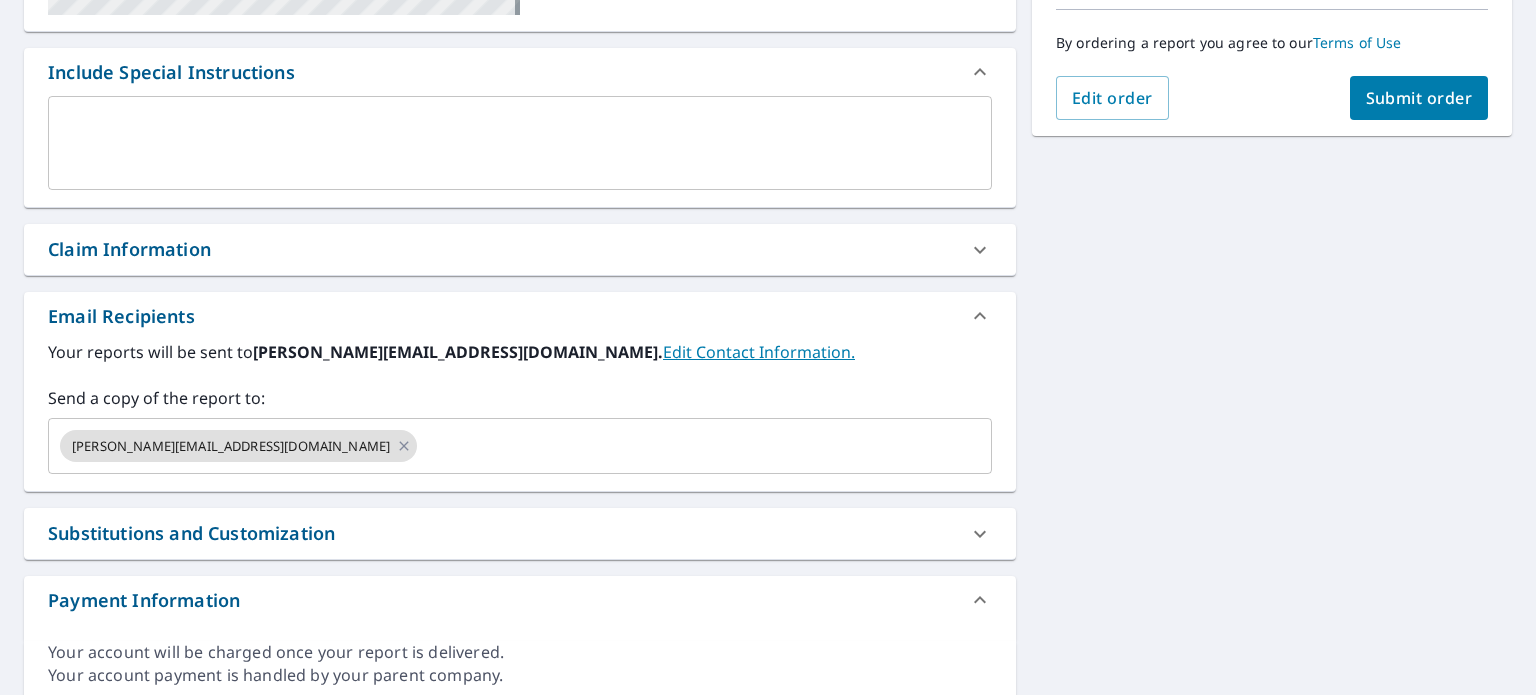scroll, scrollTop: 503, scrollLeft: 0, axis: vertical 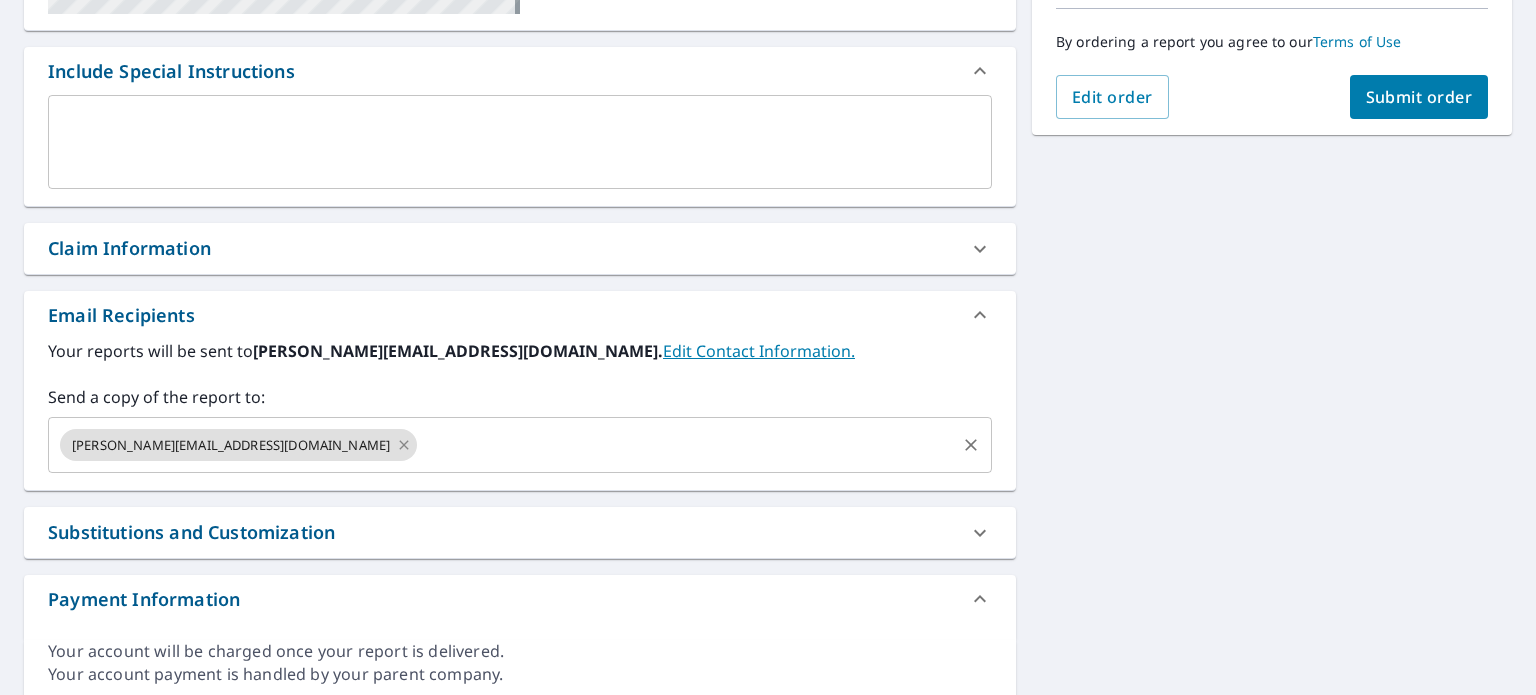 click 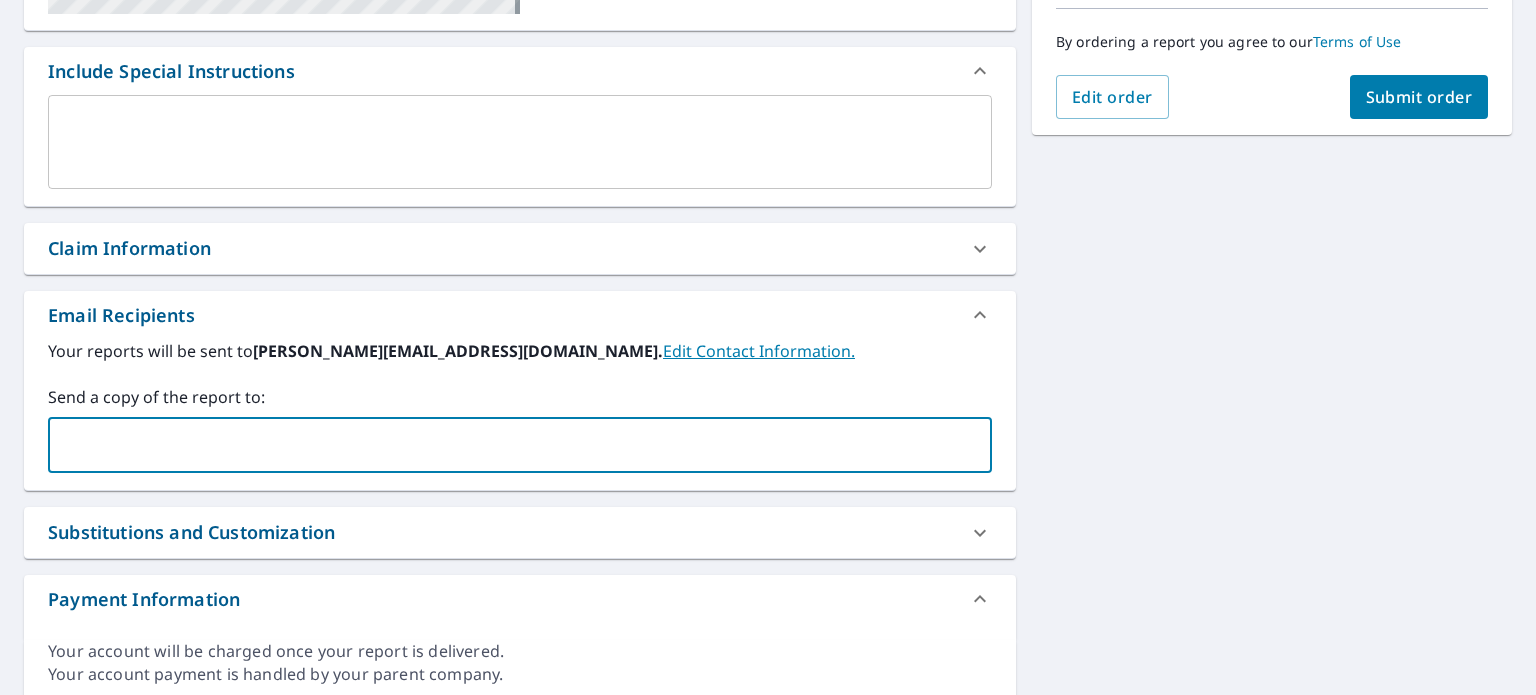 click at bounding box center (505, 445) 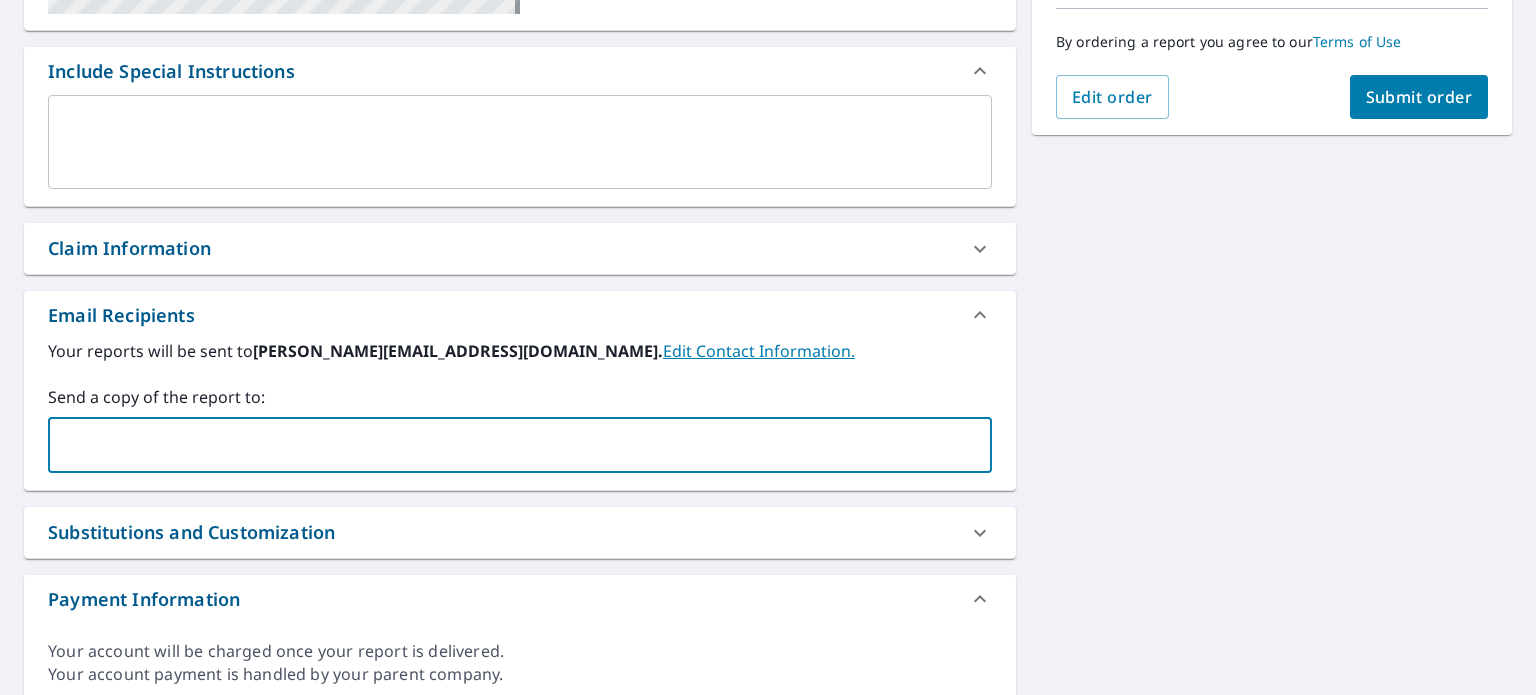 type on "[PERSON_NAME][EMAIL_ADDRESS][DOMAIN_NAME]" 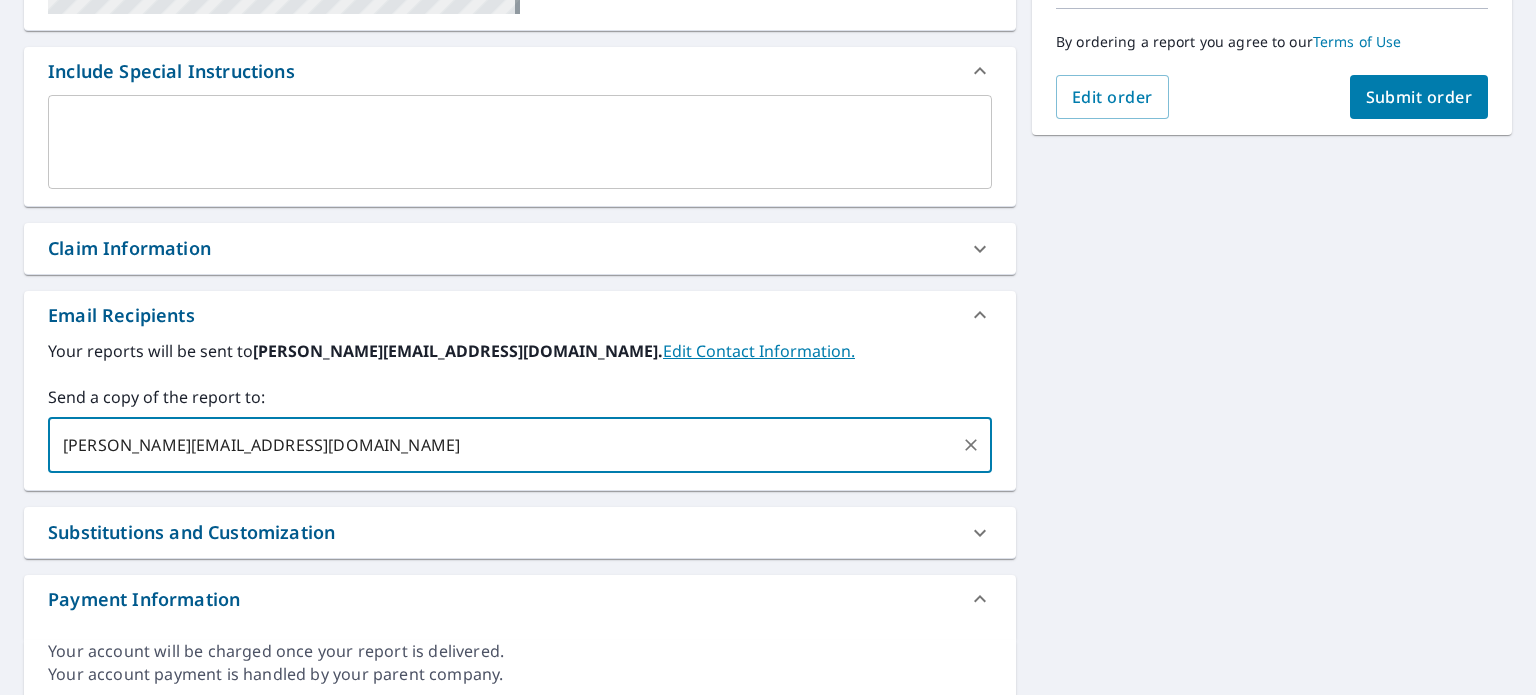 type 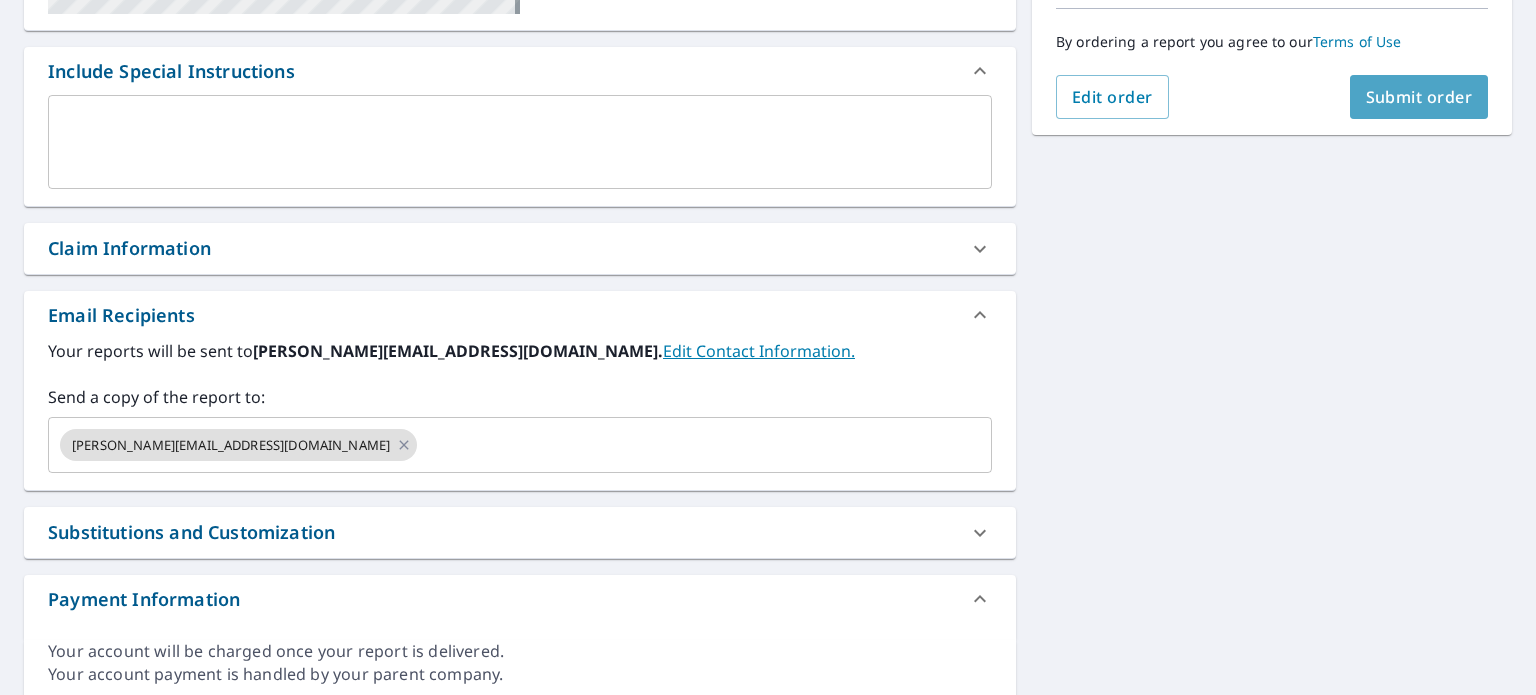 click on "Submit order" at bounding box center [1419, 97] 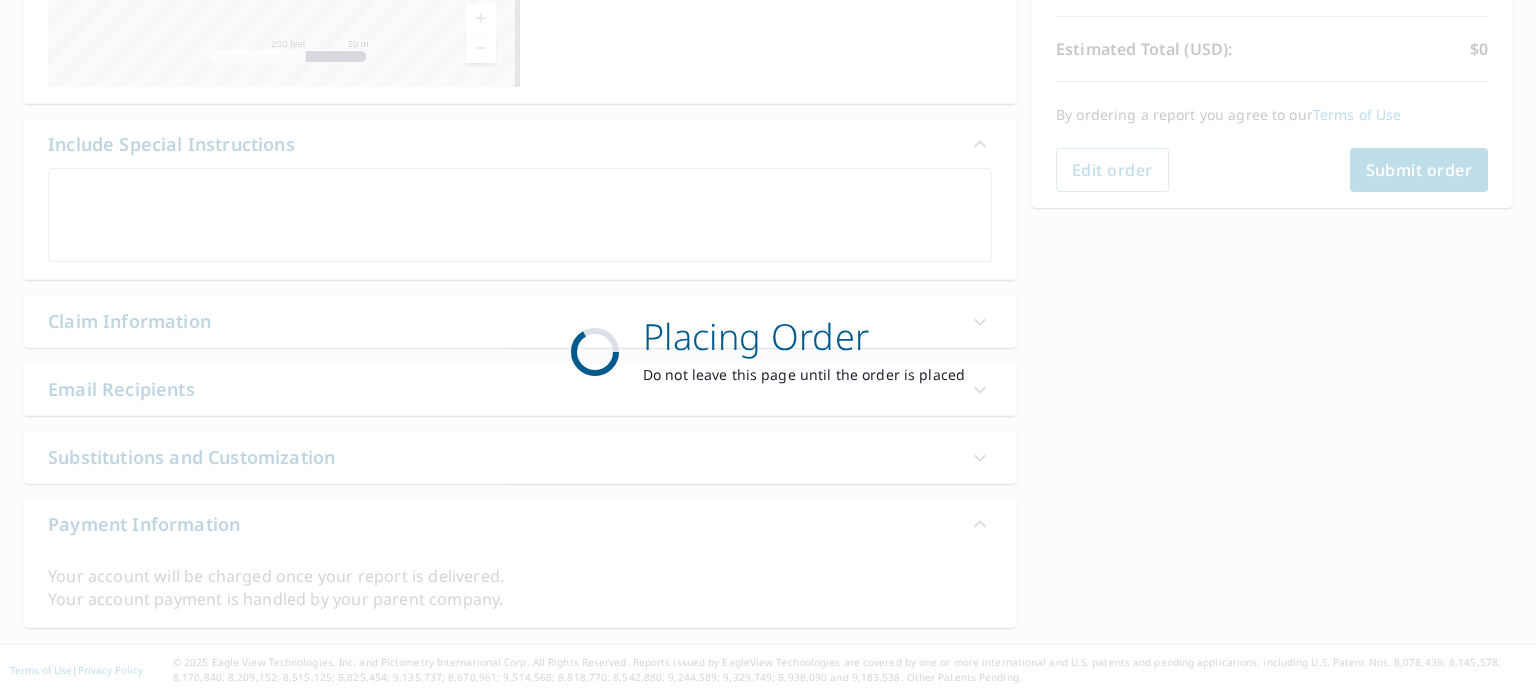 scroll, scrollTop: 428, scrollLeft: 0, axis: vertical 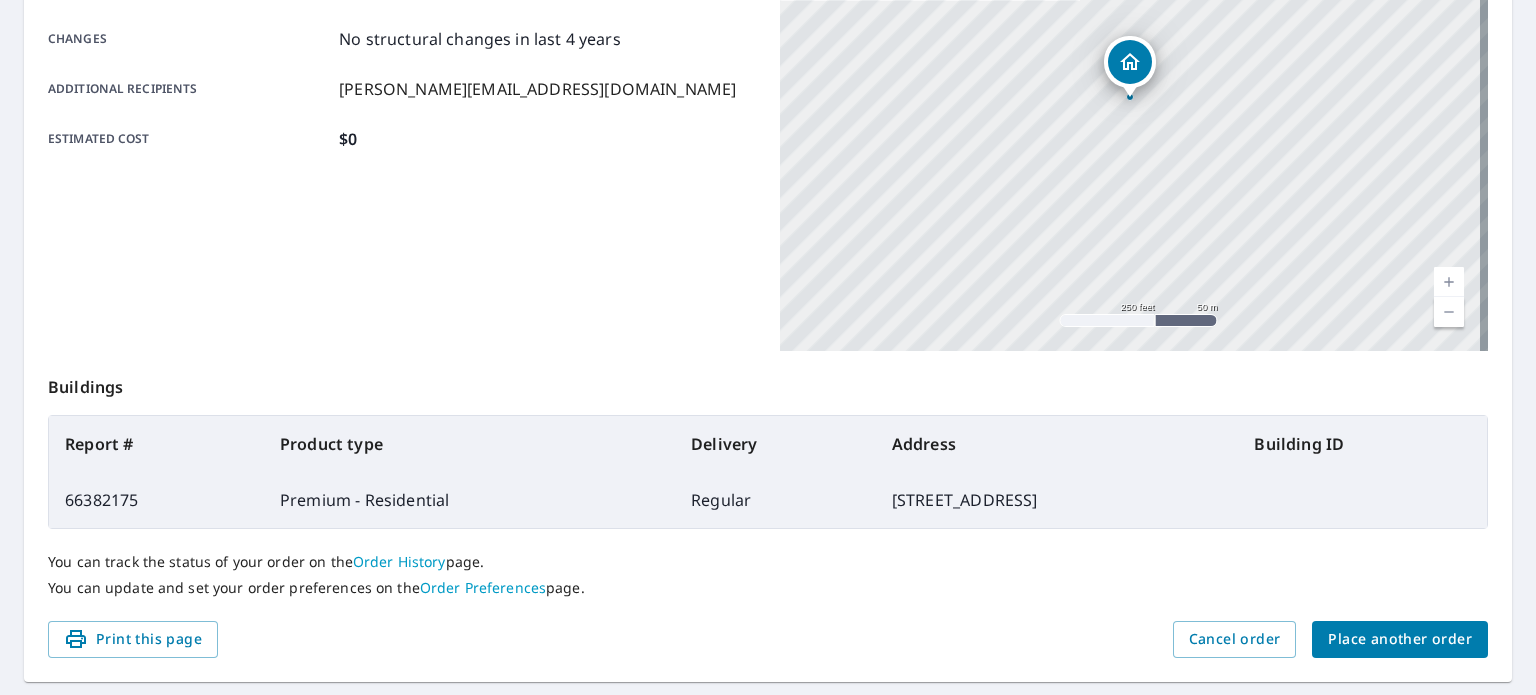 click on "Place another order" at bounding box center (1400, 639) 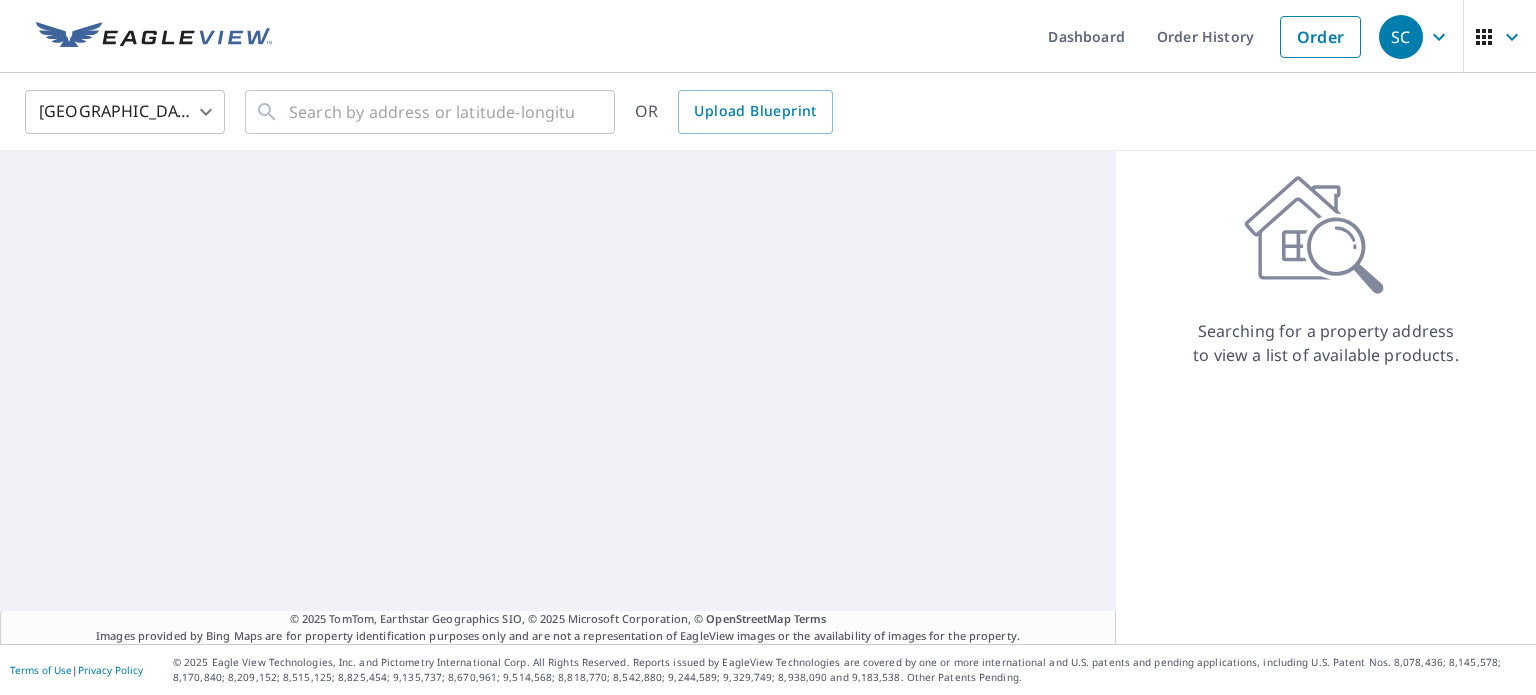 scroll, scrollTop: 0, scrollLeft: 0, axis: both 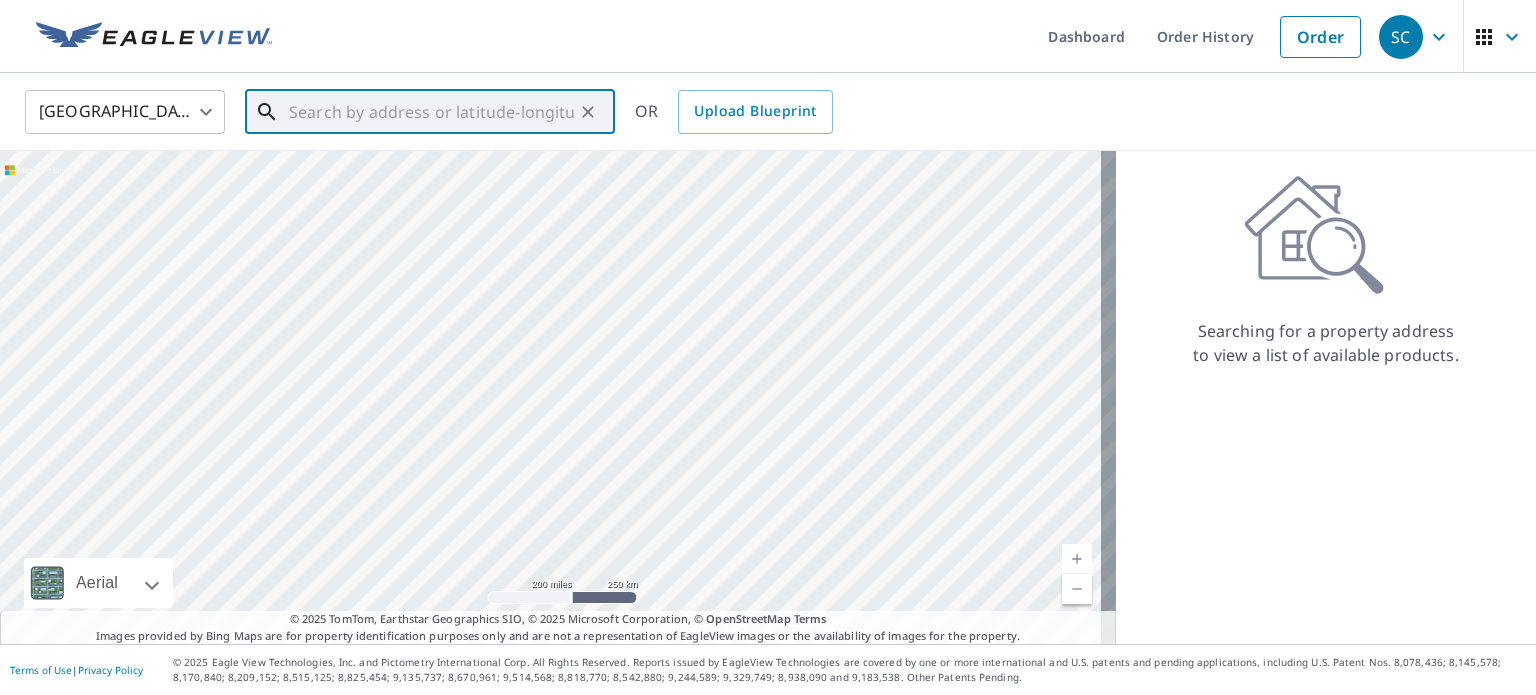 click at bounding box center [431, 112] 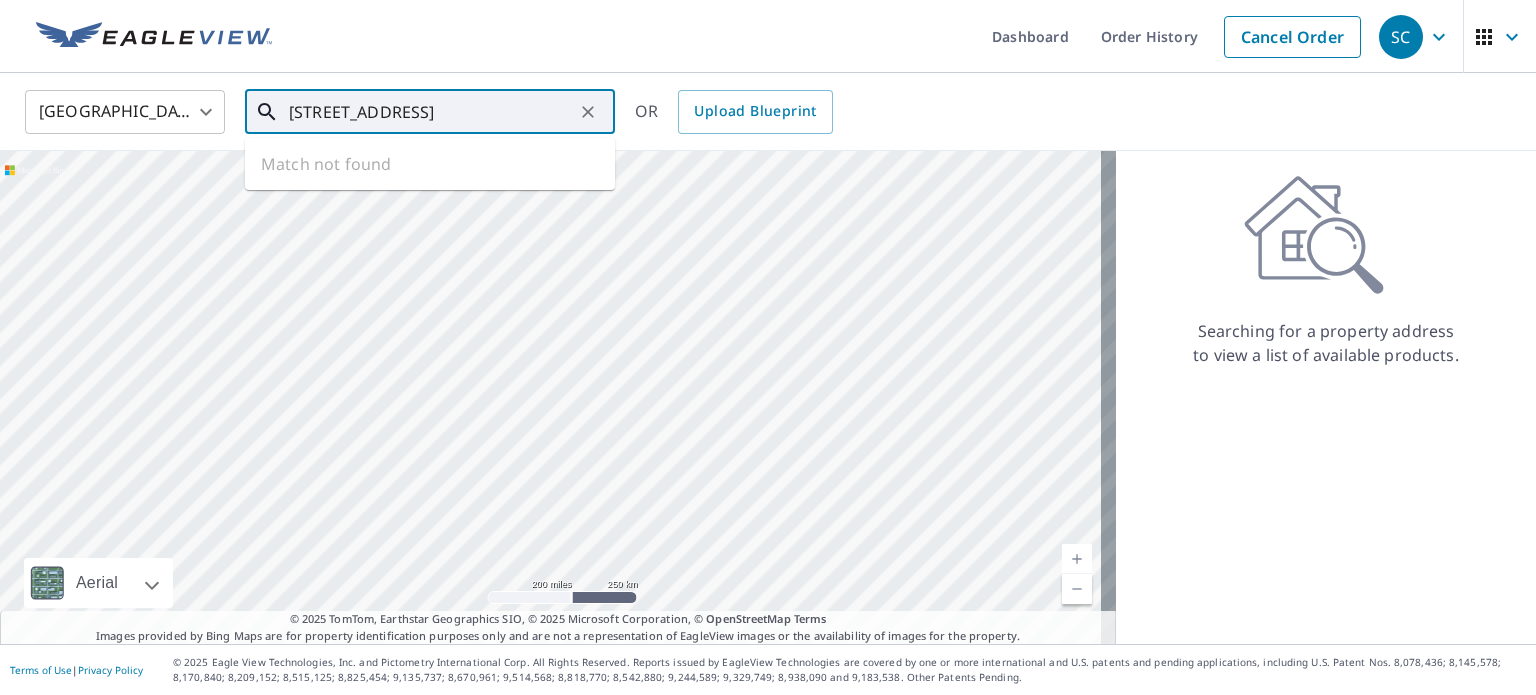 scroll, scrollTop: 0, scrollLeft: 0, axis: both 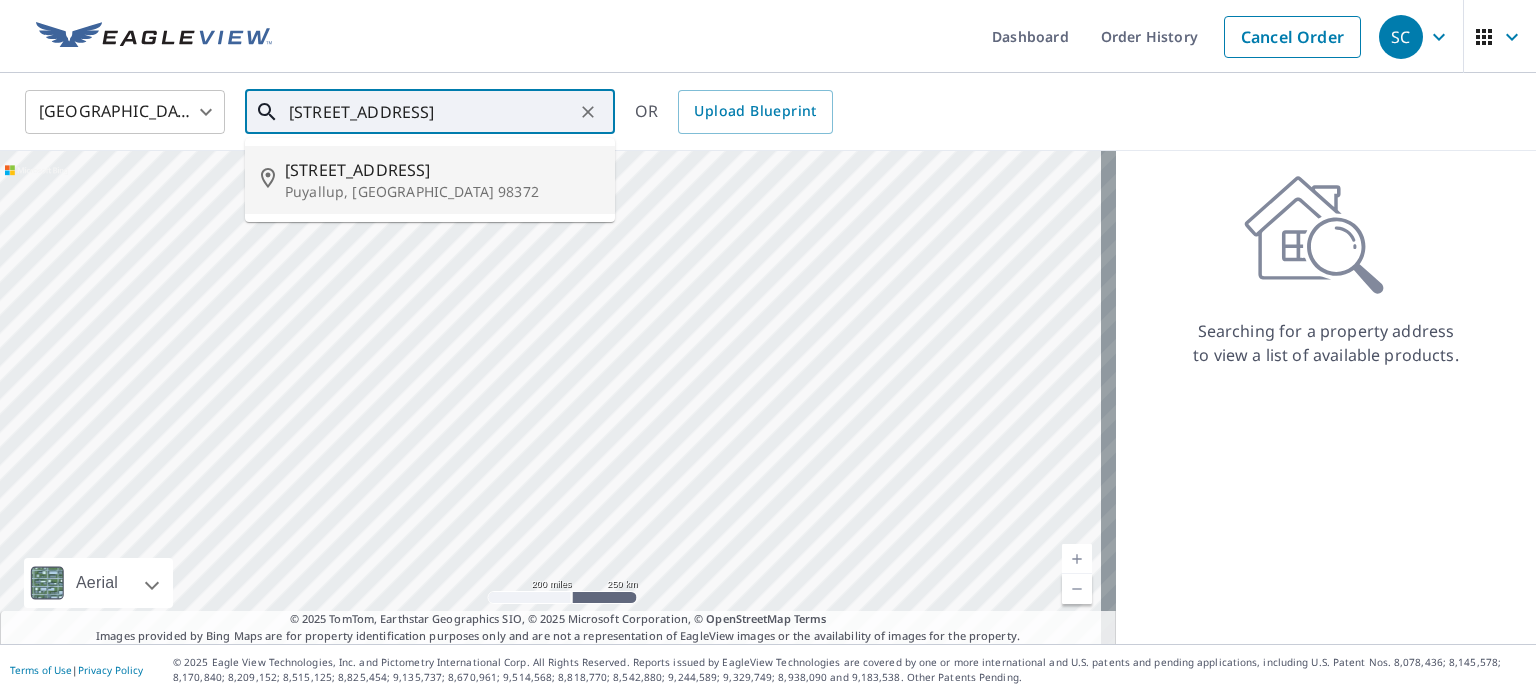 click on "[STREET_ADDRESS]" at bounding box center [442, 170] 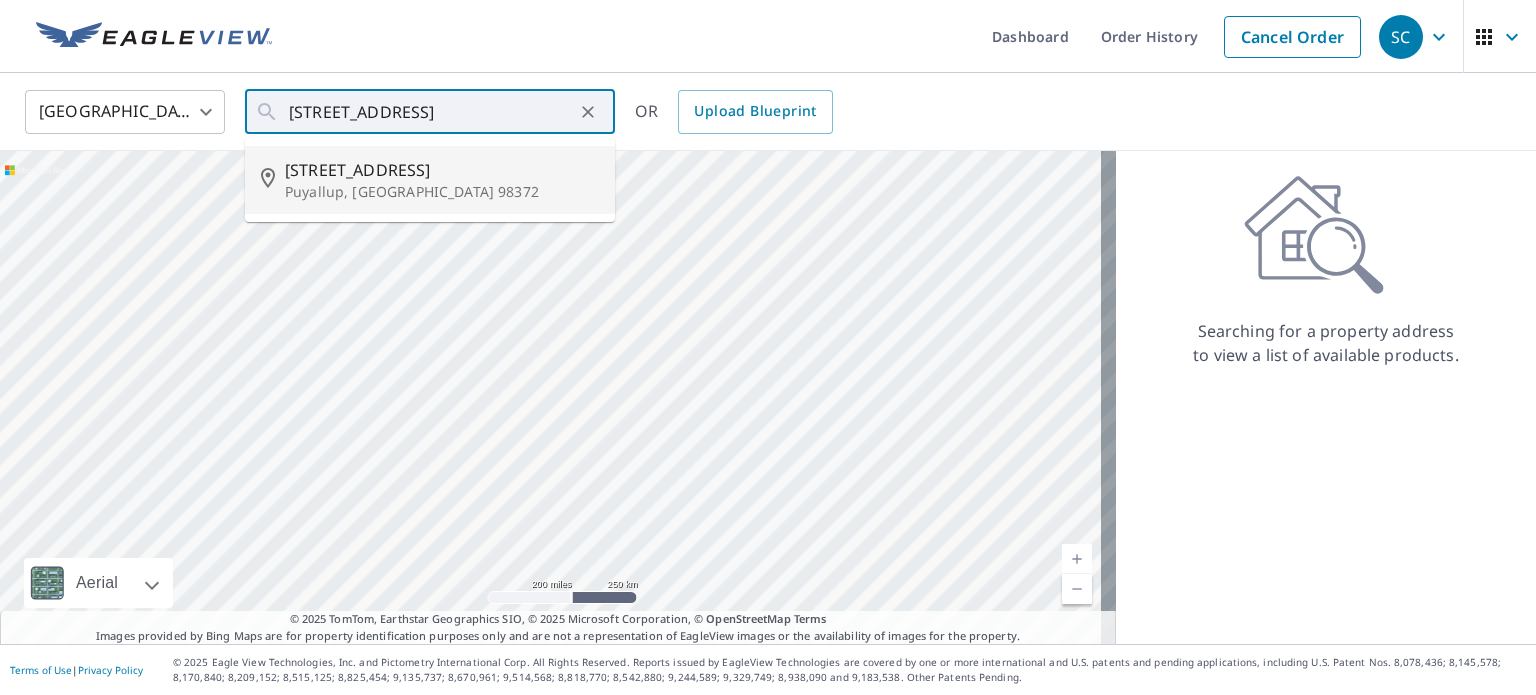 scroll, scrollTop: 0, scrollLeft: 0, axis: both 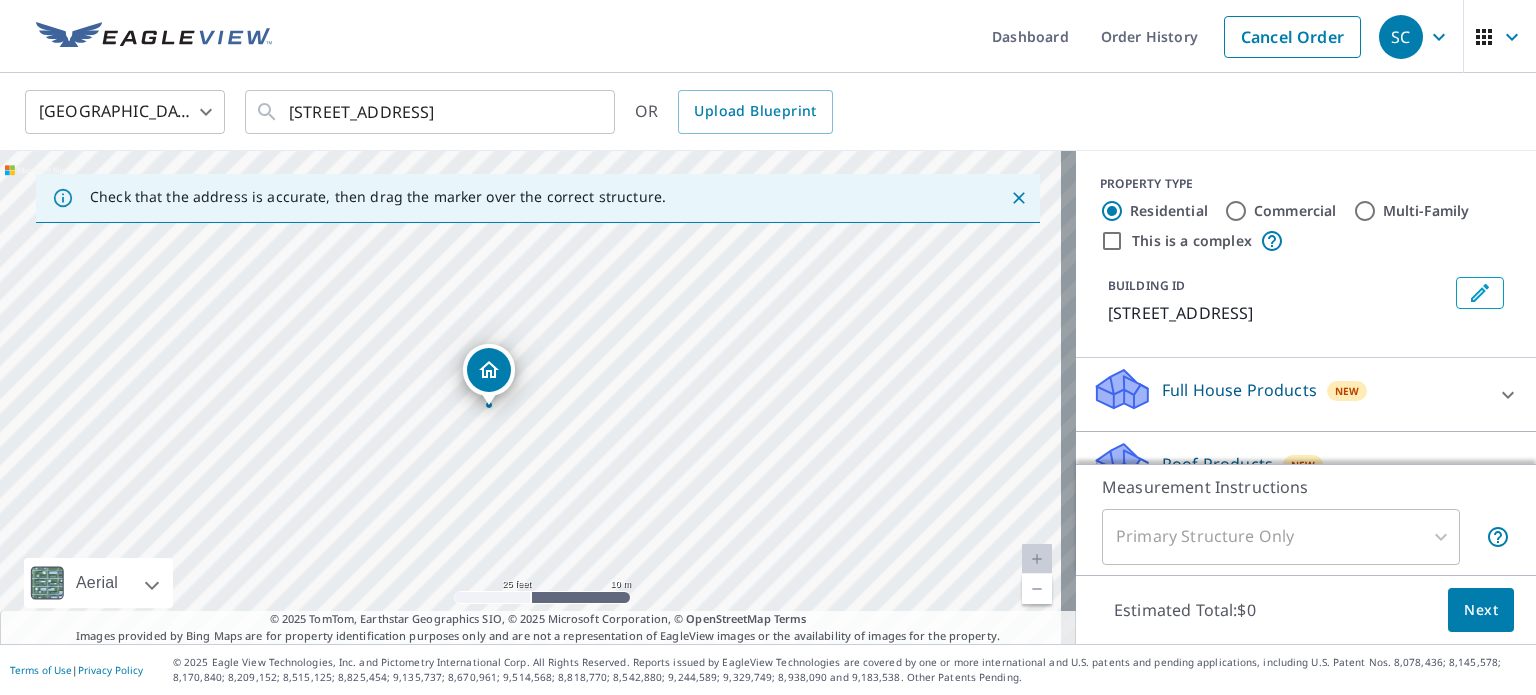 drag, startPoint x: 527, startPoint y: 367, endPoint x: 485, endPoint y: 378, distance: 43.416588 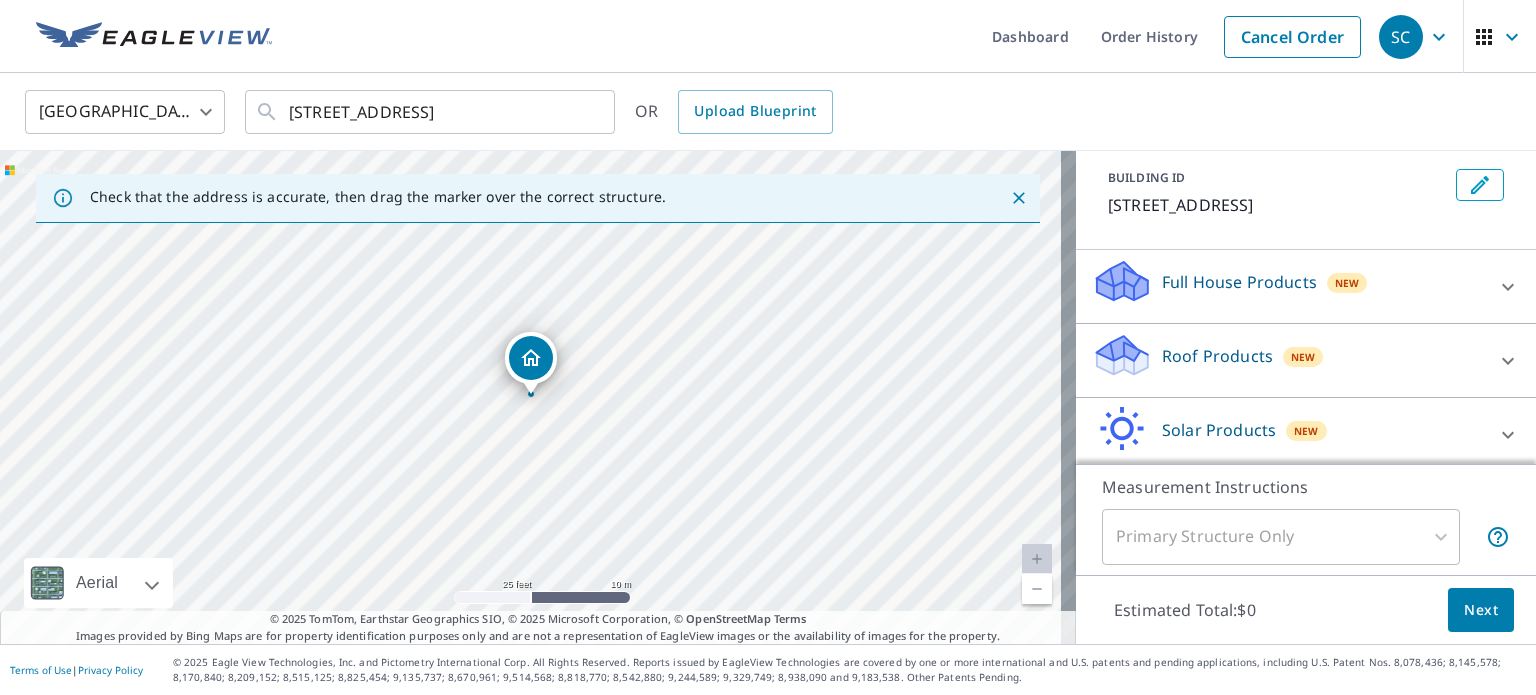 scroll, scrollTop: 111, scrollLeft: 0, axis: vertical 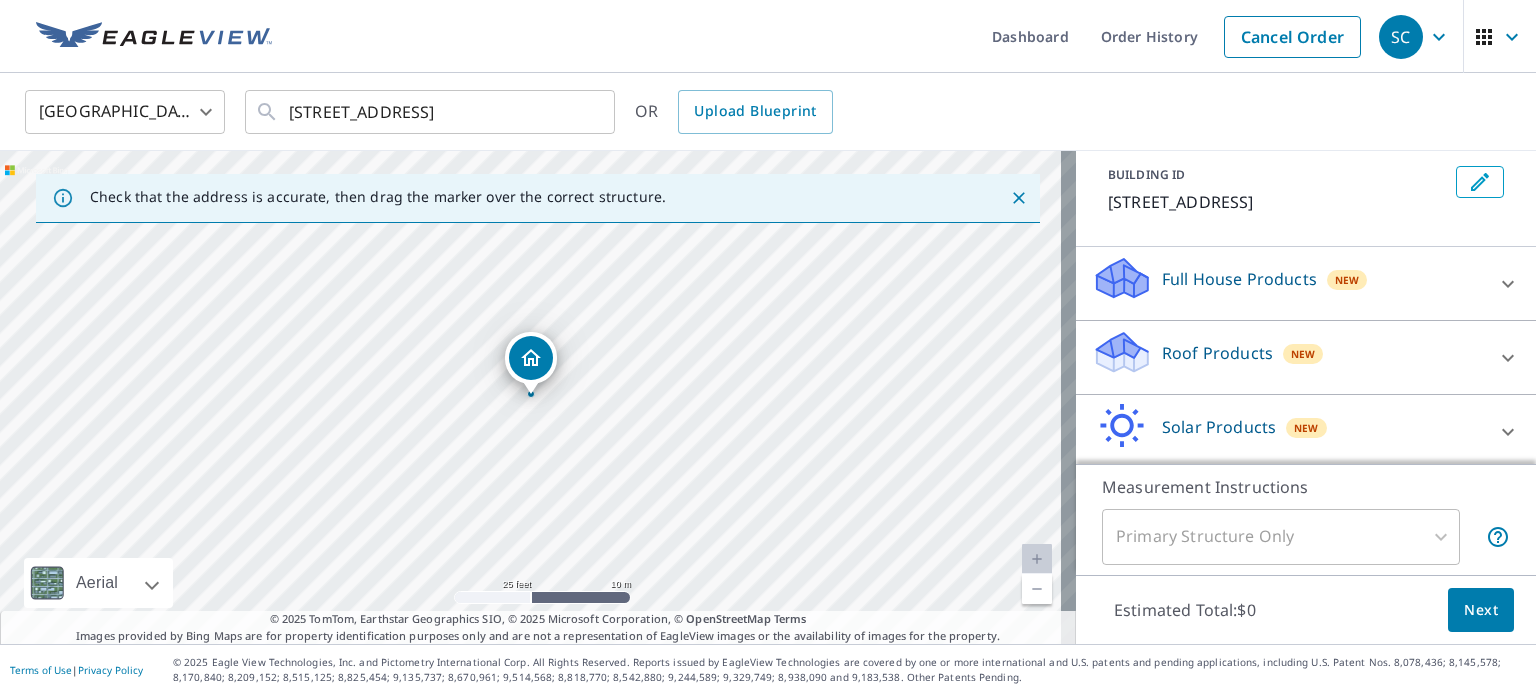 click on "Roof Products" at bounding box center [1217, 353] 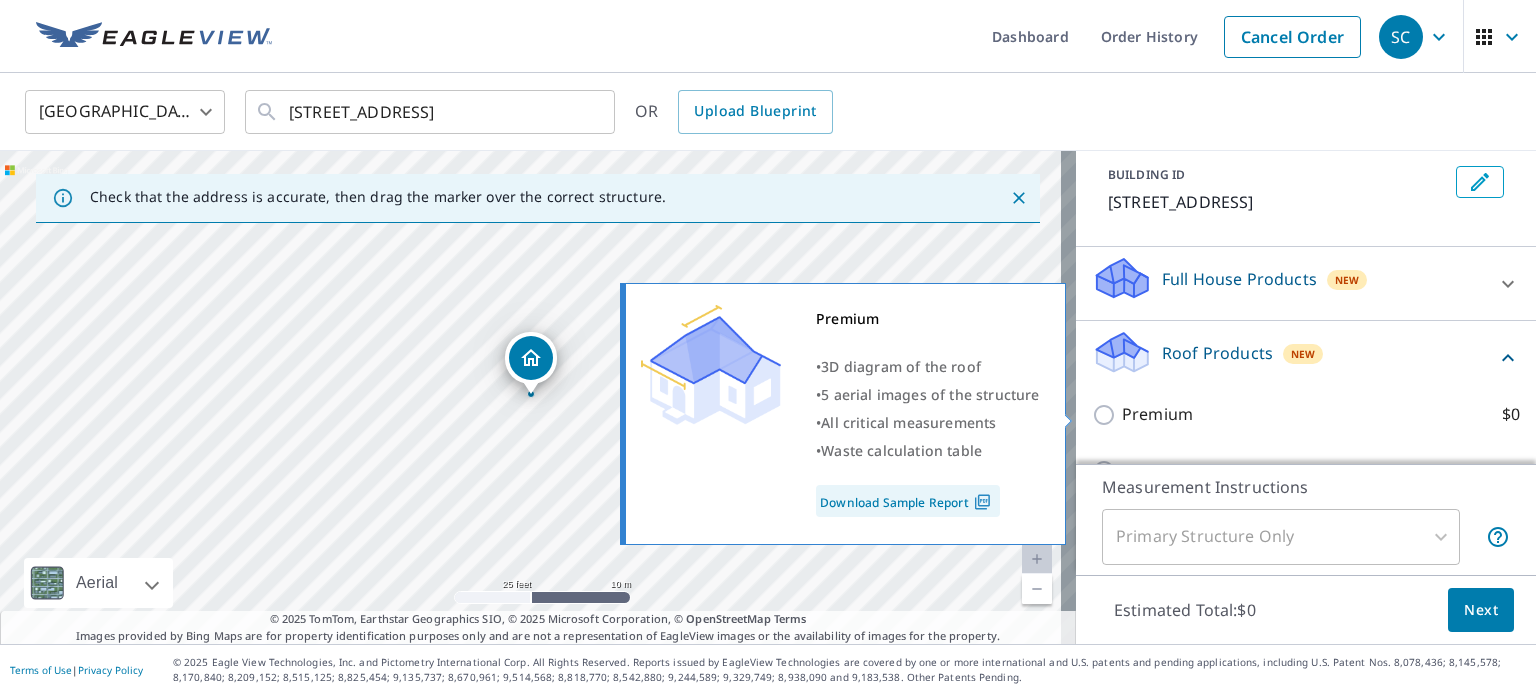 click on "Premium" at bounding box center [1157, 414] 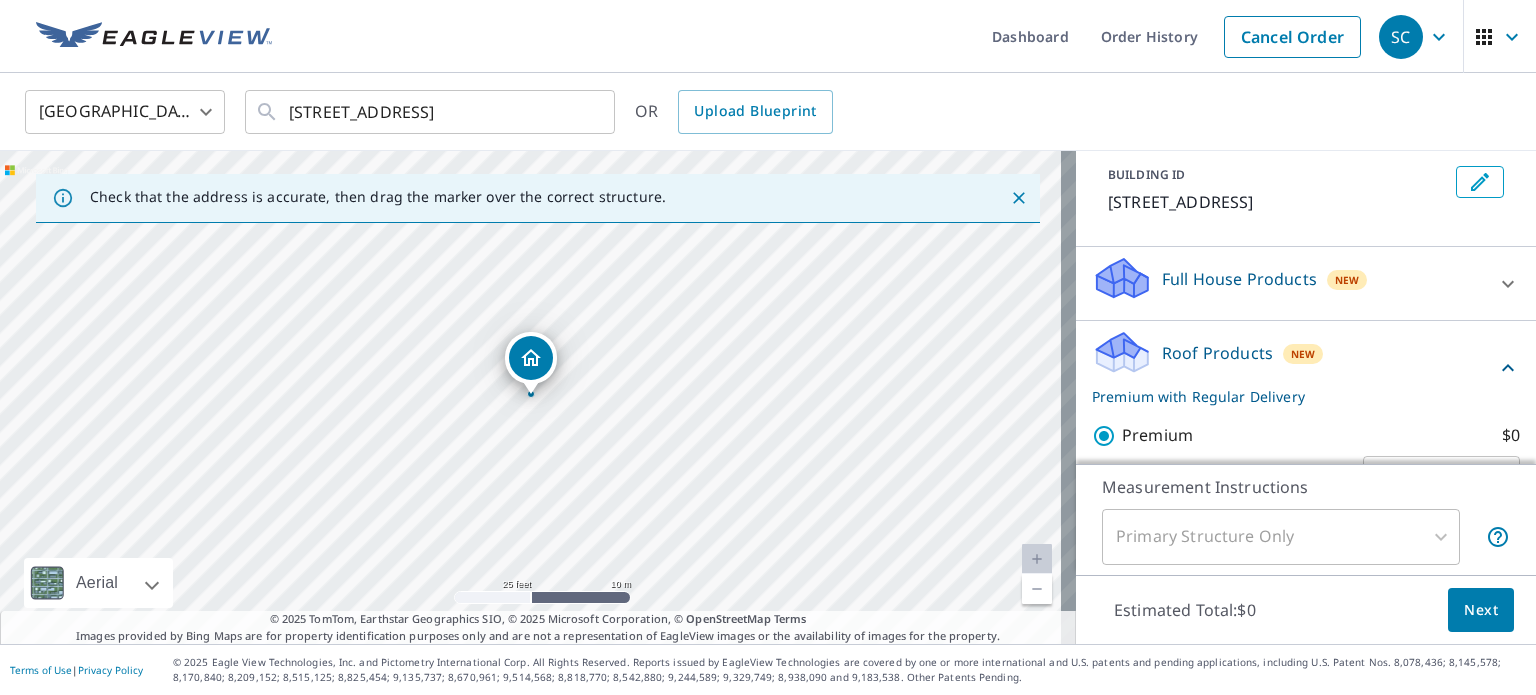 click on "Next" at bounding box center (1481, 610) 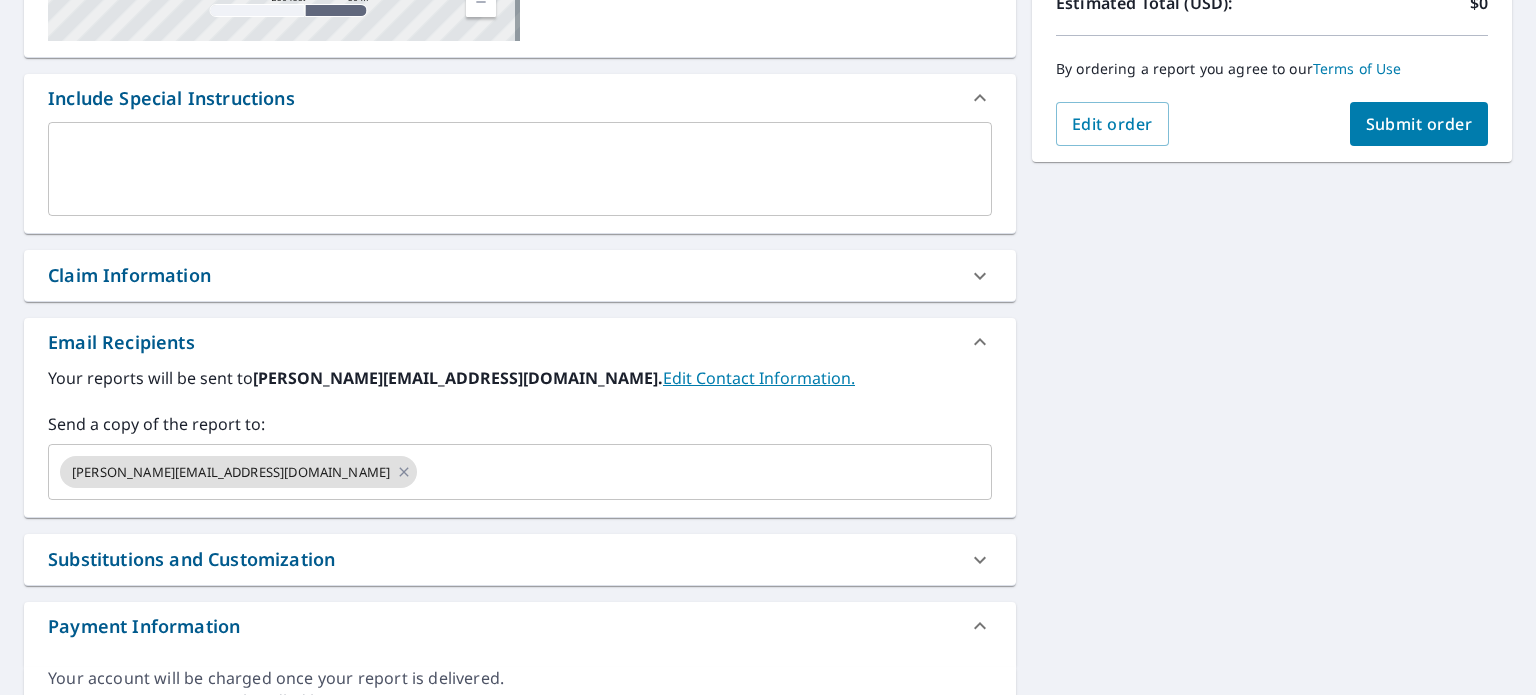 scroll, scrollTop: 476, scrollLeft: 0, axis: vertical 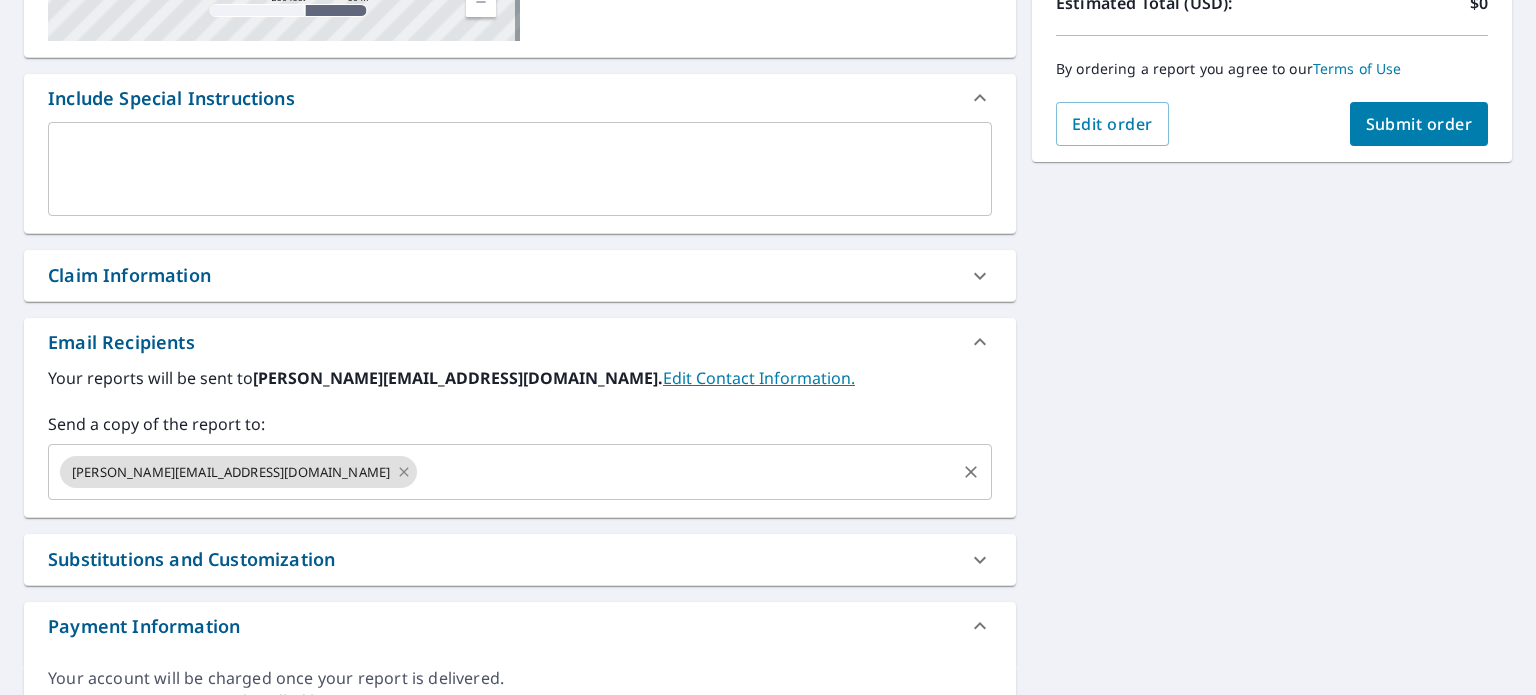 click 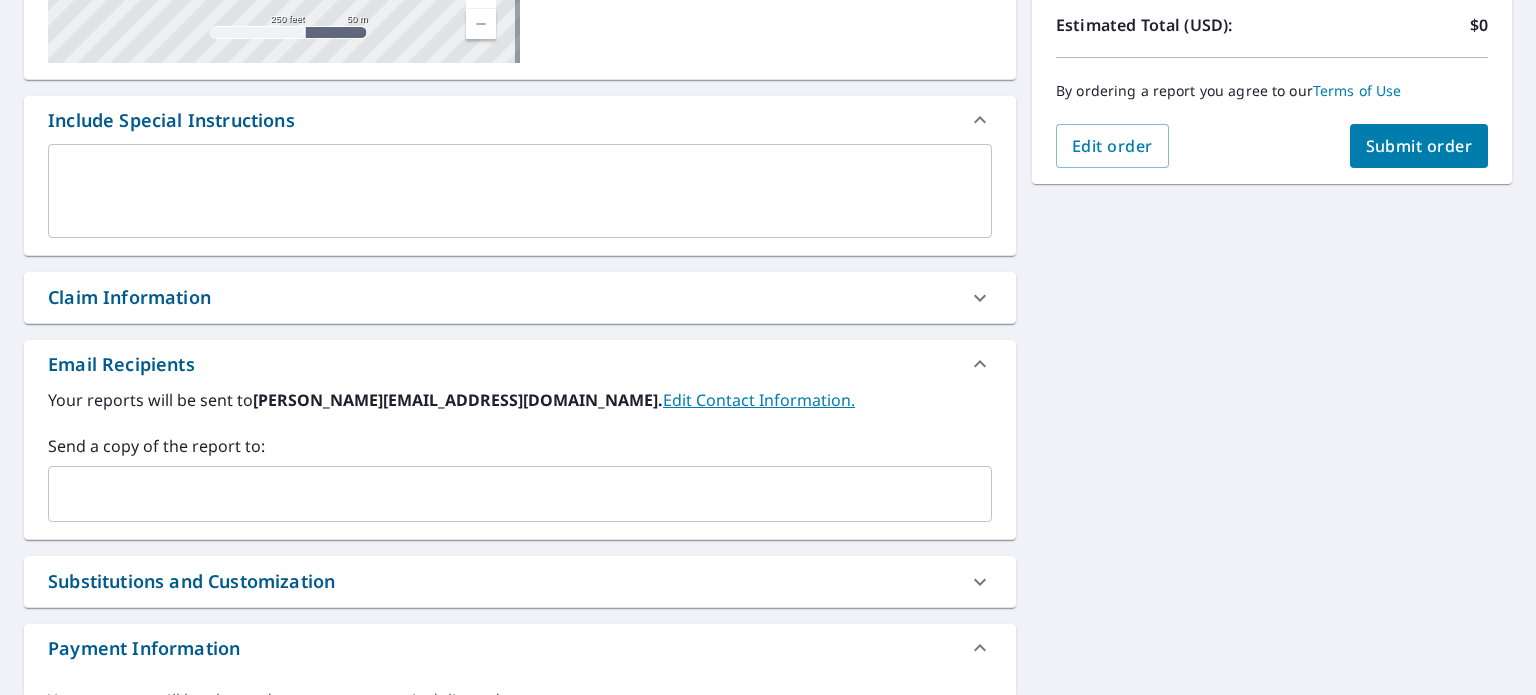 scroll, scrollTop: 455, scrollLeft: 0, axis: vertical 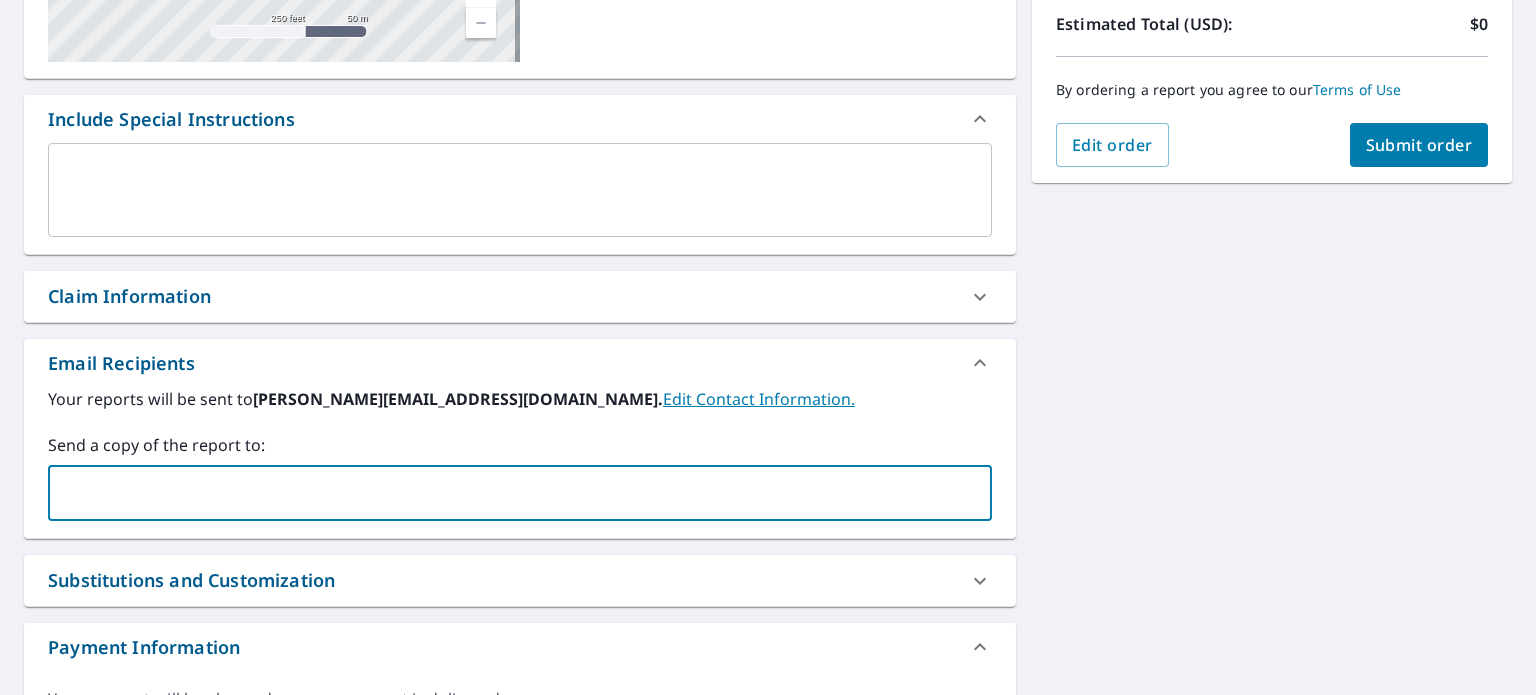 click at bounding box center [505, 493] 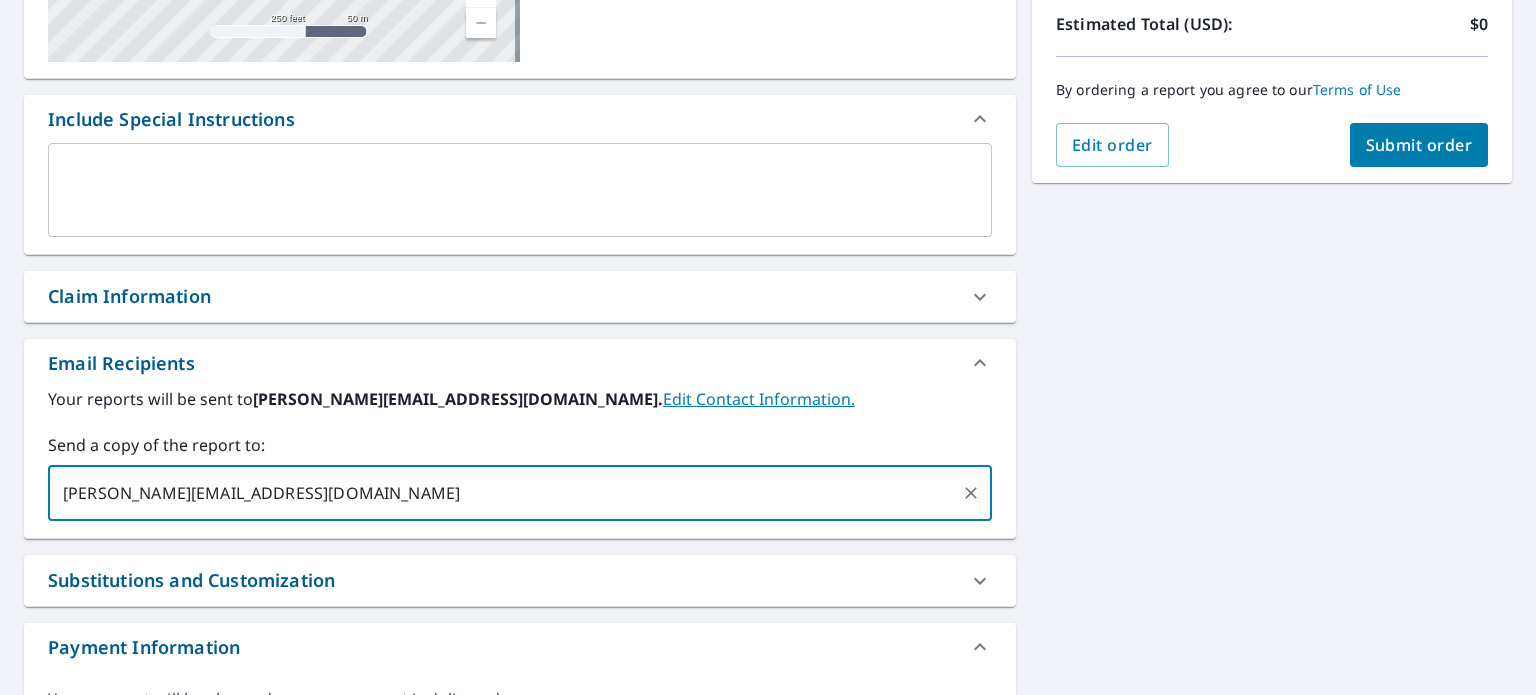 type 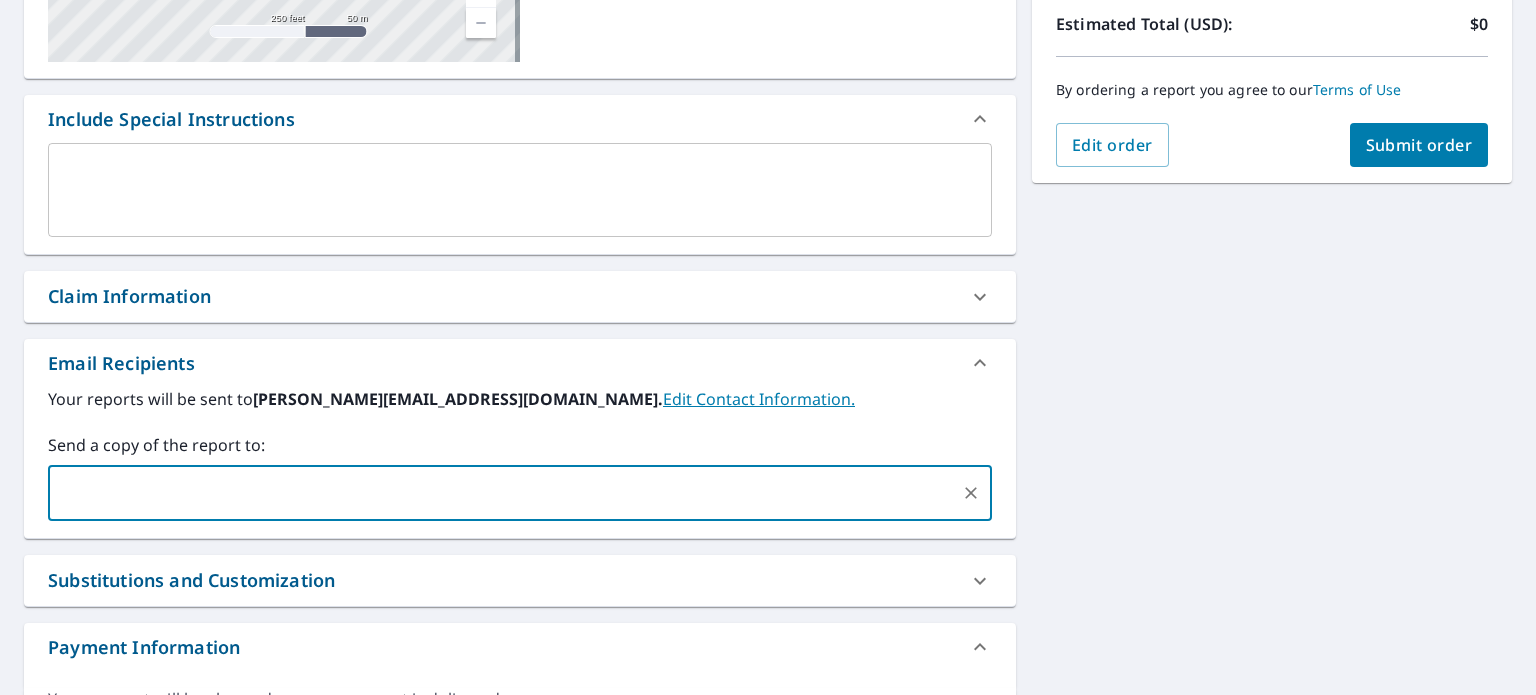 click on "Submit order" at bounding box center [1419, 145] 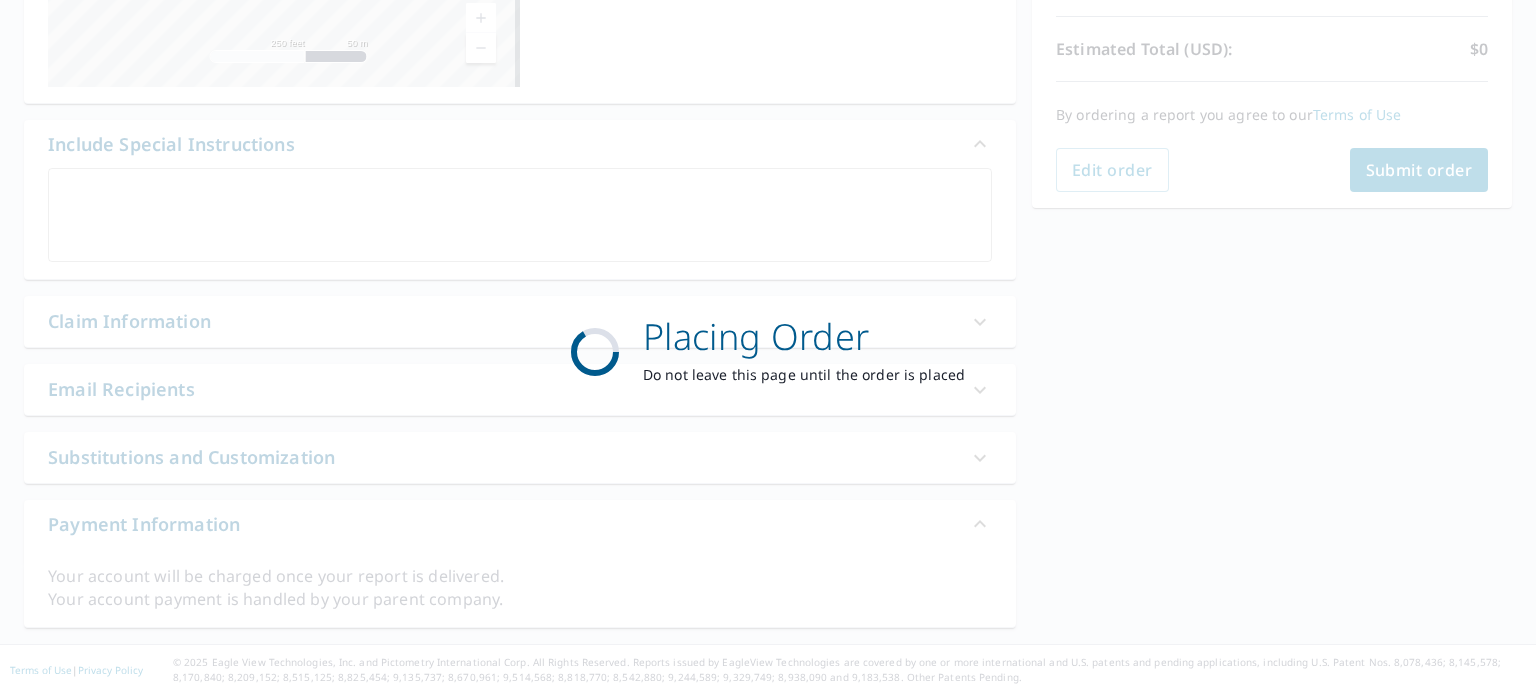 scroll, scrollTop: 428, scrollLeft: 0, axis: vertical 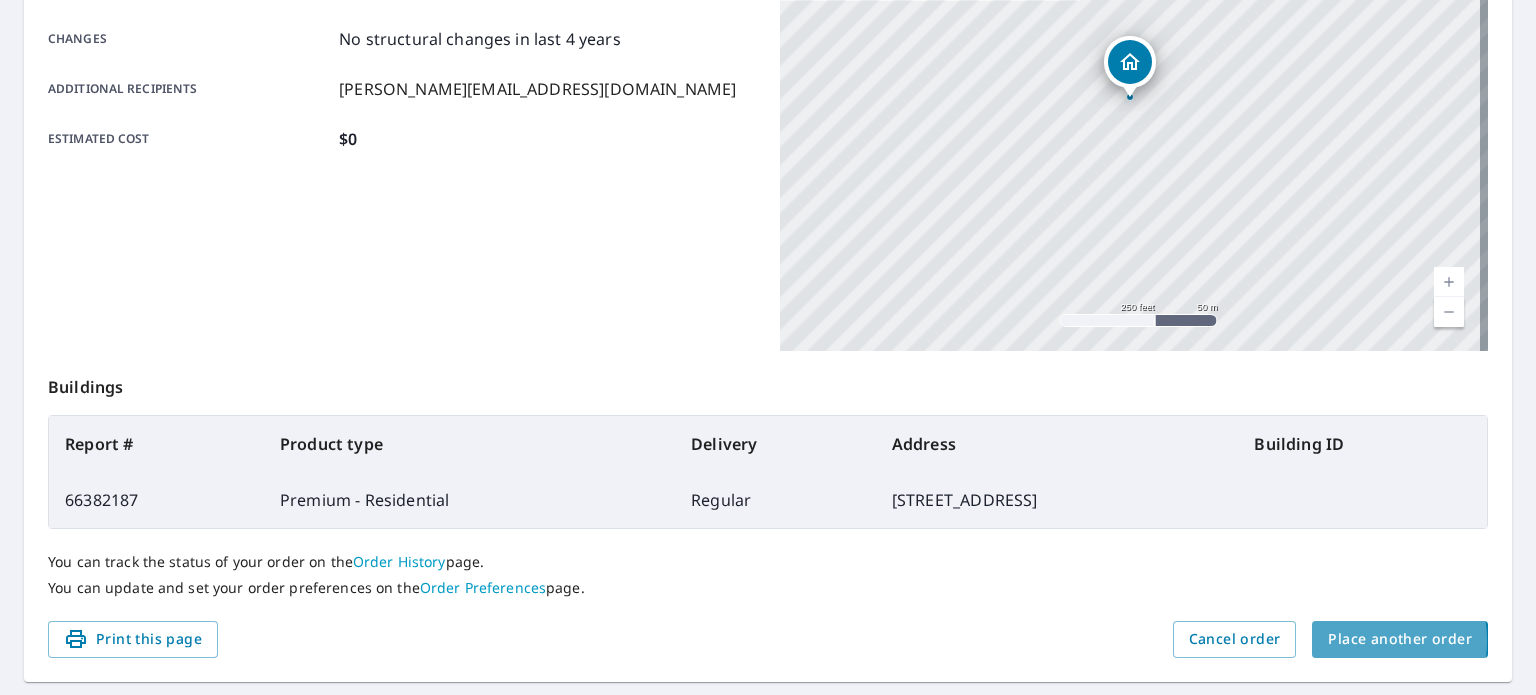 click on "Place another order" at bounding box center (1400, 639) 